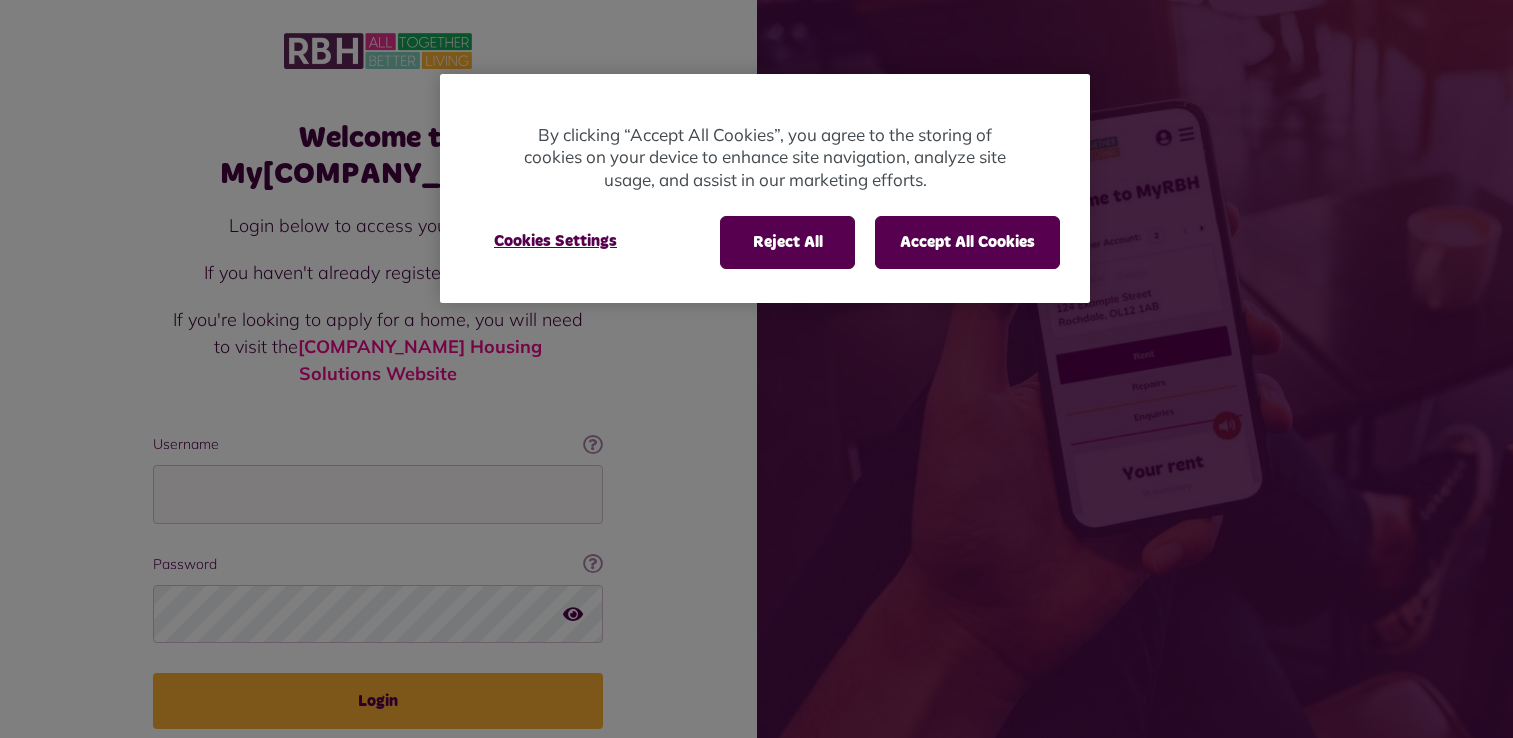scroll, scrollTop: 0, scrollLeft: 0, axis: both 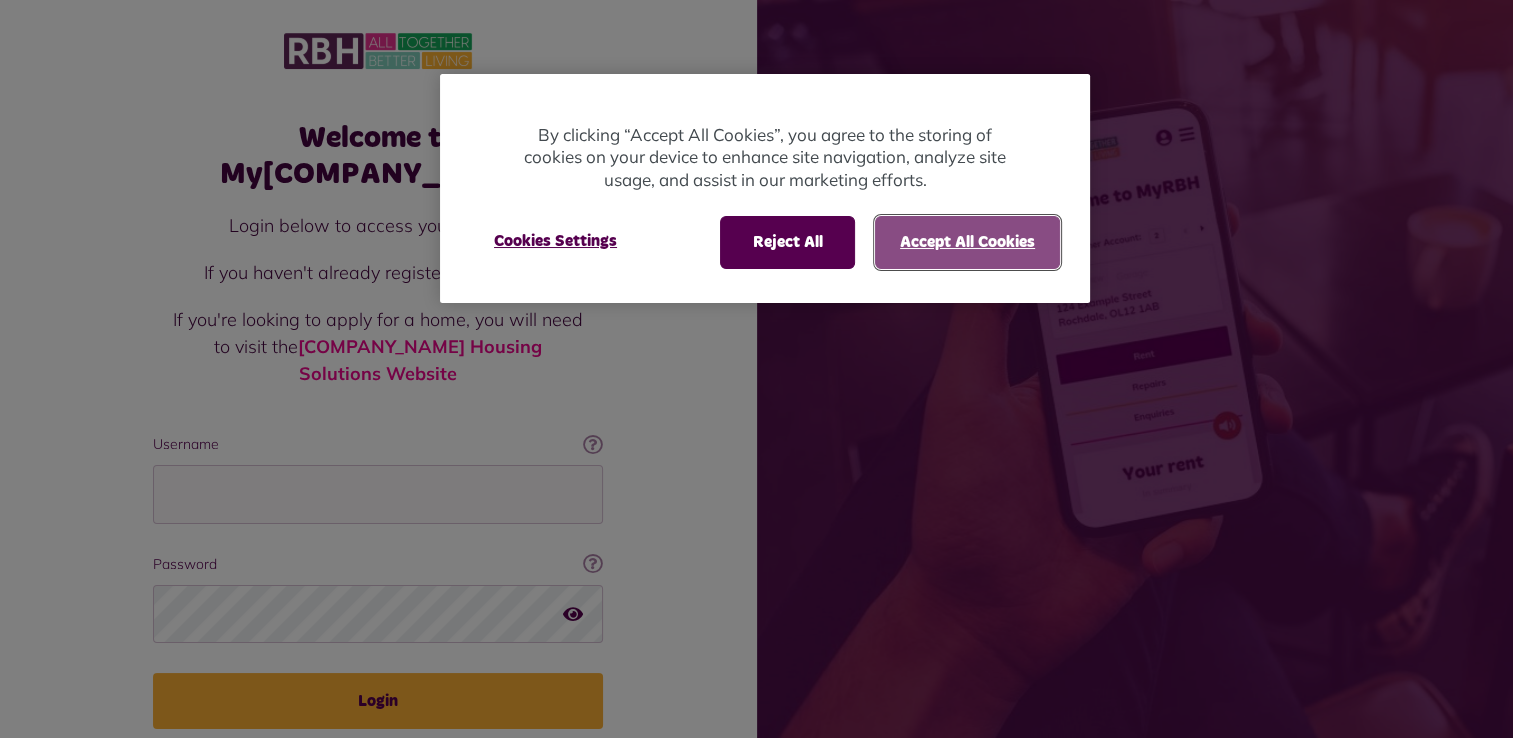 click on "Accept All Cookies" at bounding box center (967, 242) 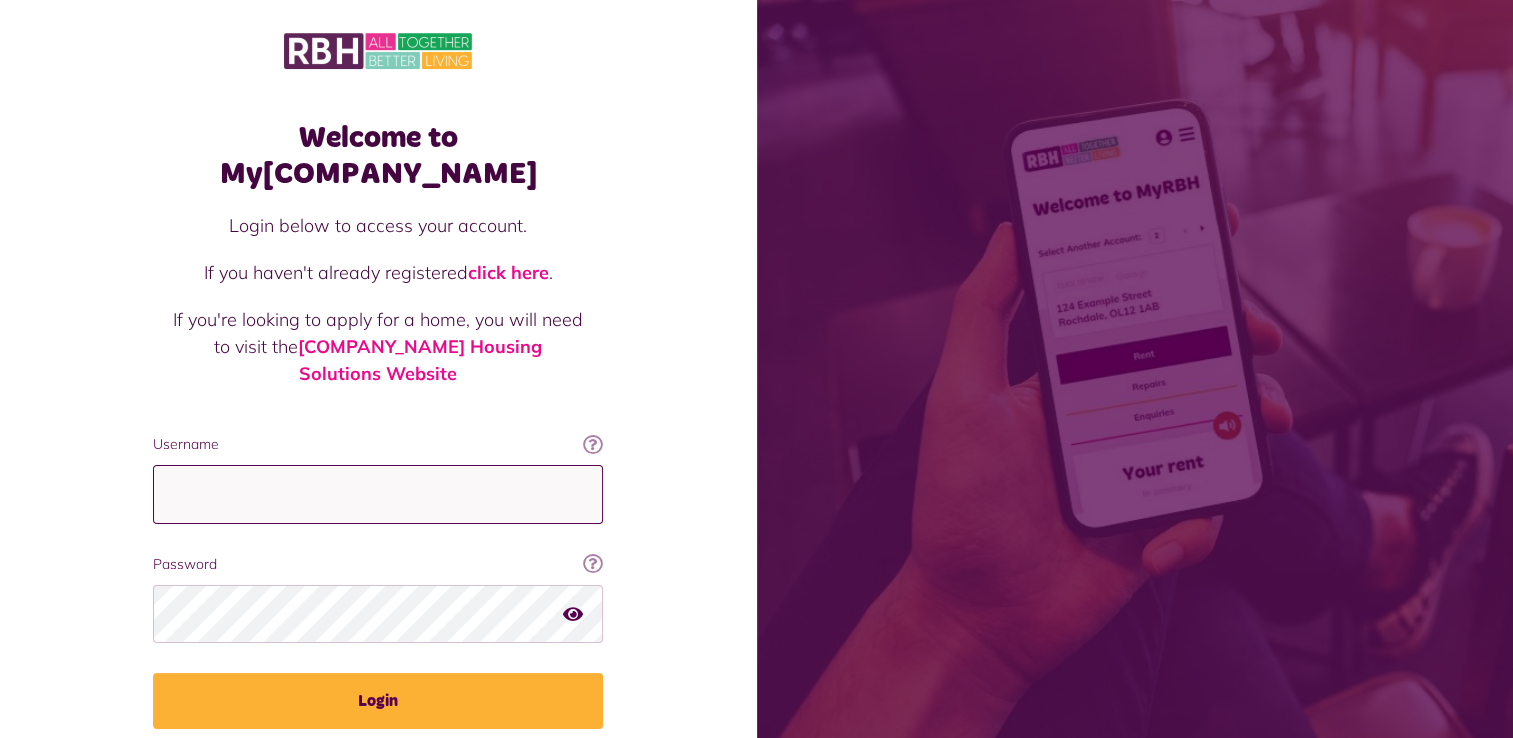 click on "Username" at bounding box center (378, 494) 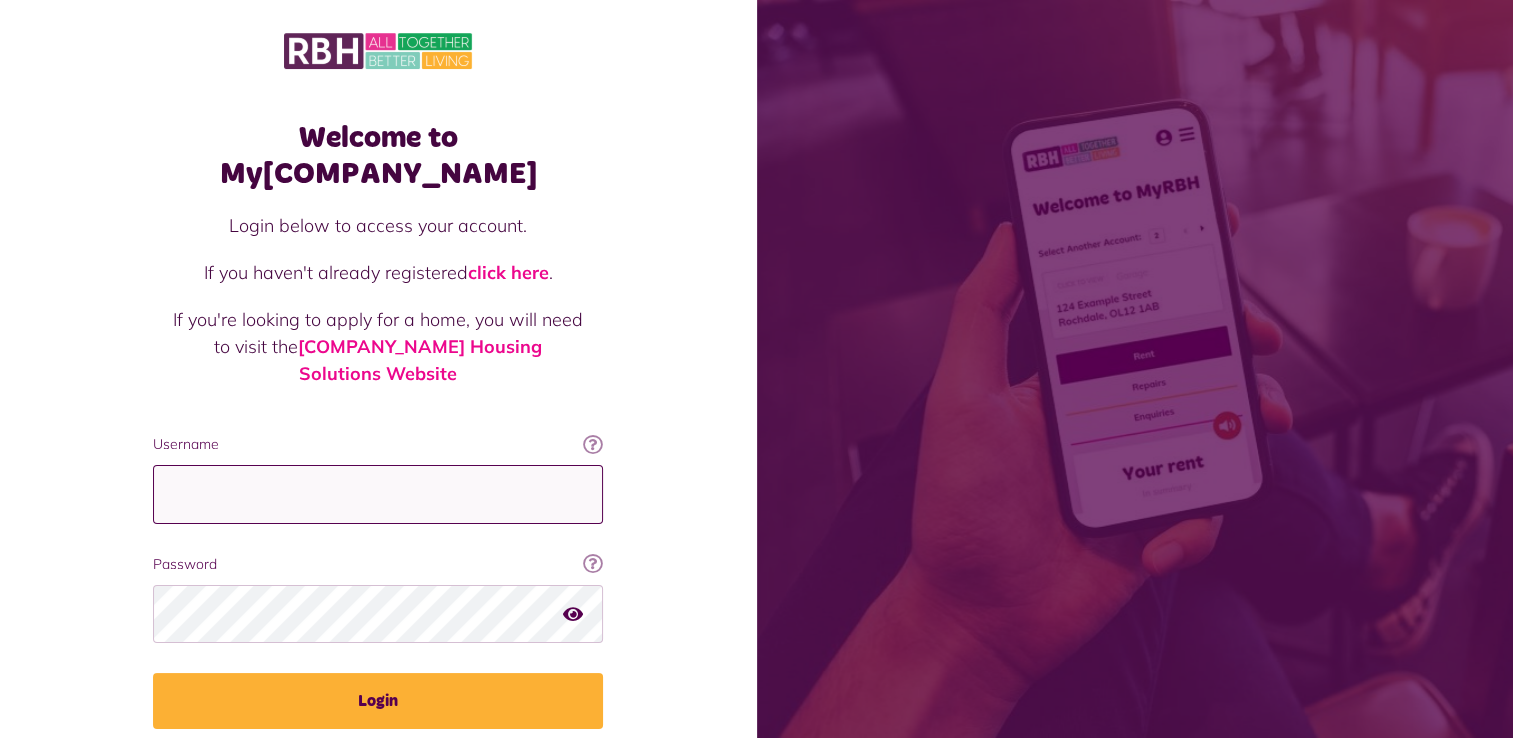 click on "Username" at bounding box center (378, 494) 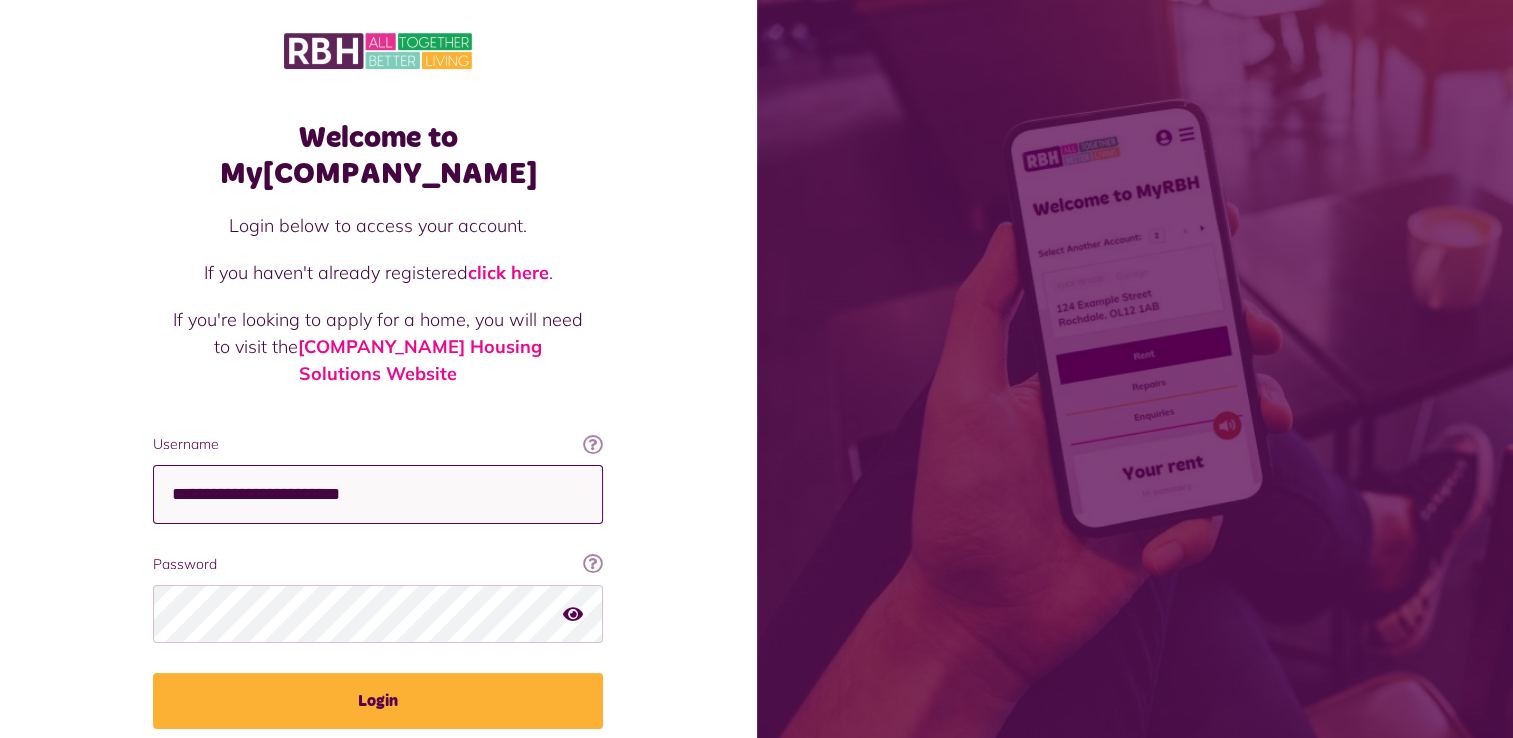 type on "**********" 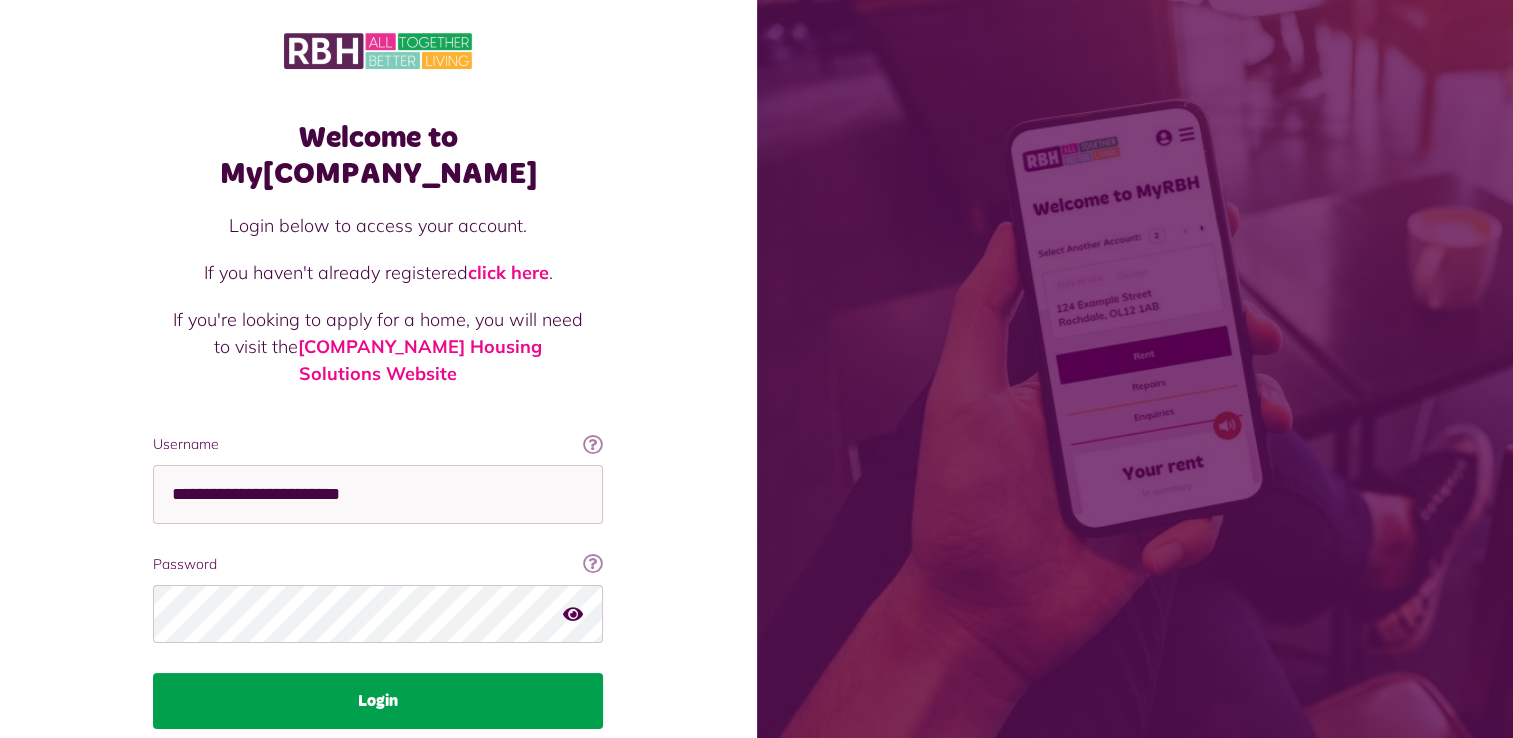 click on "Login" at bounding box center (378, 701) 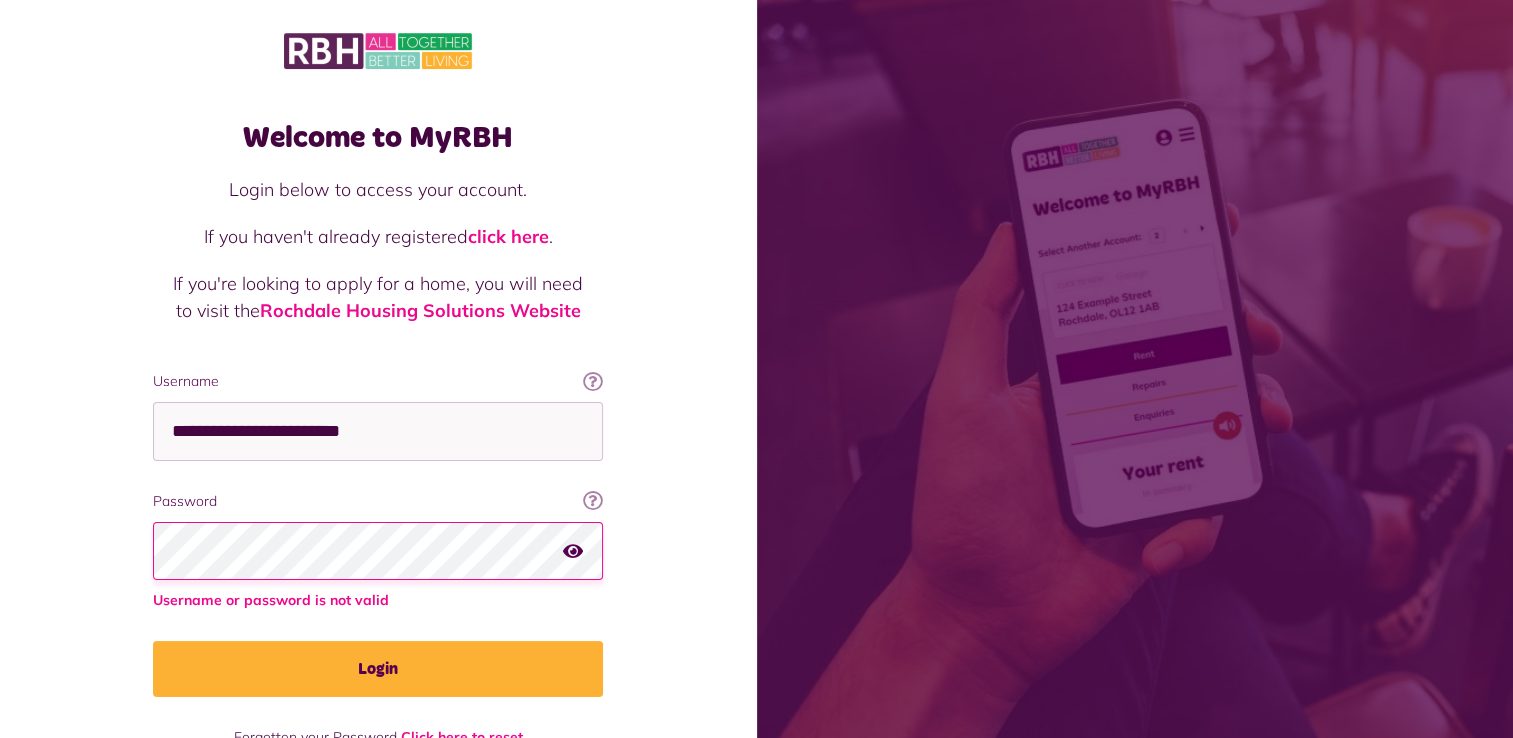 scroll, scrollTop: 60, scrollLeft: 0, axis: vertical 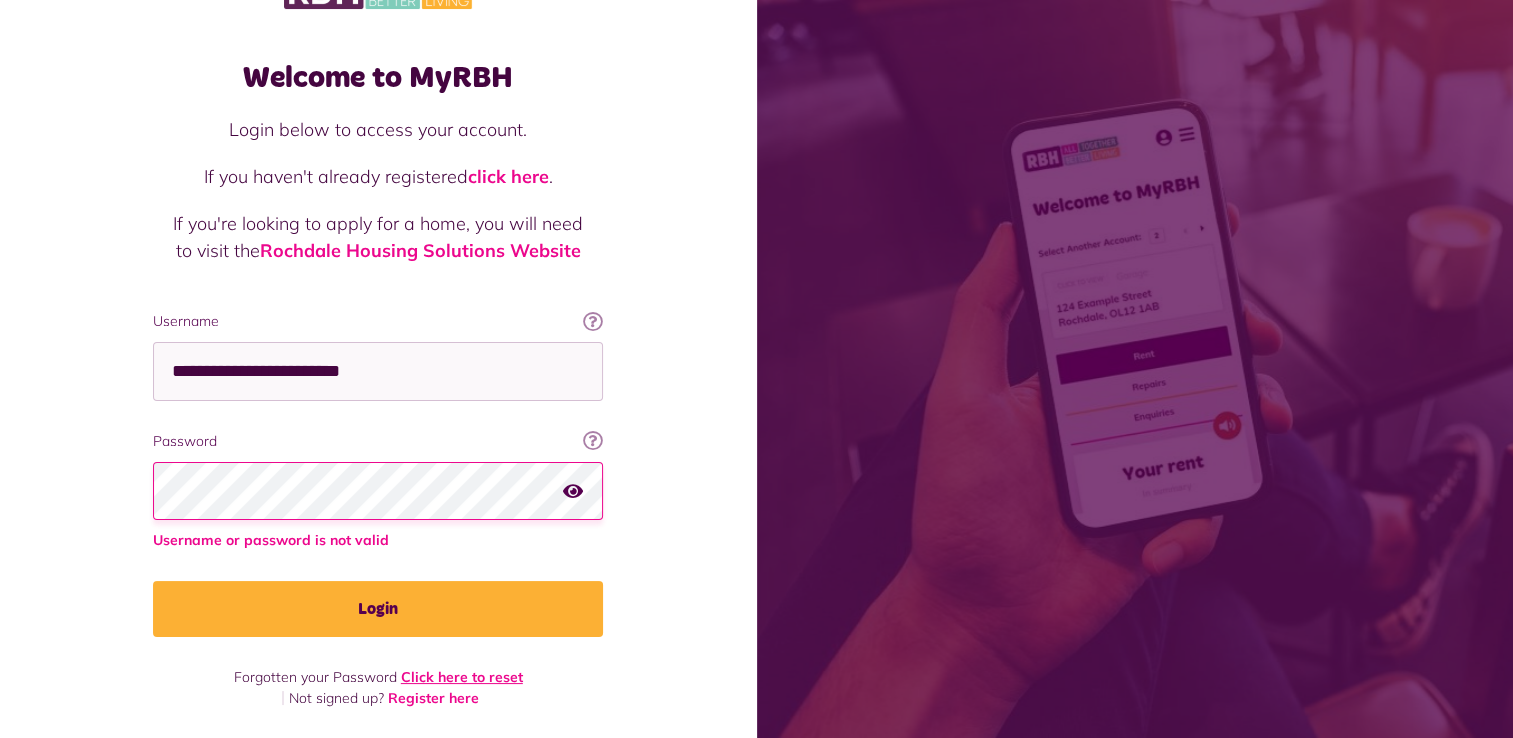 click on "Click here to reset" at bounding box center (462, 677) 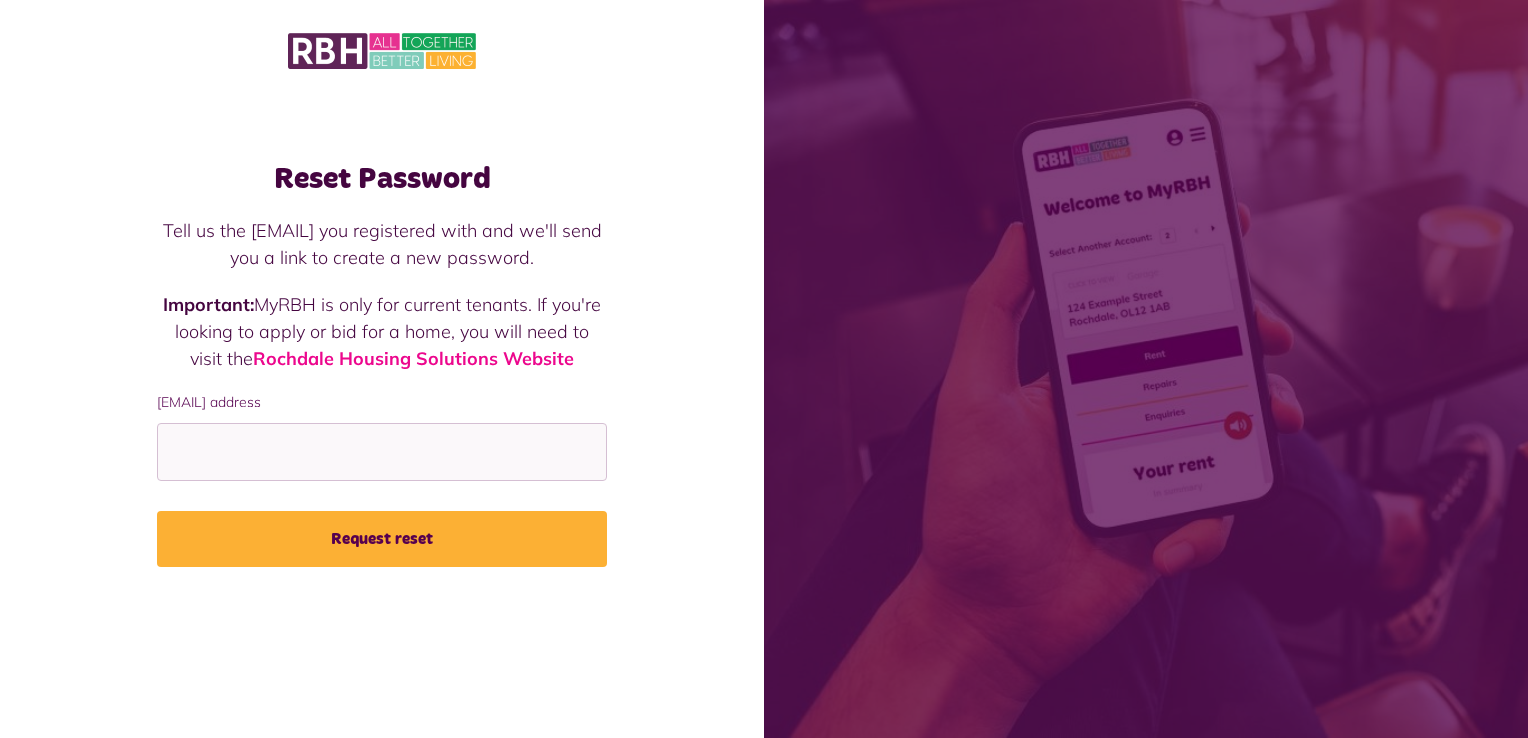 scroll, scrollTop: 0, scrollLeft: 0, axis: both 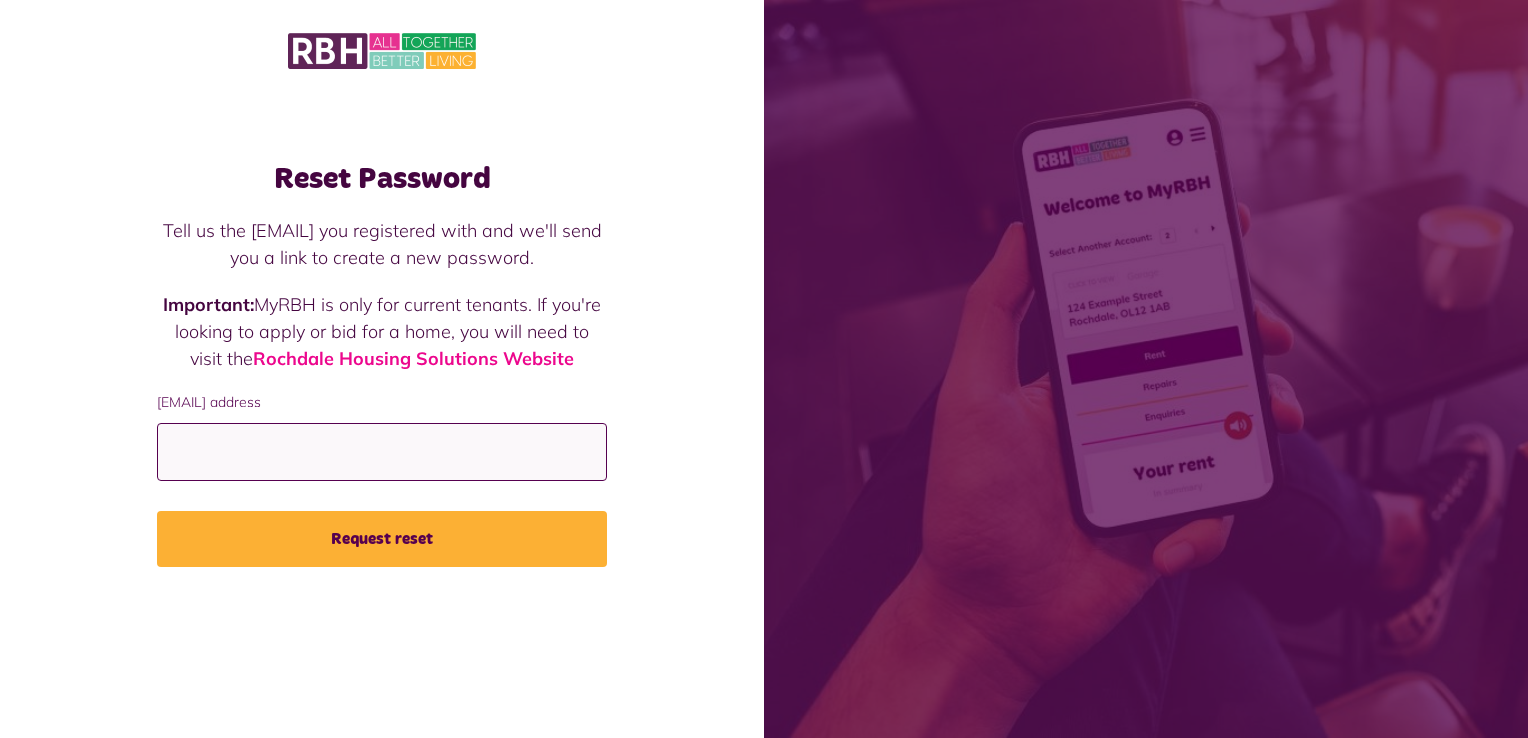 click on "Email address" at bounding box center (382, 452) 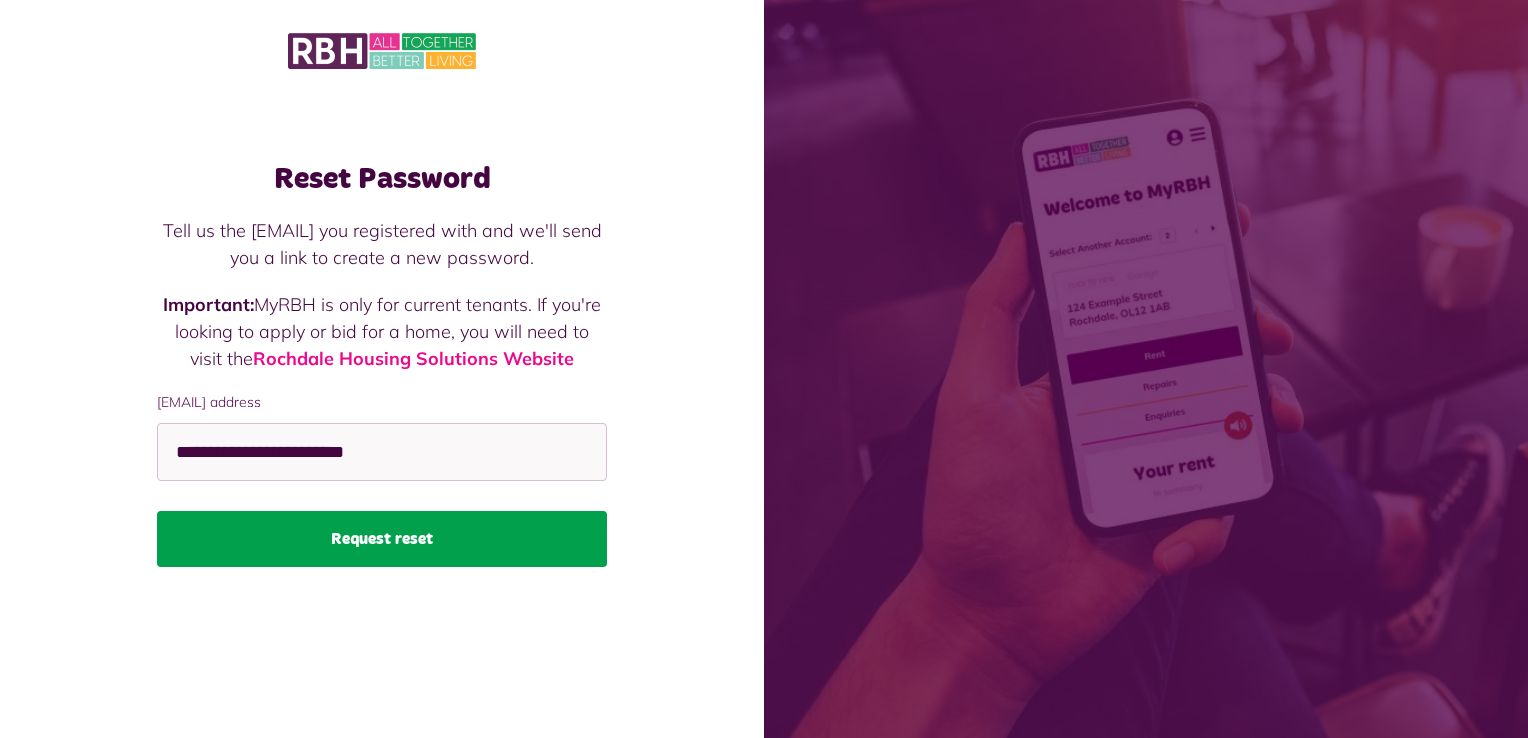 click on "Request reset" at bounding box center (382, 539) 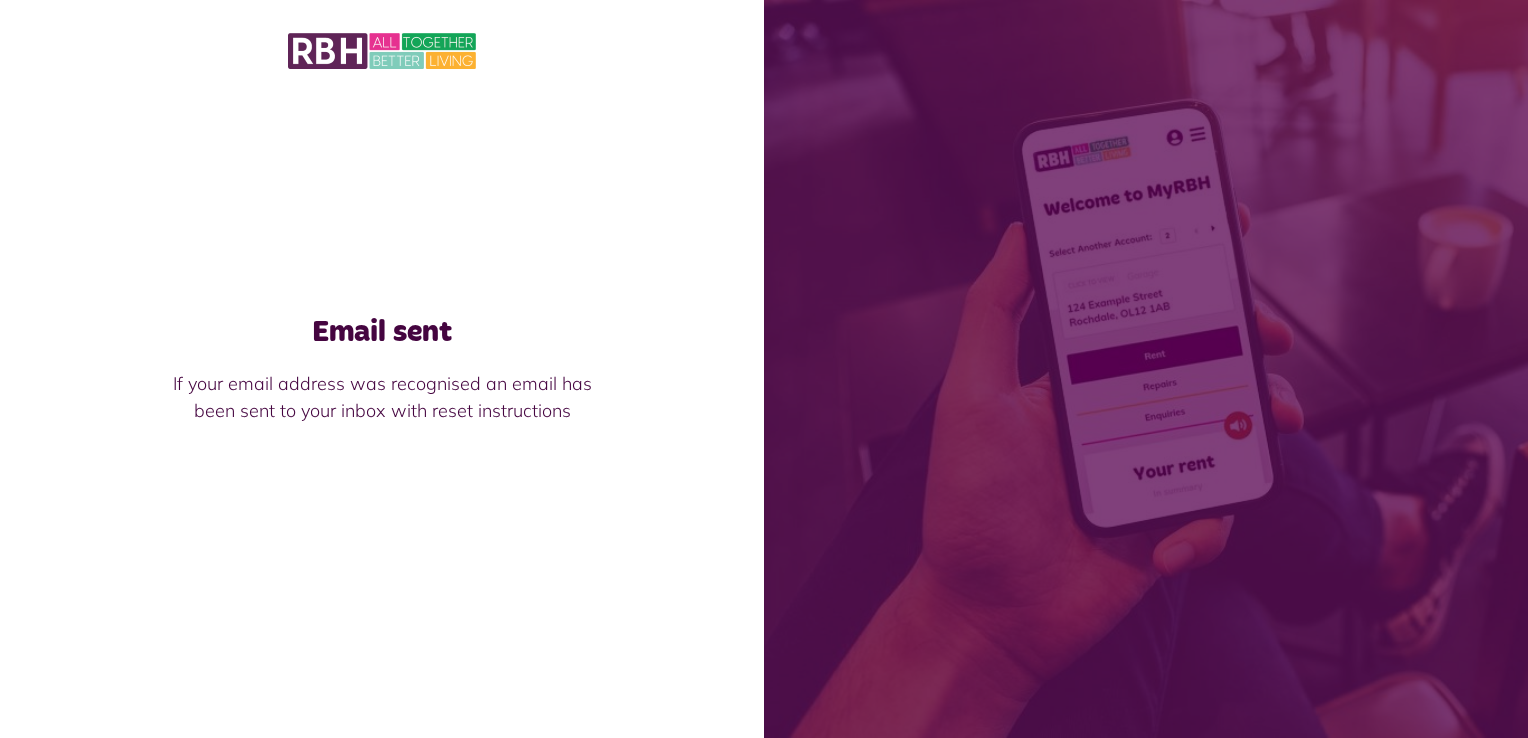 scroll, scrollTop: 0, scrollLeft: 0, axis: both 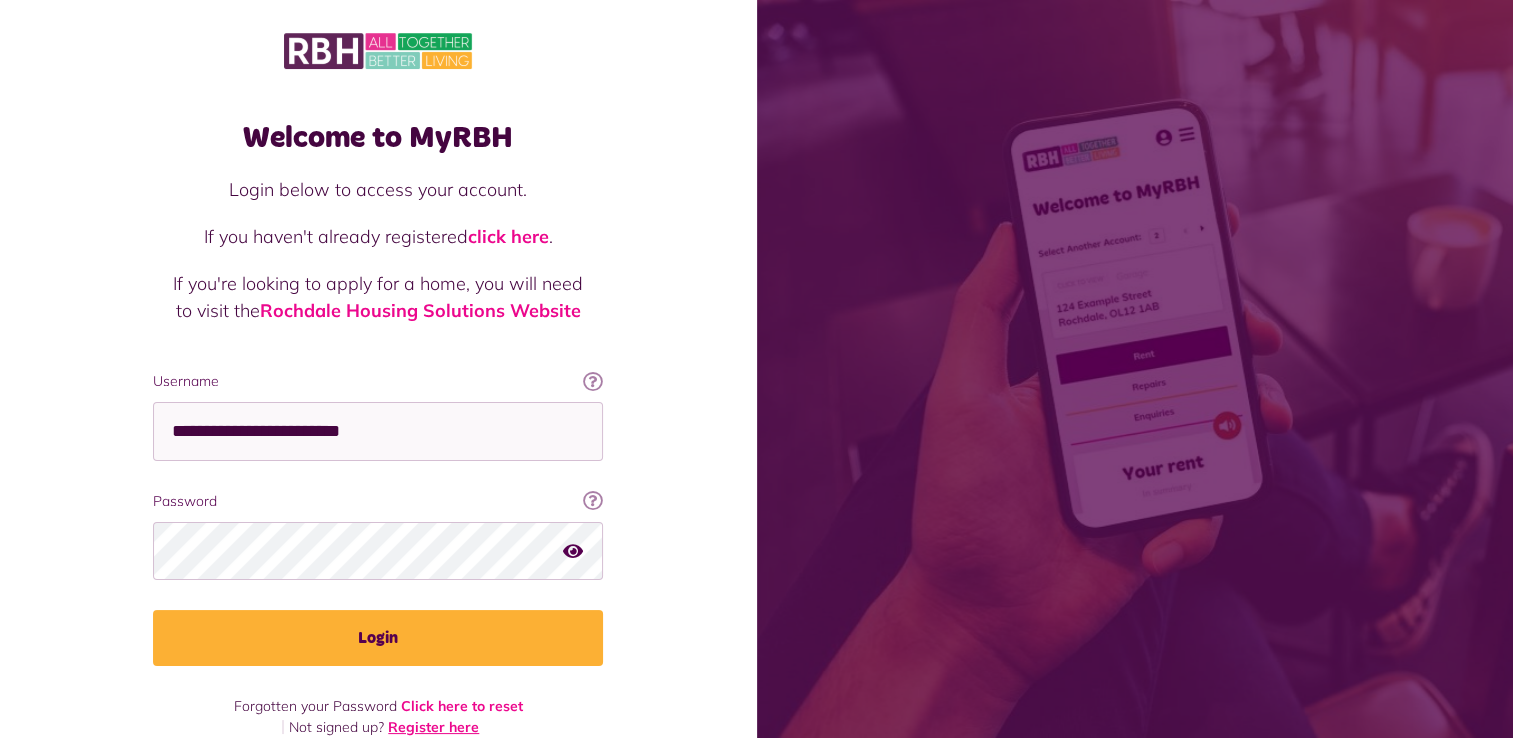 click on "Register here" at bounding box center (433, 727) 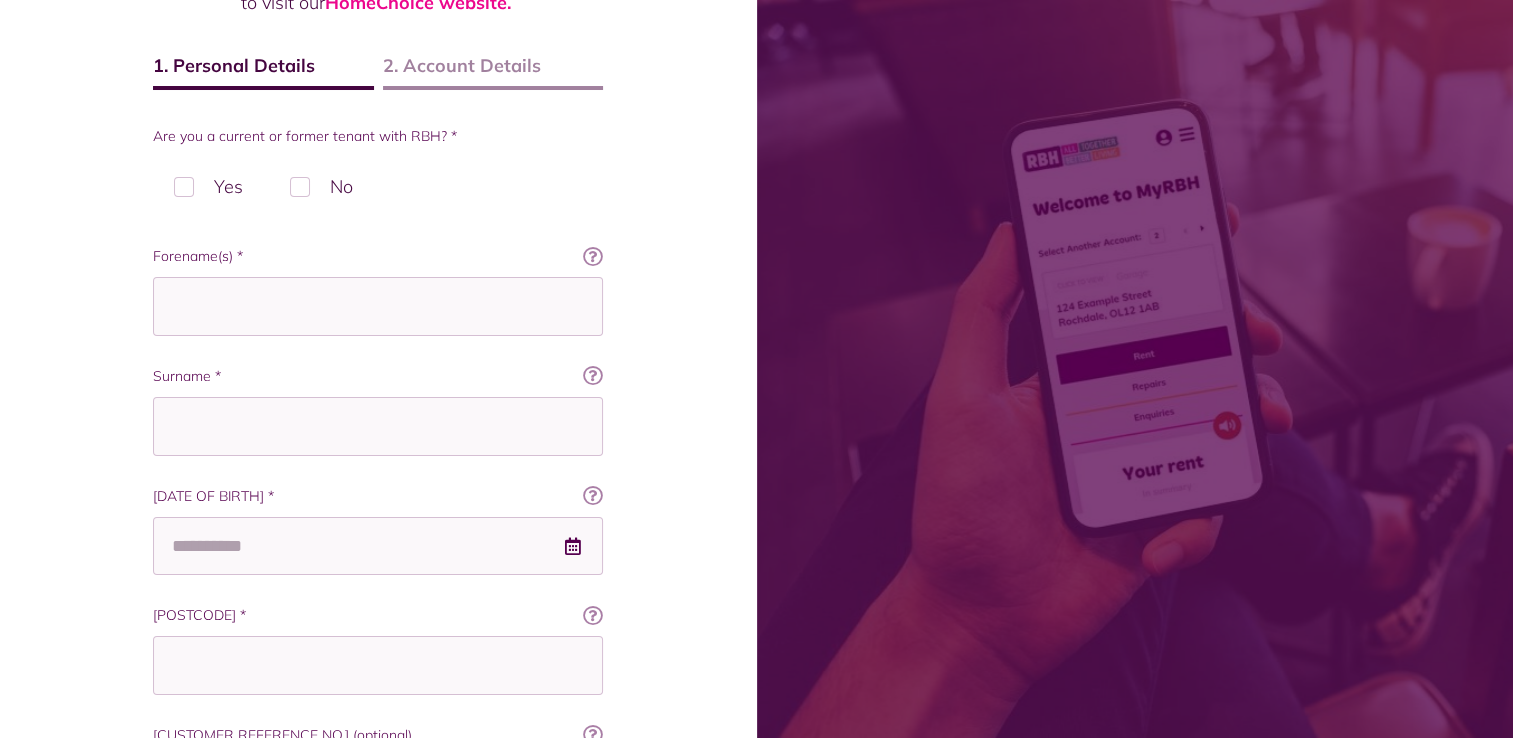 scroll, scrollTop: 290, scrollLeft: 0, axis: vertical 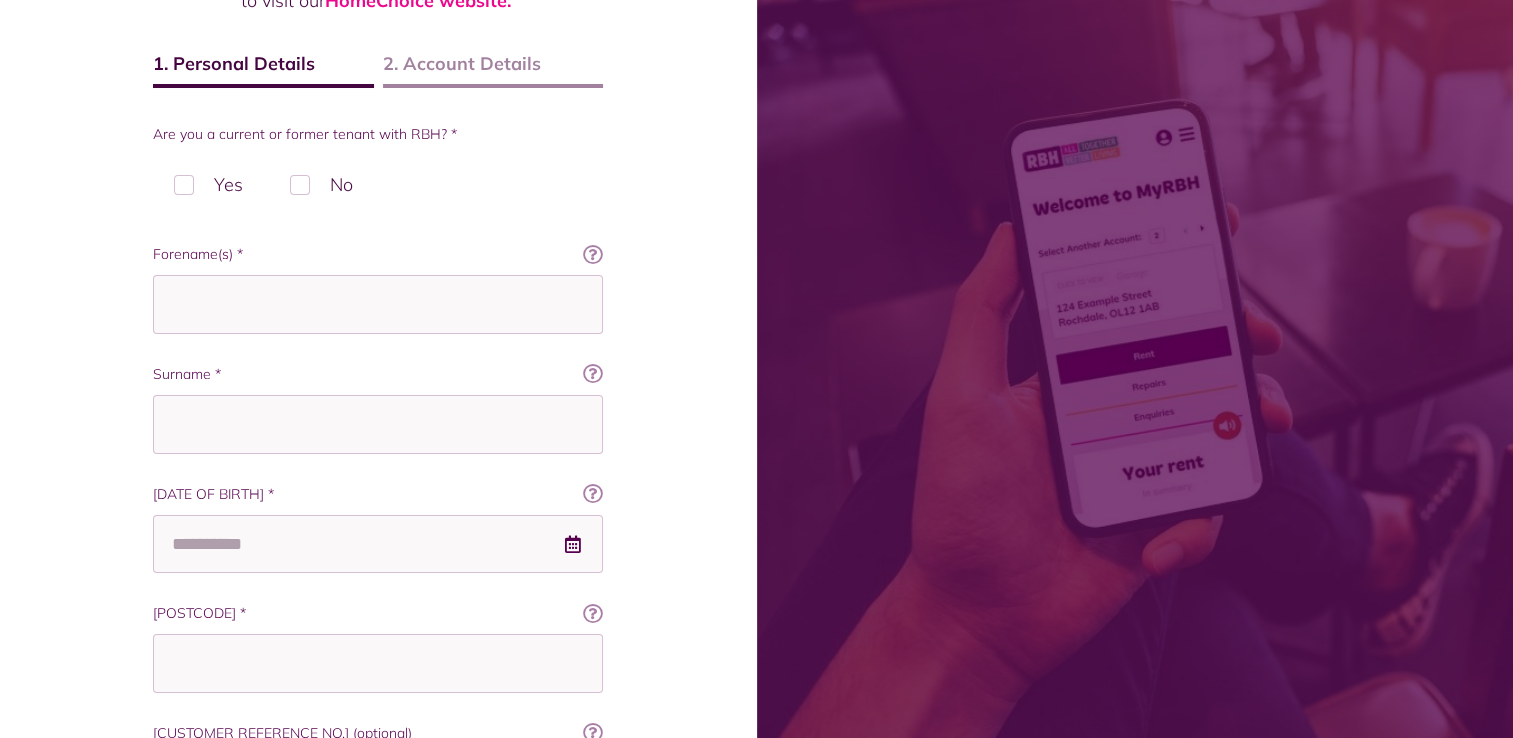 click on "No" at bounding box center (321, 184) 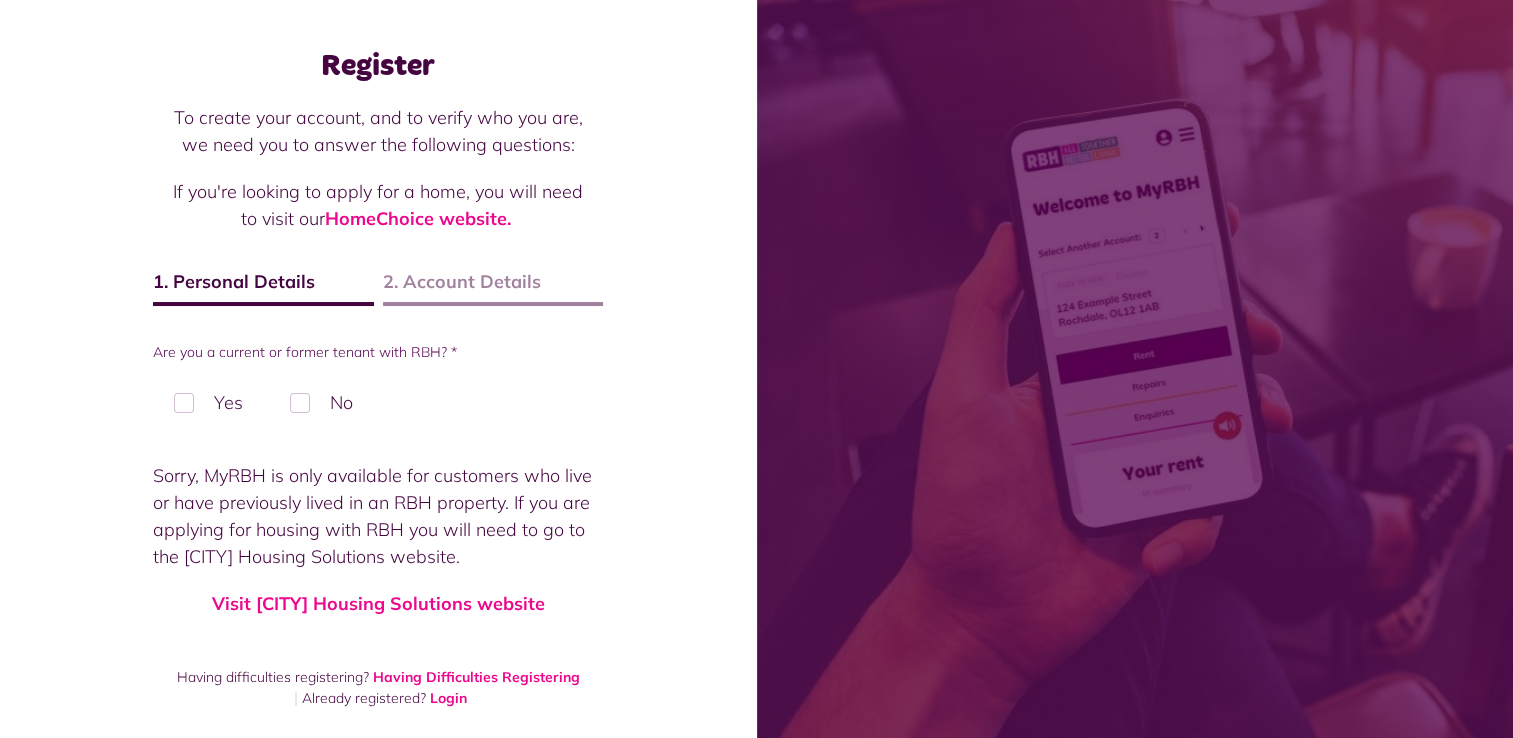 click on "Yes" at bounding box center (208, 402) 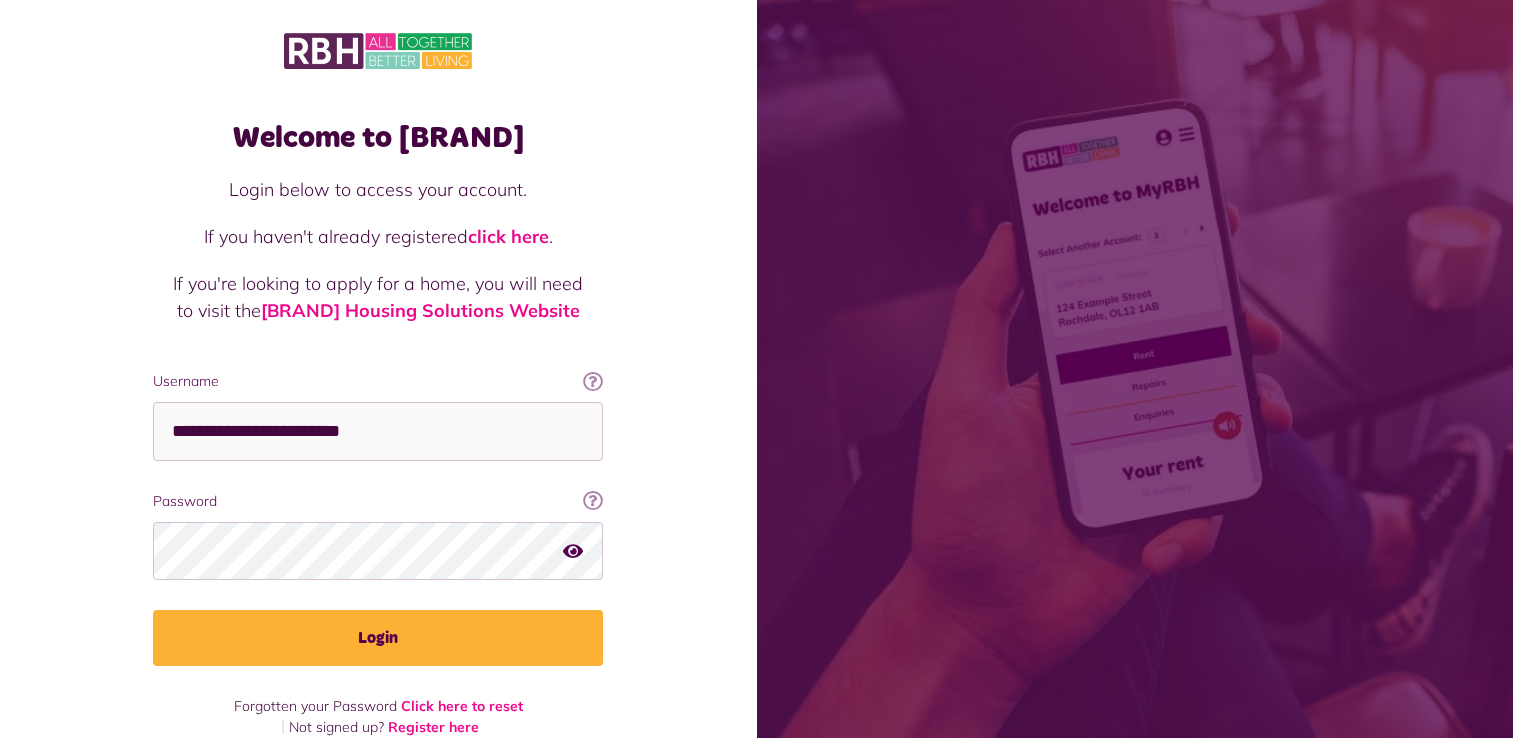 scroll, scrollTop: 0, scrollLeft: 0, axis: both 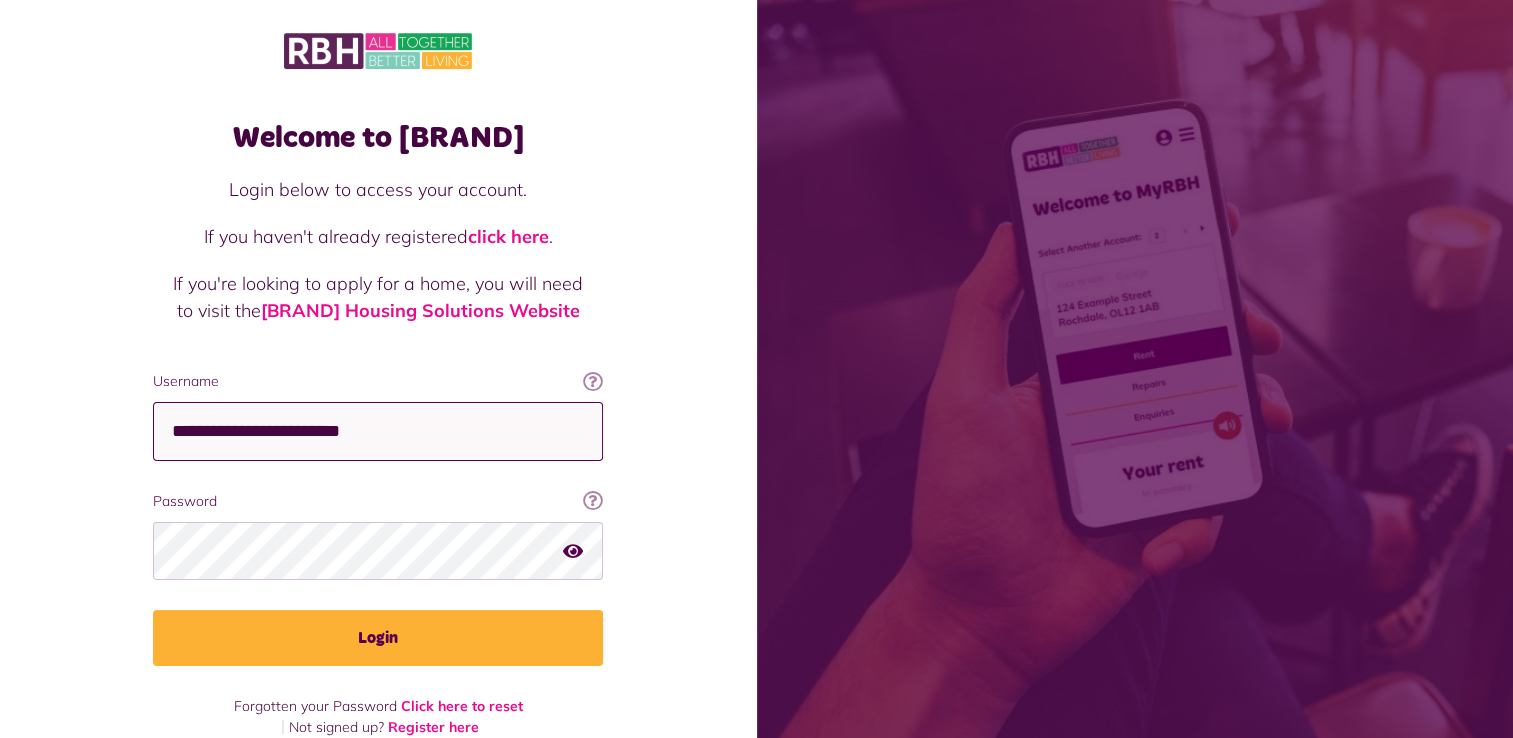 click on "**********" at bounding box center [378, 431] 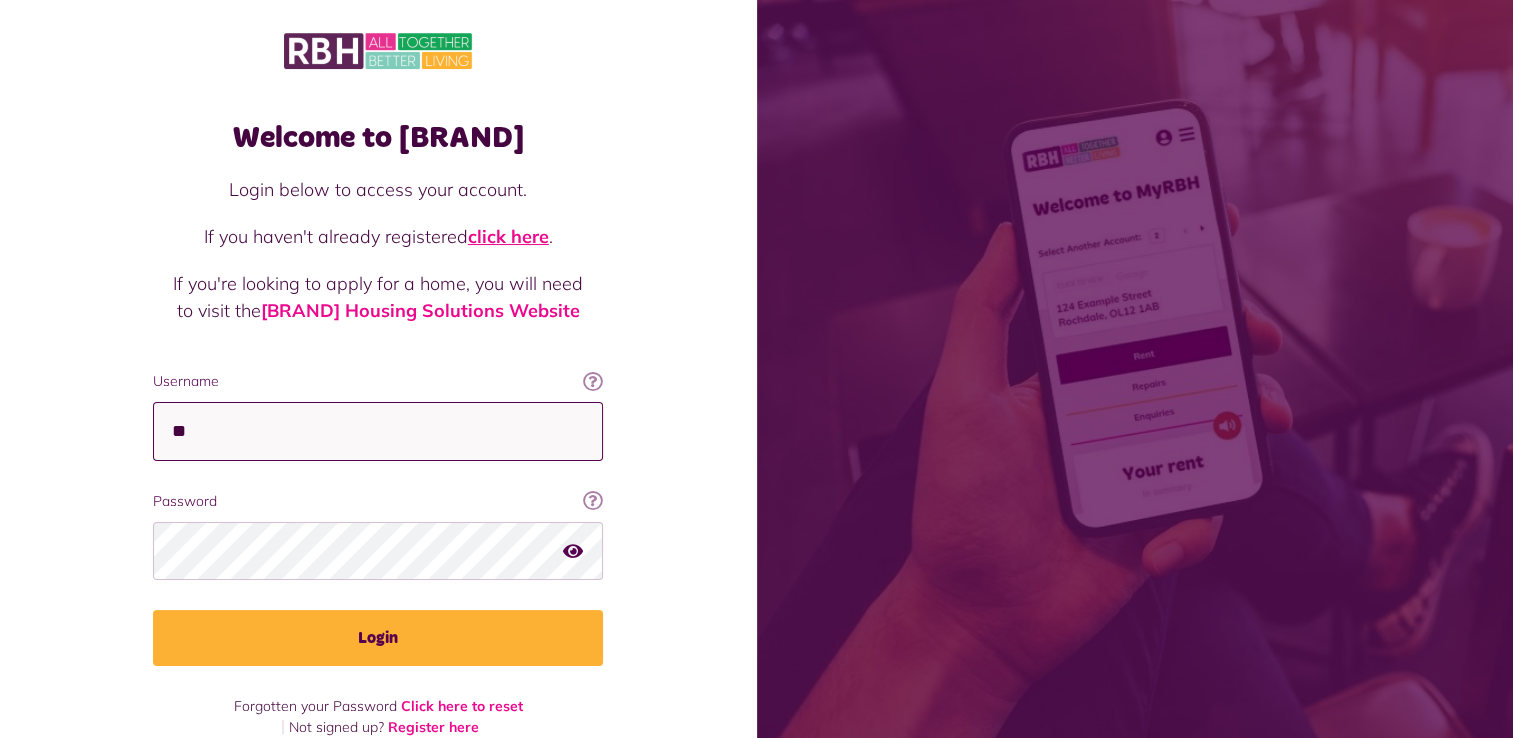 type on "**" 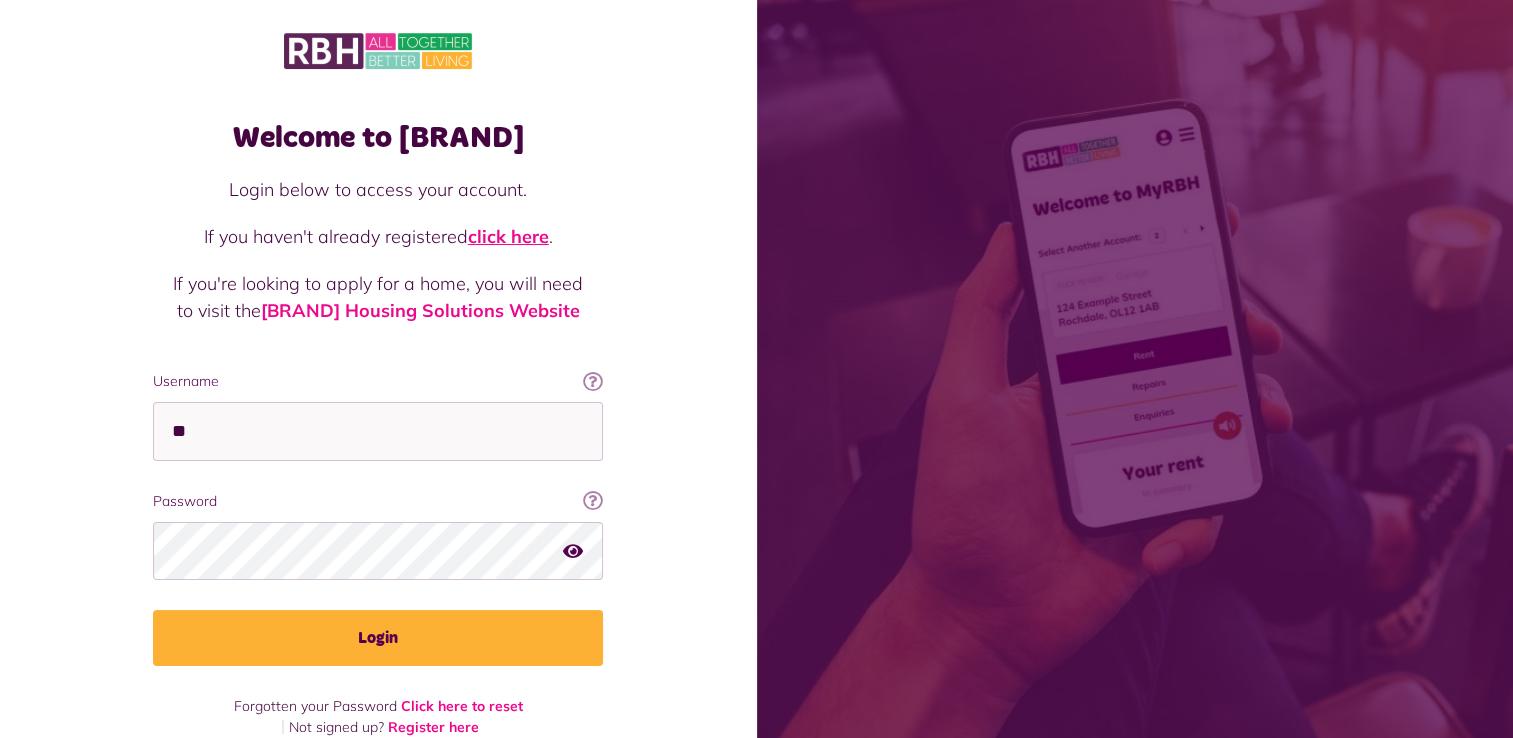 click on "click here" at bounding box center [508, 236] 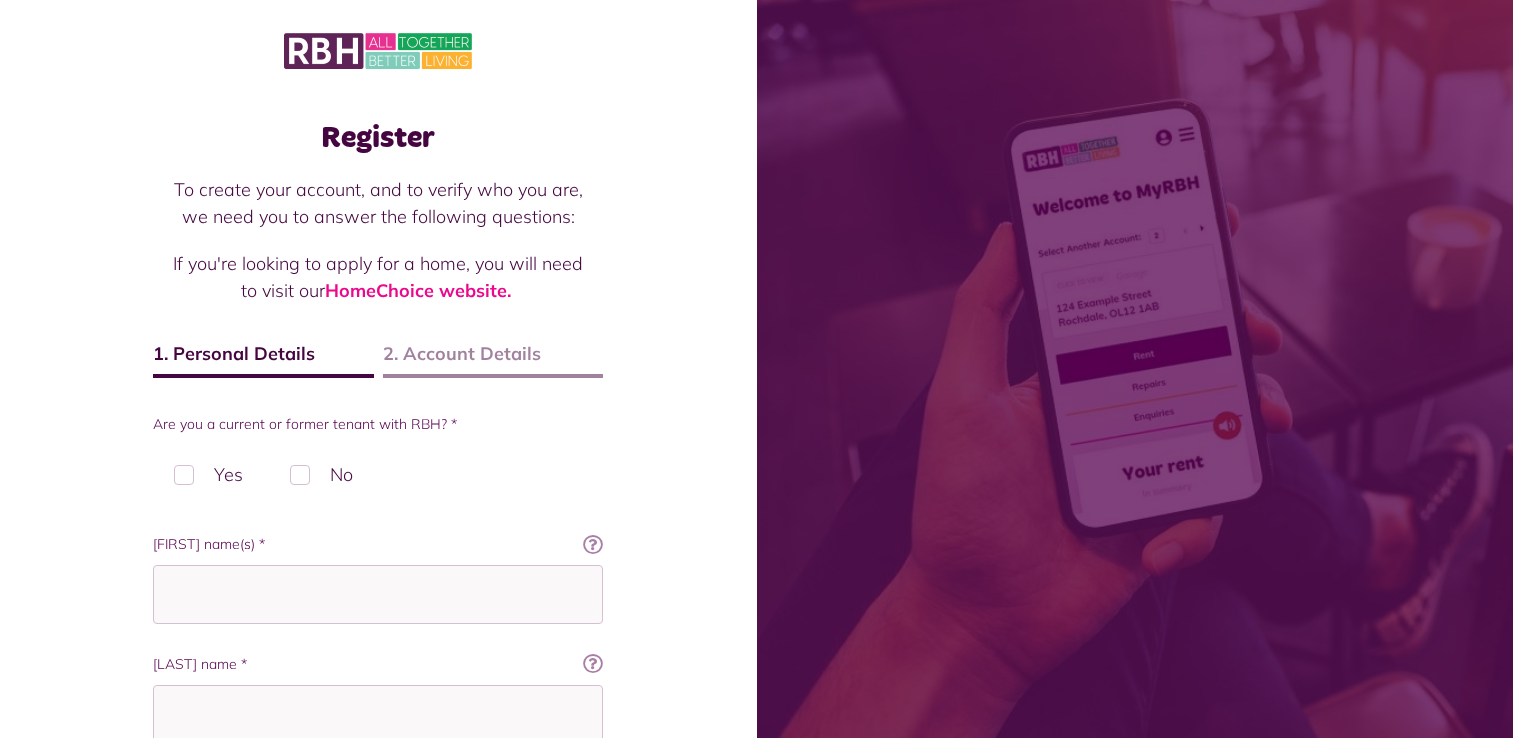 scroll, scrollTop: 0, scrollLeft: 0, axis: both 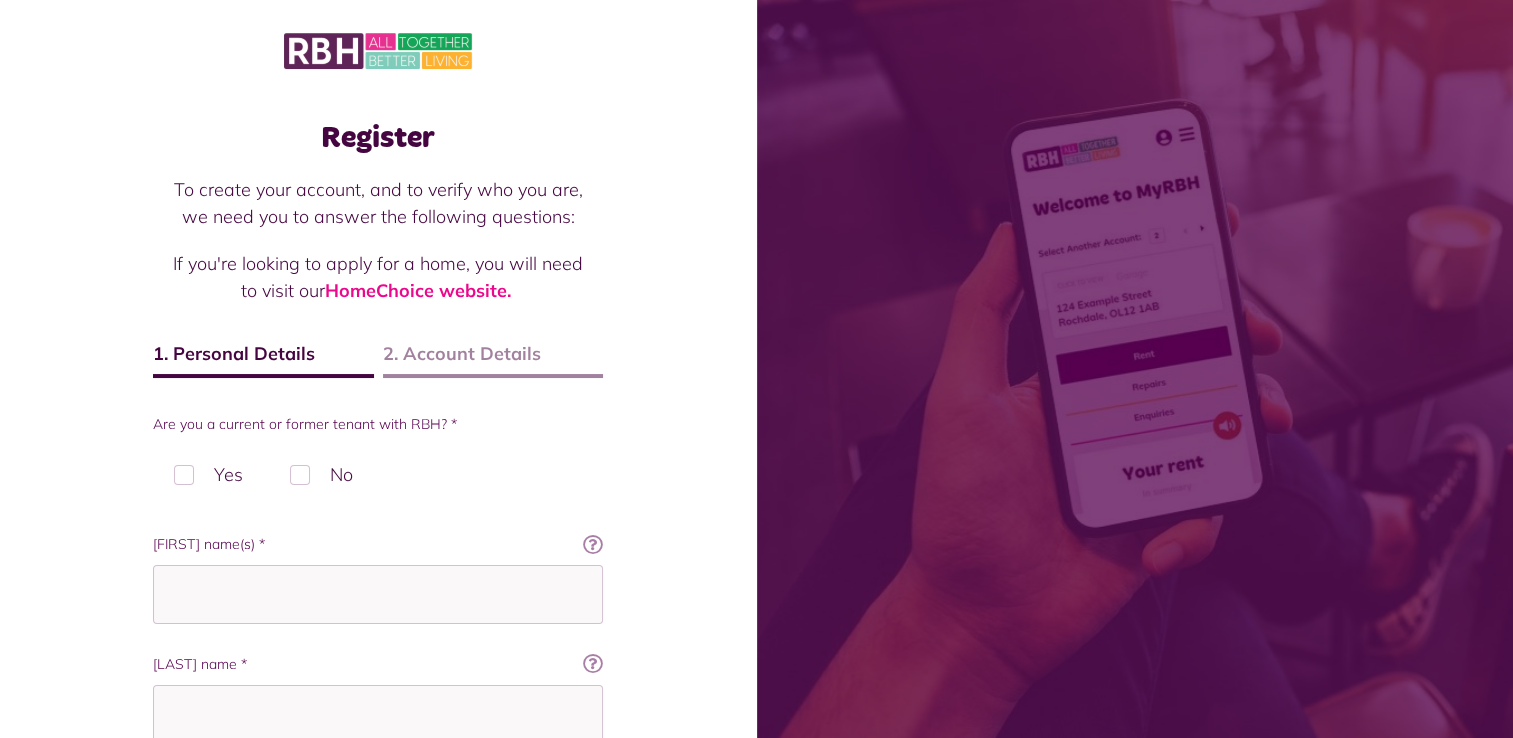 click on "2. Account Details" at bounding box center (493, 359) 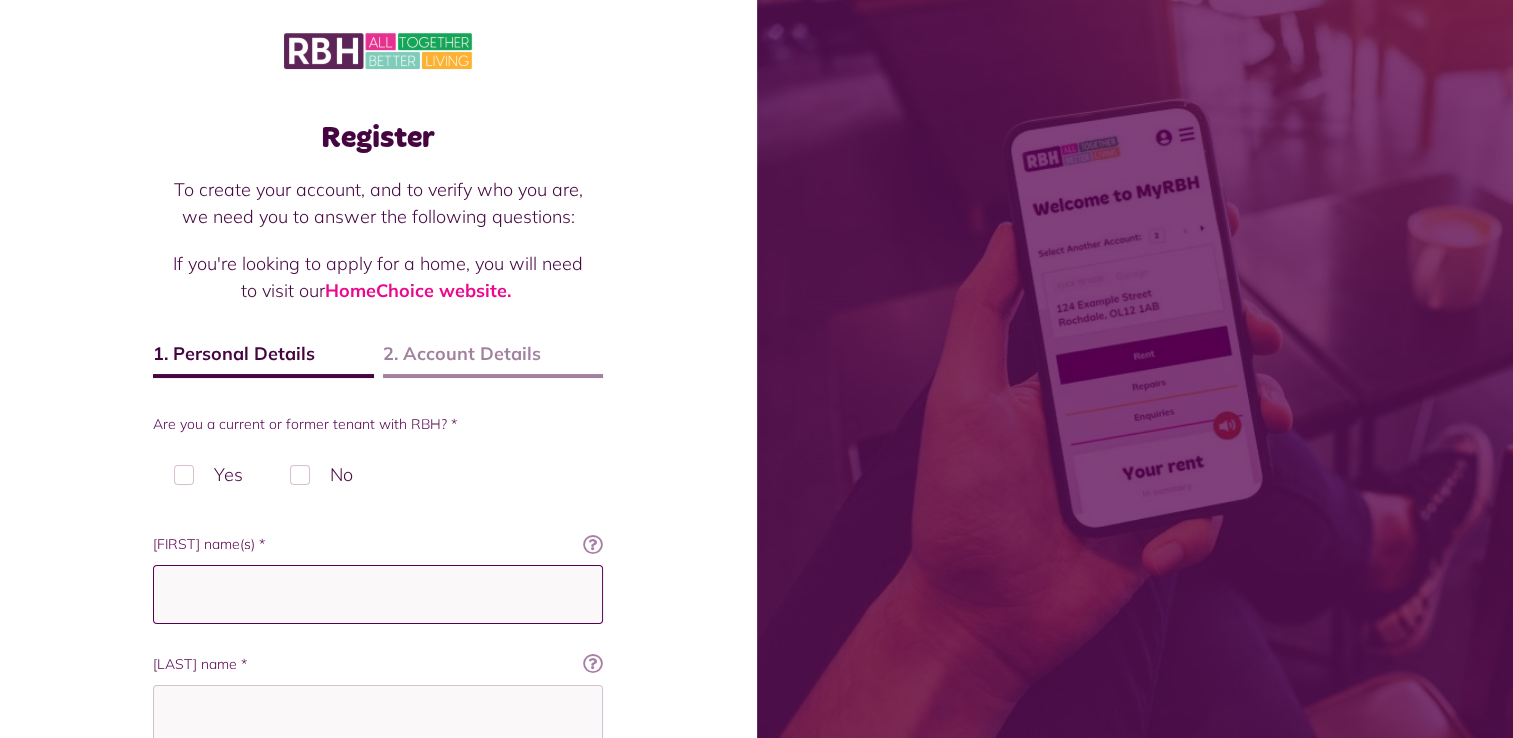 click on "Forename(s) *" at bounding box center [378, 594] 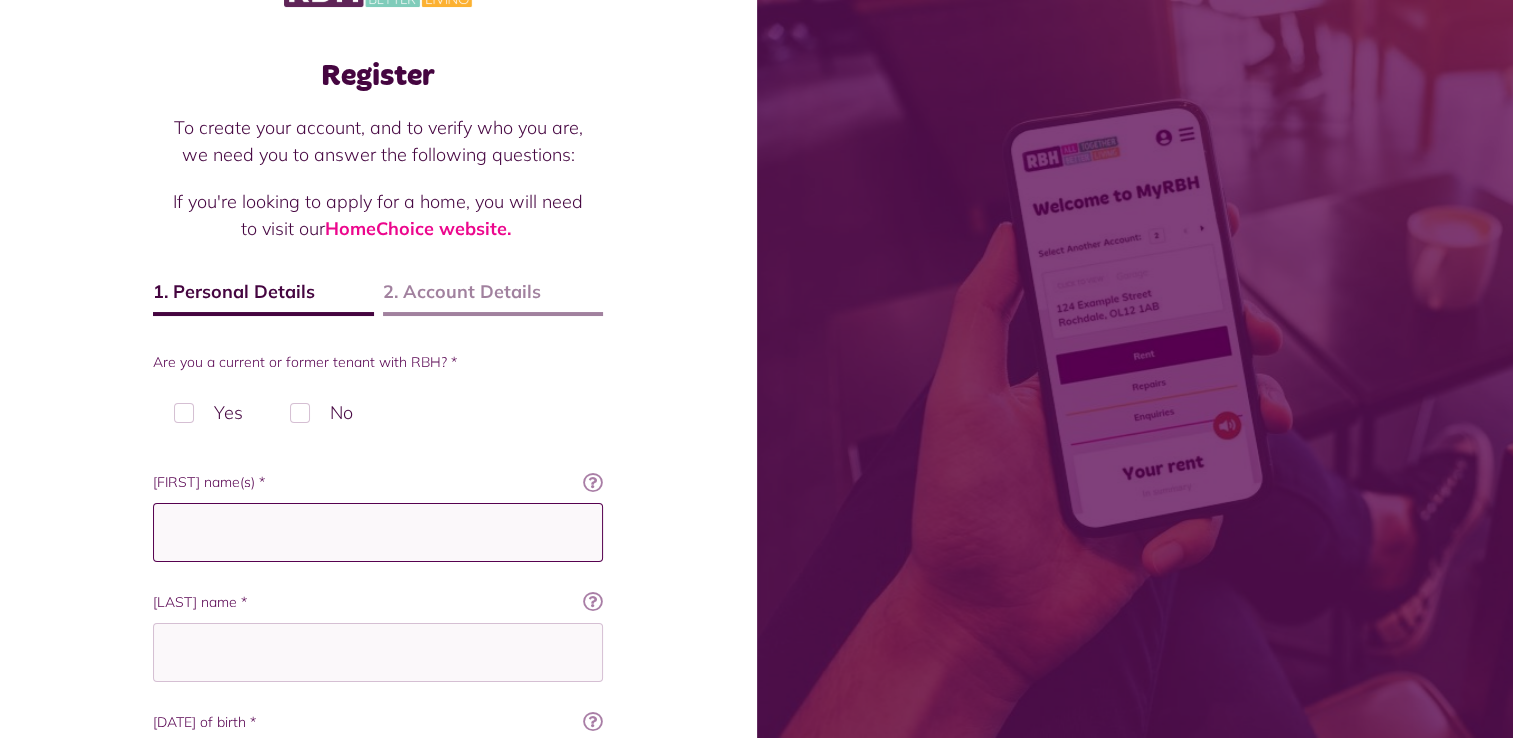 scroll, scrollTop: 0, scrollLeft: 0, axis: both 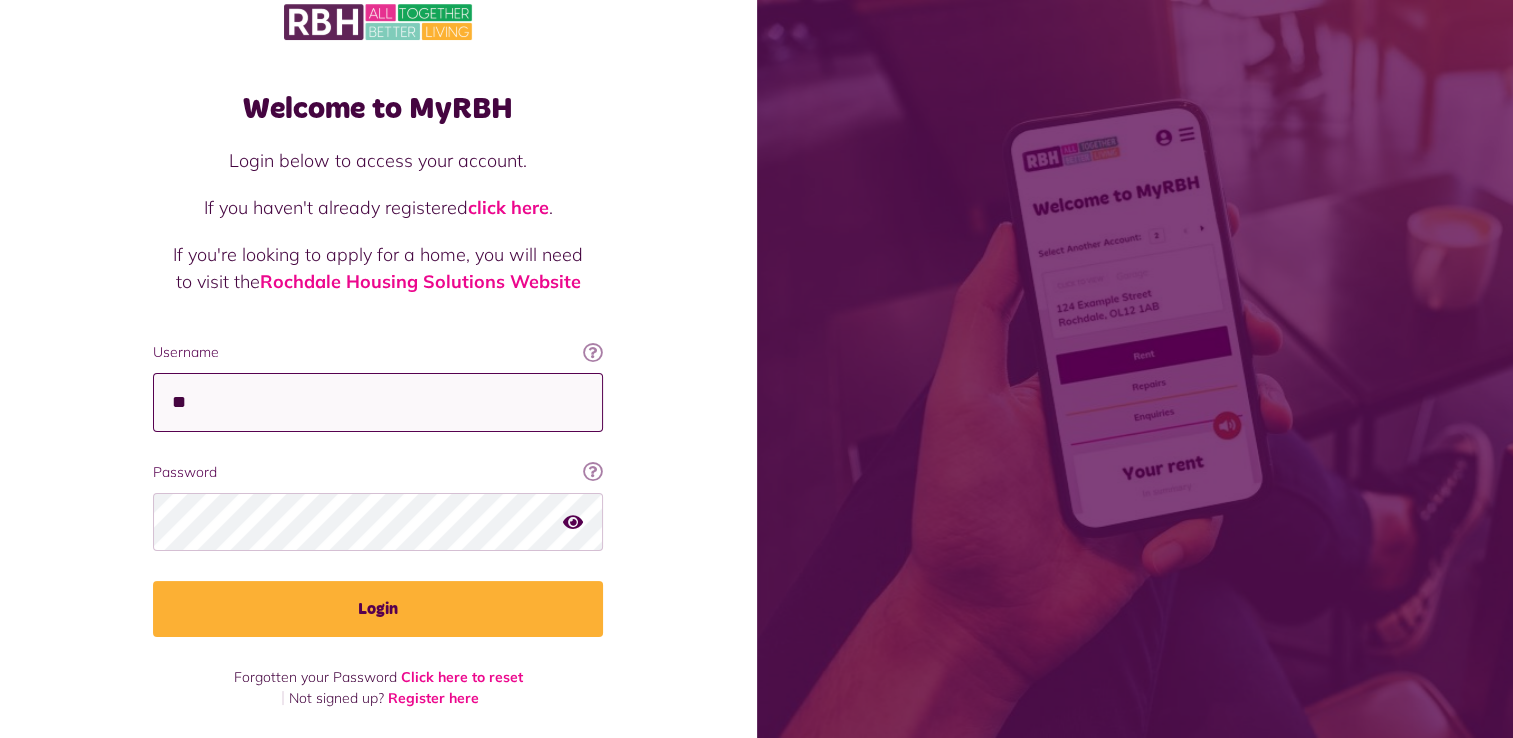click on "**" at bounding box center (378, 402) 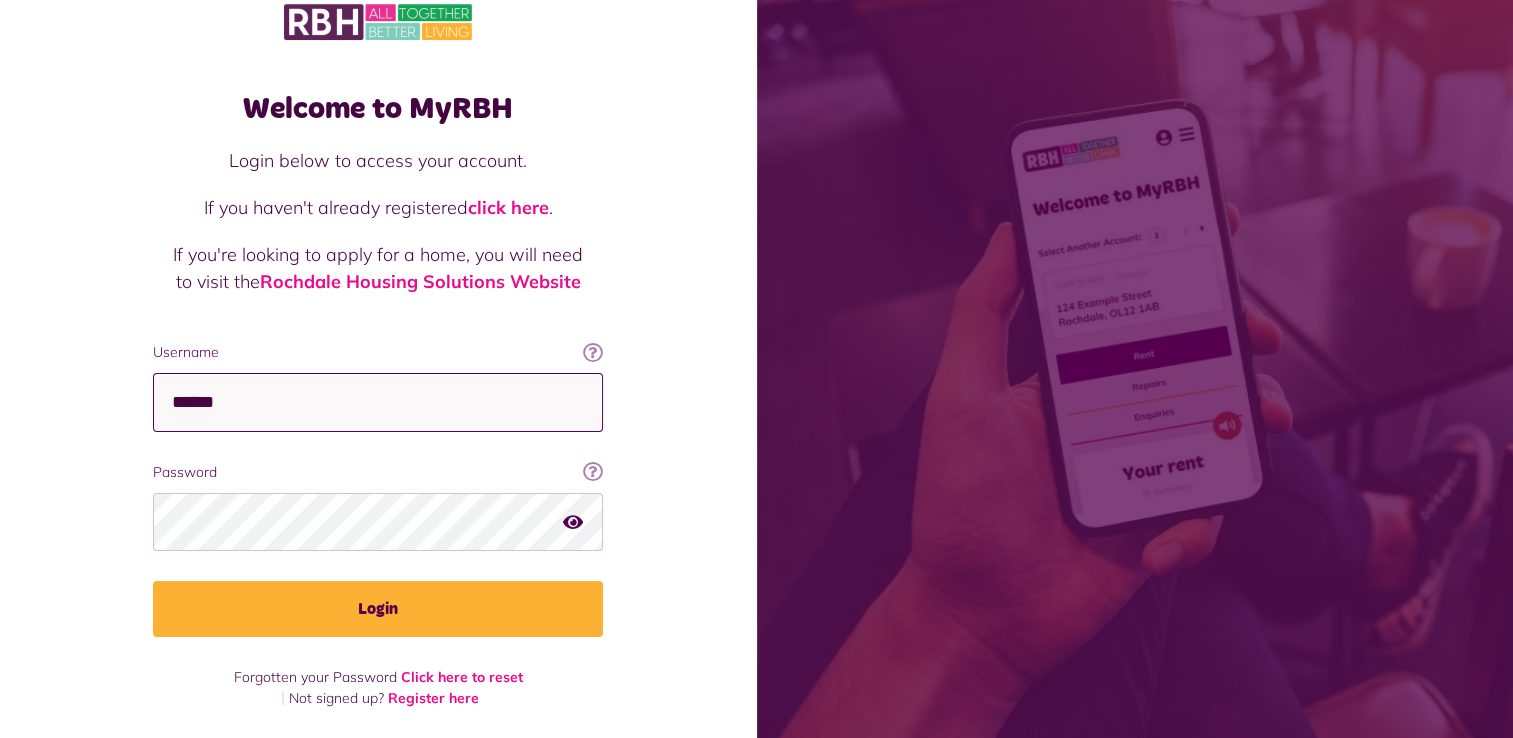 type on "******" 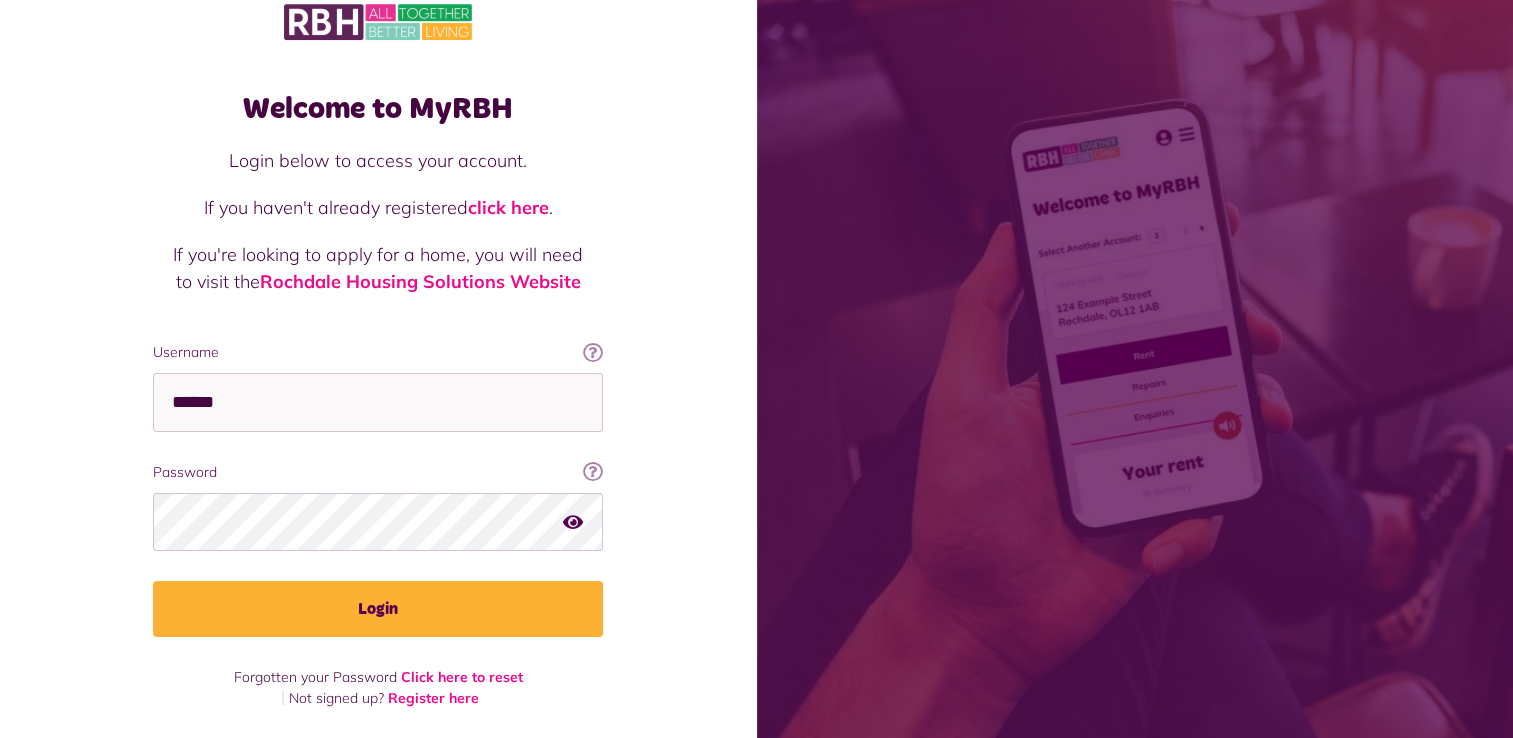 click at bounding box center [573, 521] 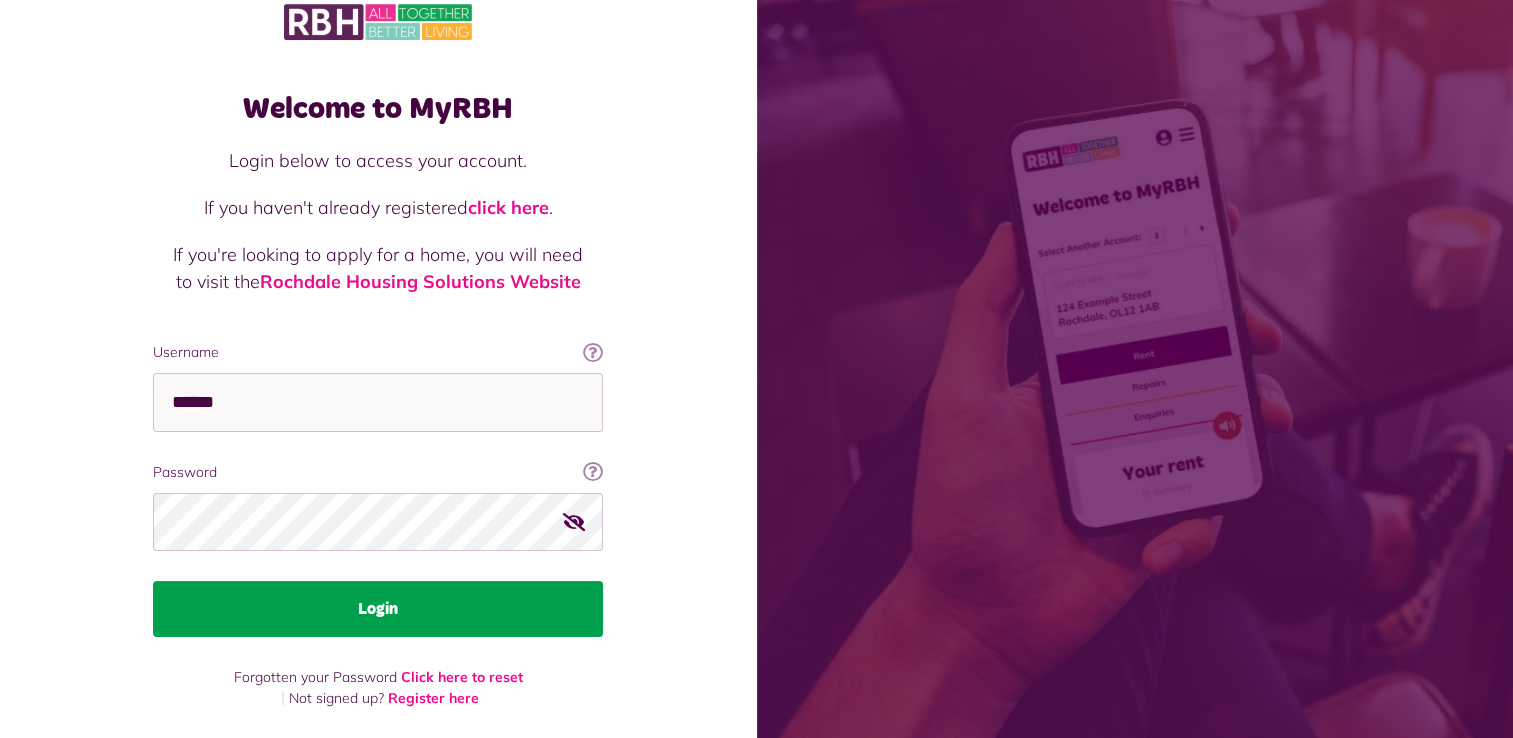 click on "Login" at bounding box center [378, 609] 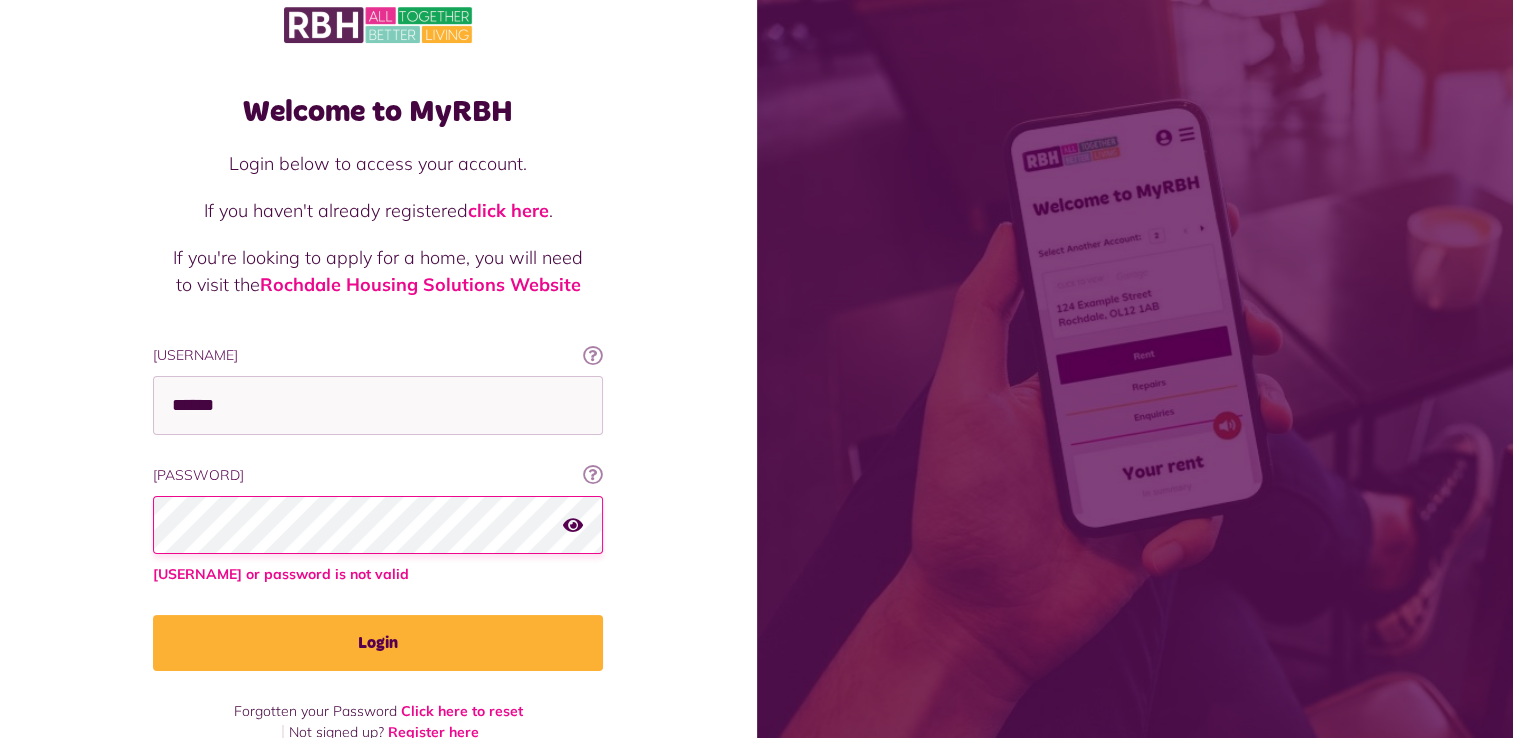 scroll, scrollTop: 60, scrollLeft: 0, axis: vertical 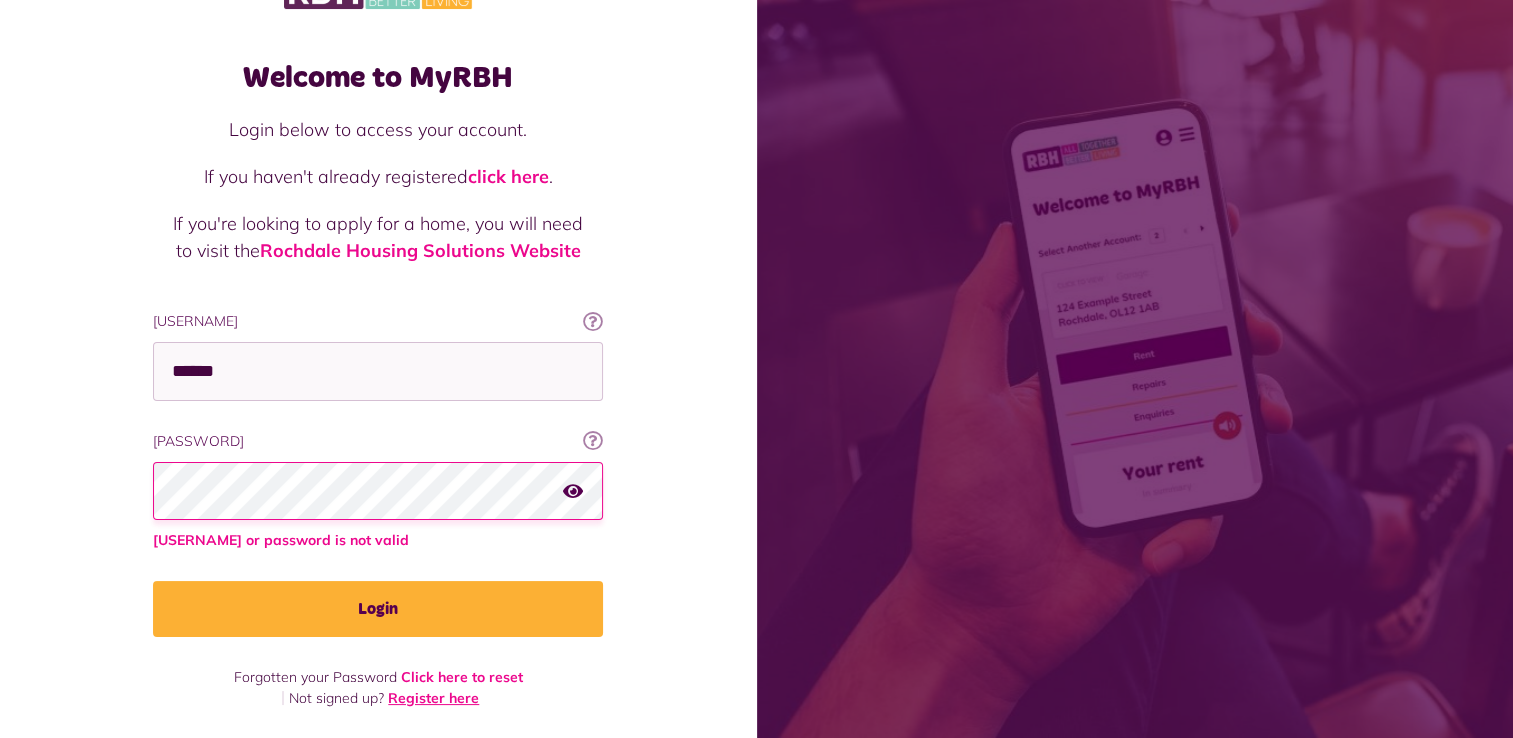 click on "Register here" at bounding box center [433, 698] 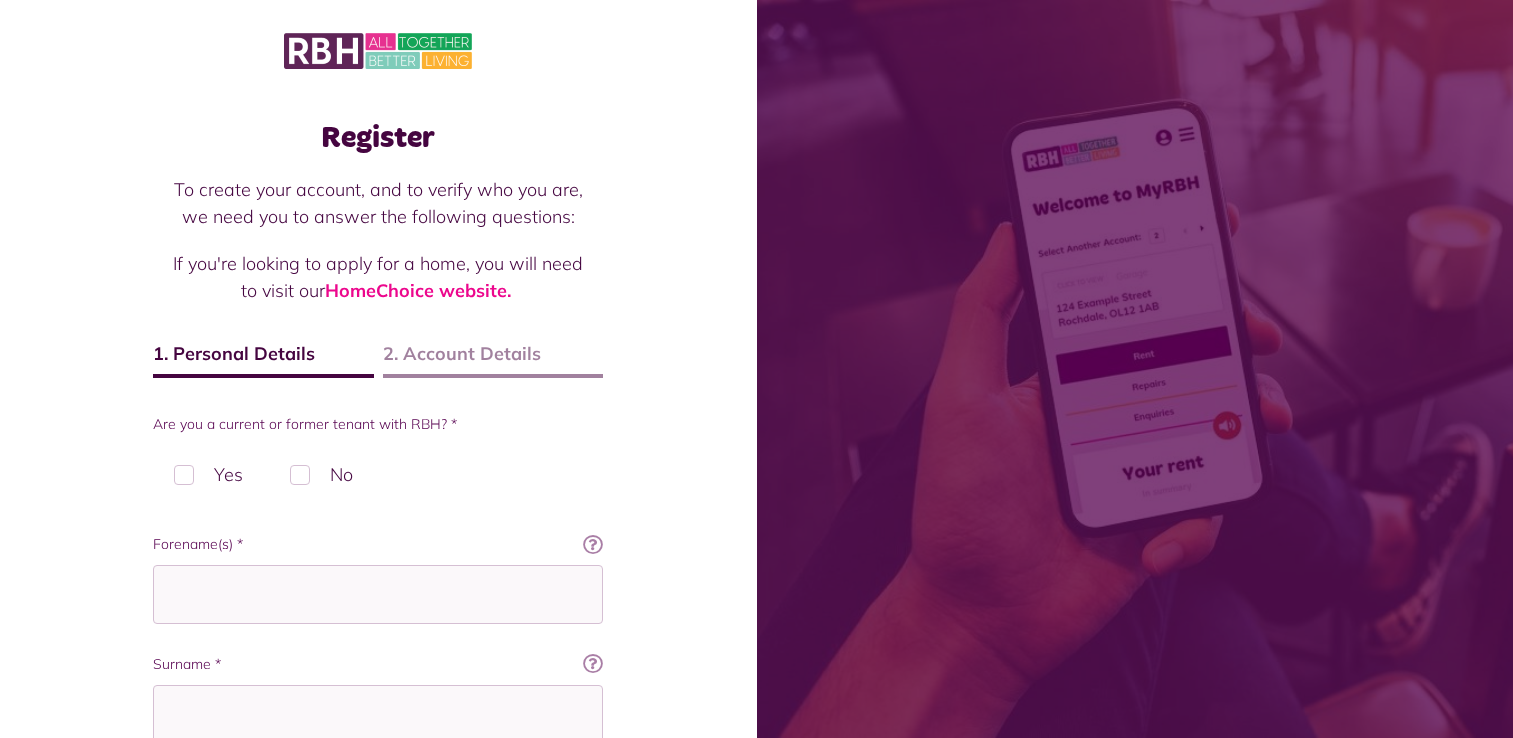 scroll, scrollTop: 0, scrollLeft: 0, axis: both 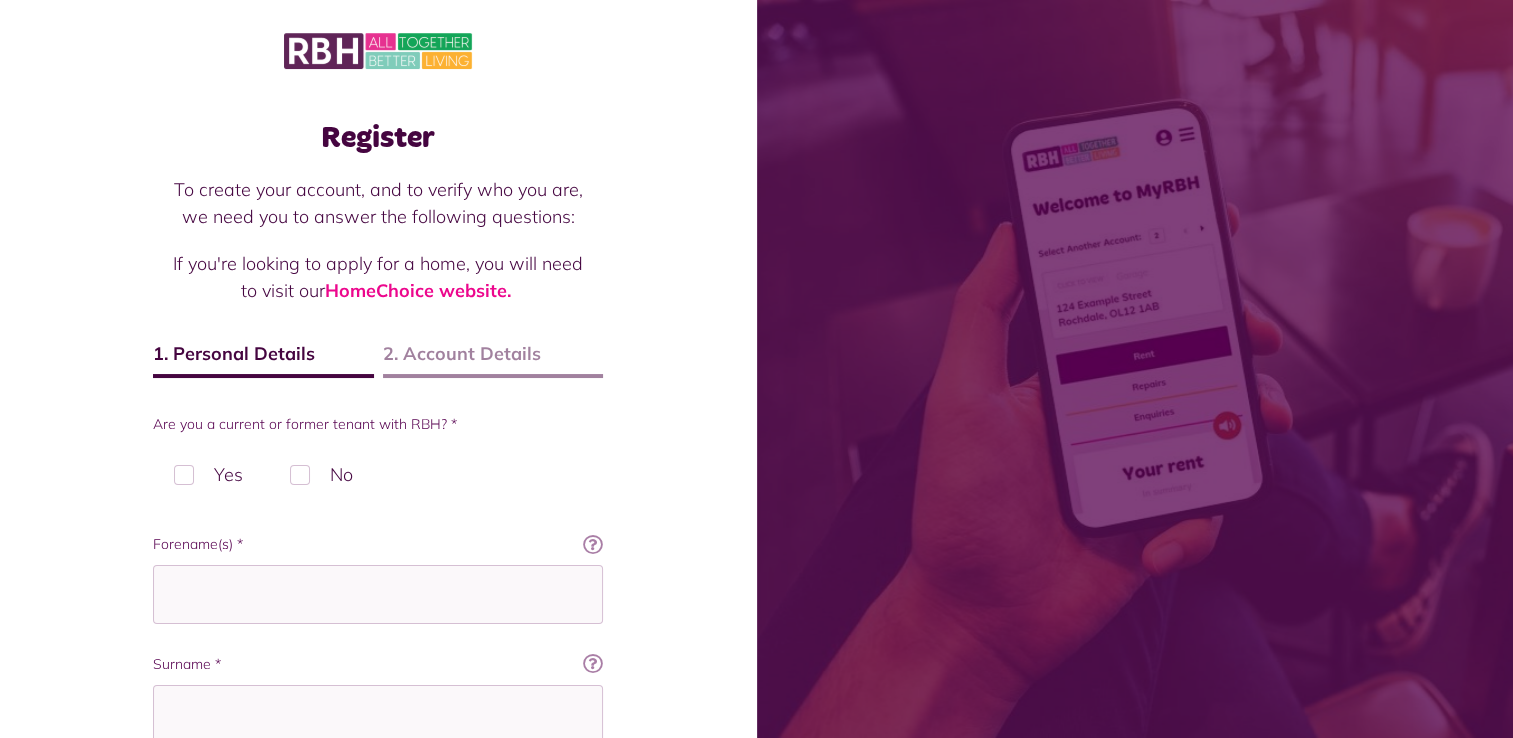 click on "Yes" at bounding box center (208, 474) 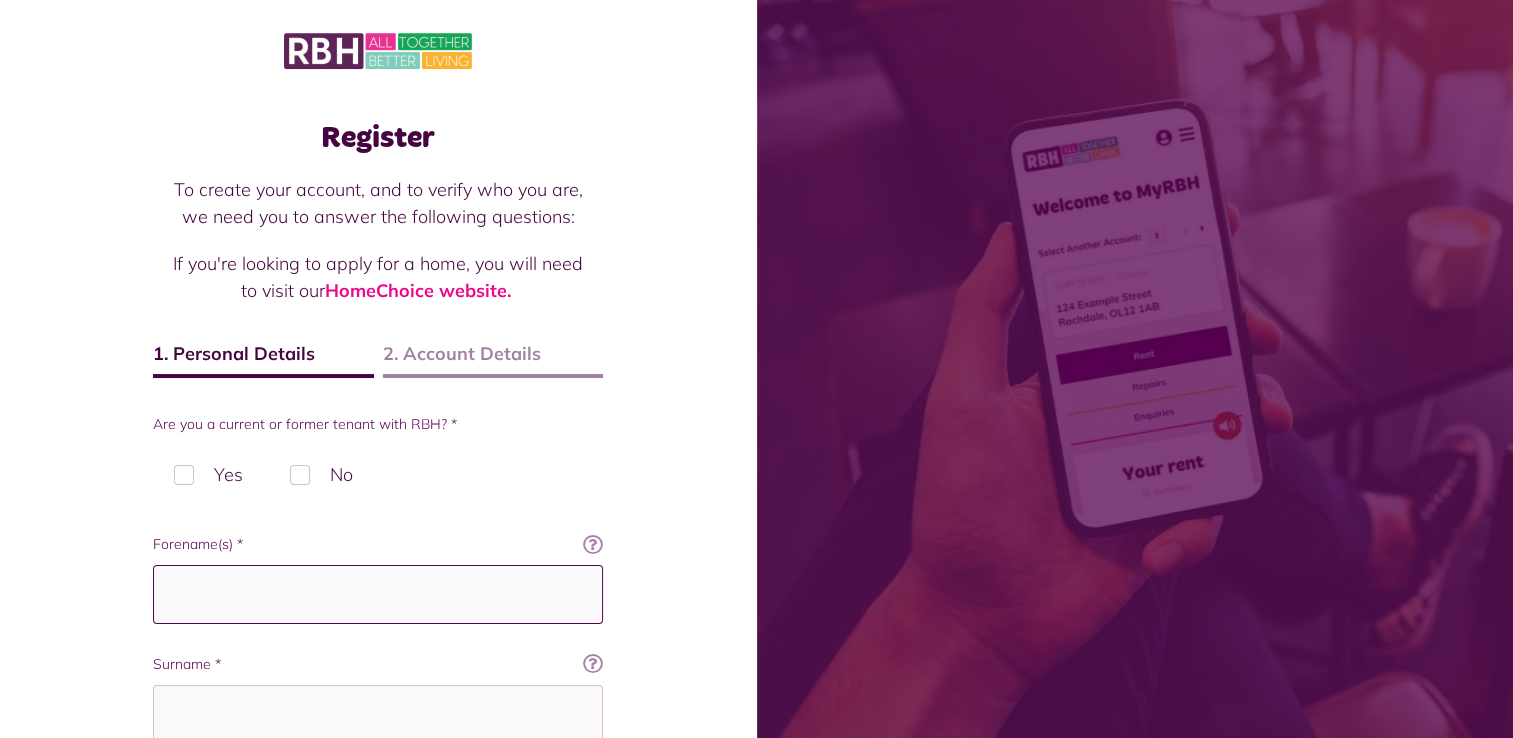 click on "Forename(s) *" at bounding box center [378, 594] 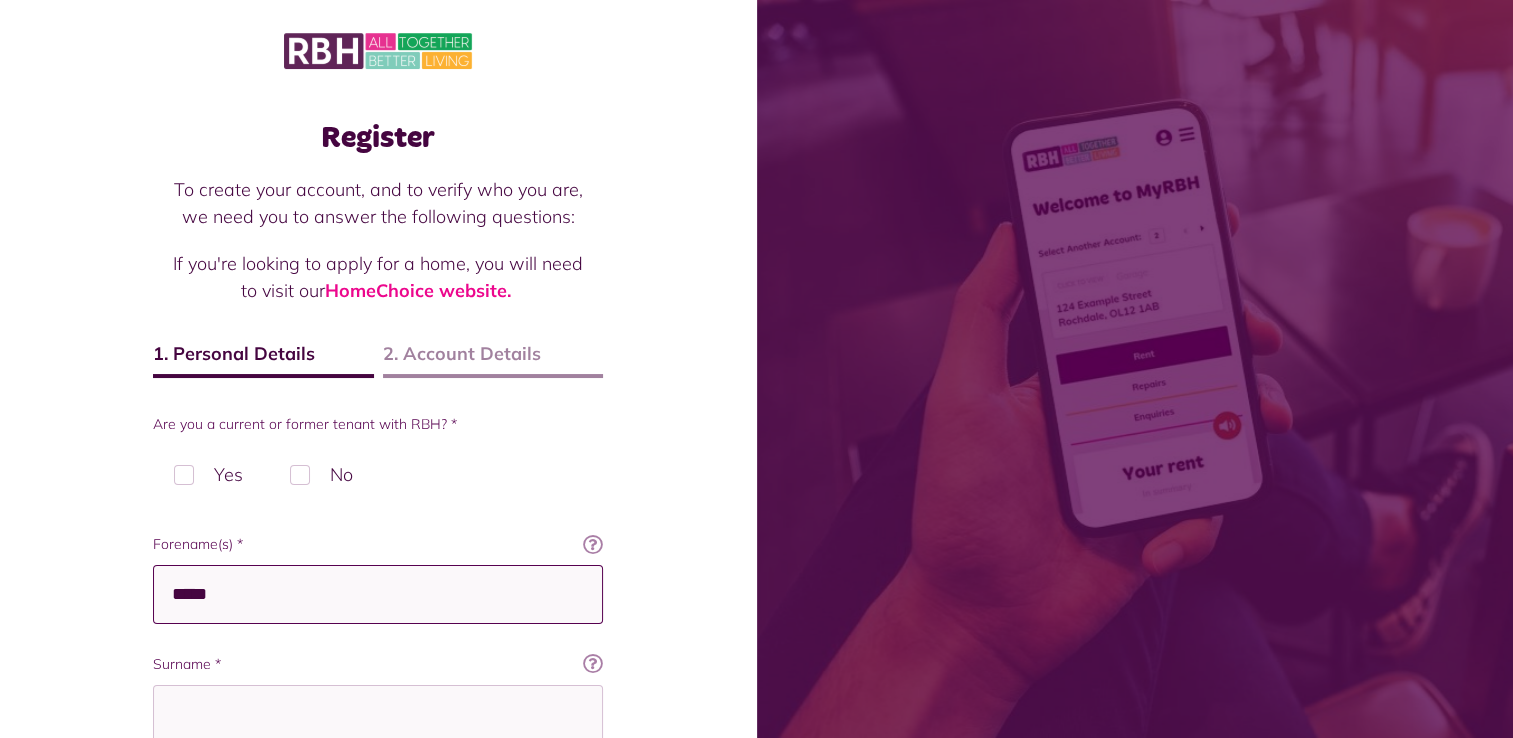 type on "*****" 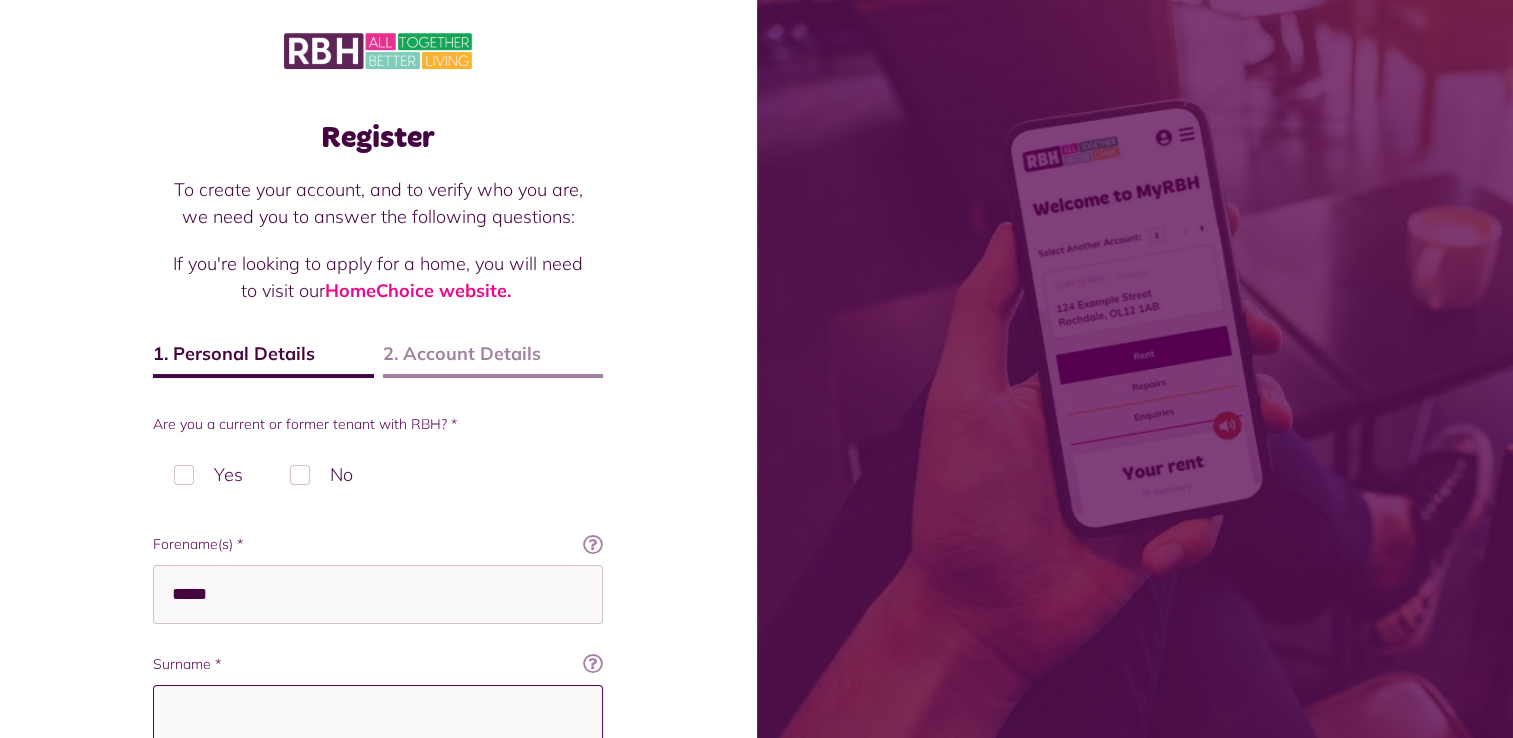 click on "Surname *" at bounding box center (378, 714) 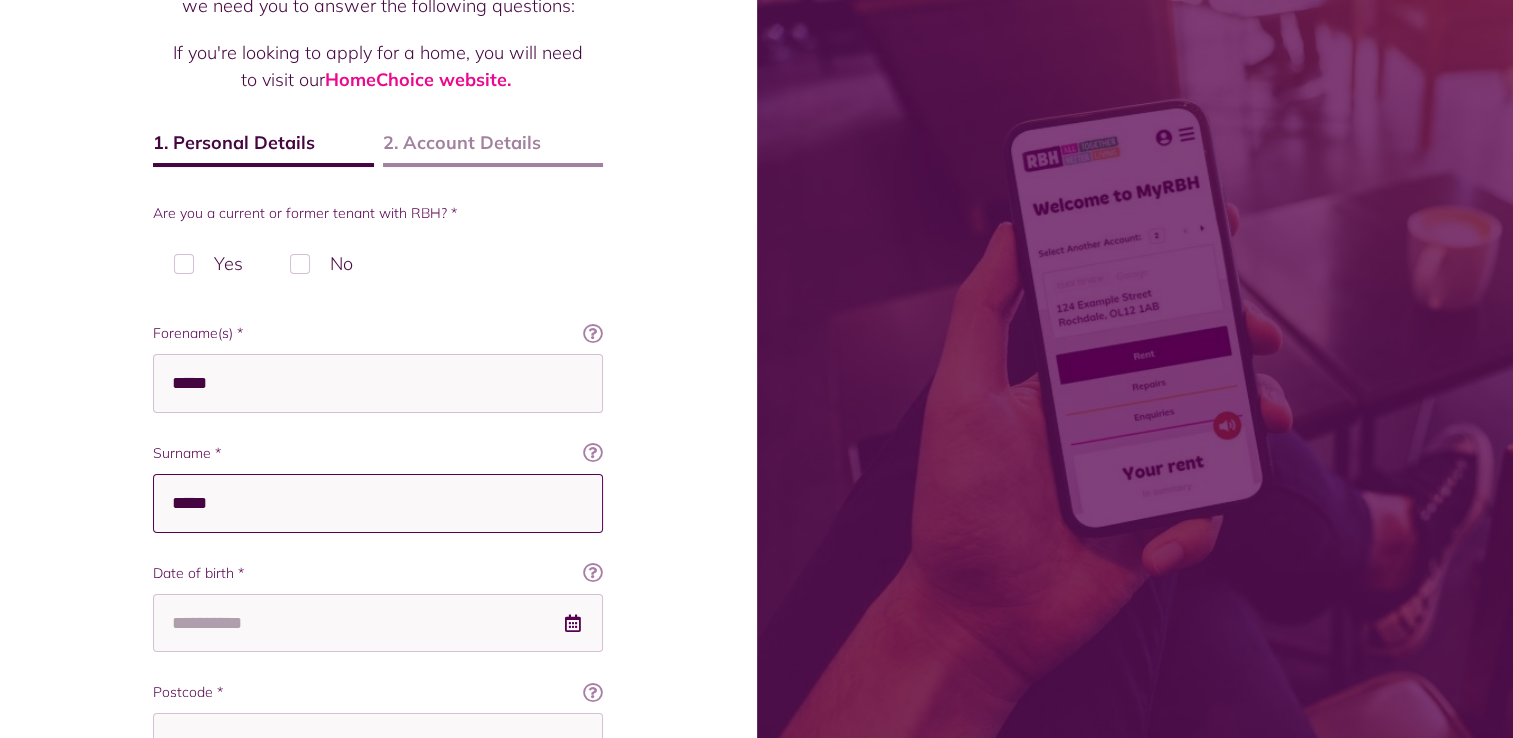 scroll, scrollTop: 381, scrollLeft: 0, axis: vertical 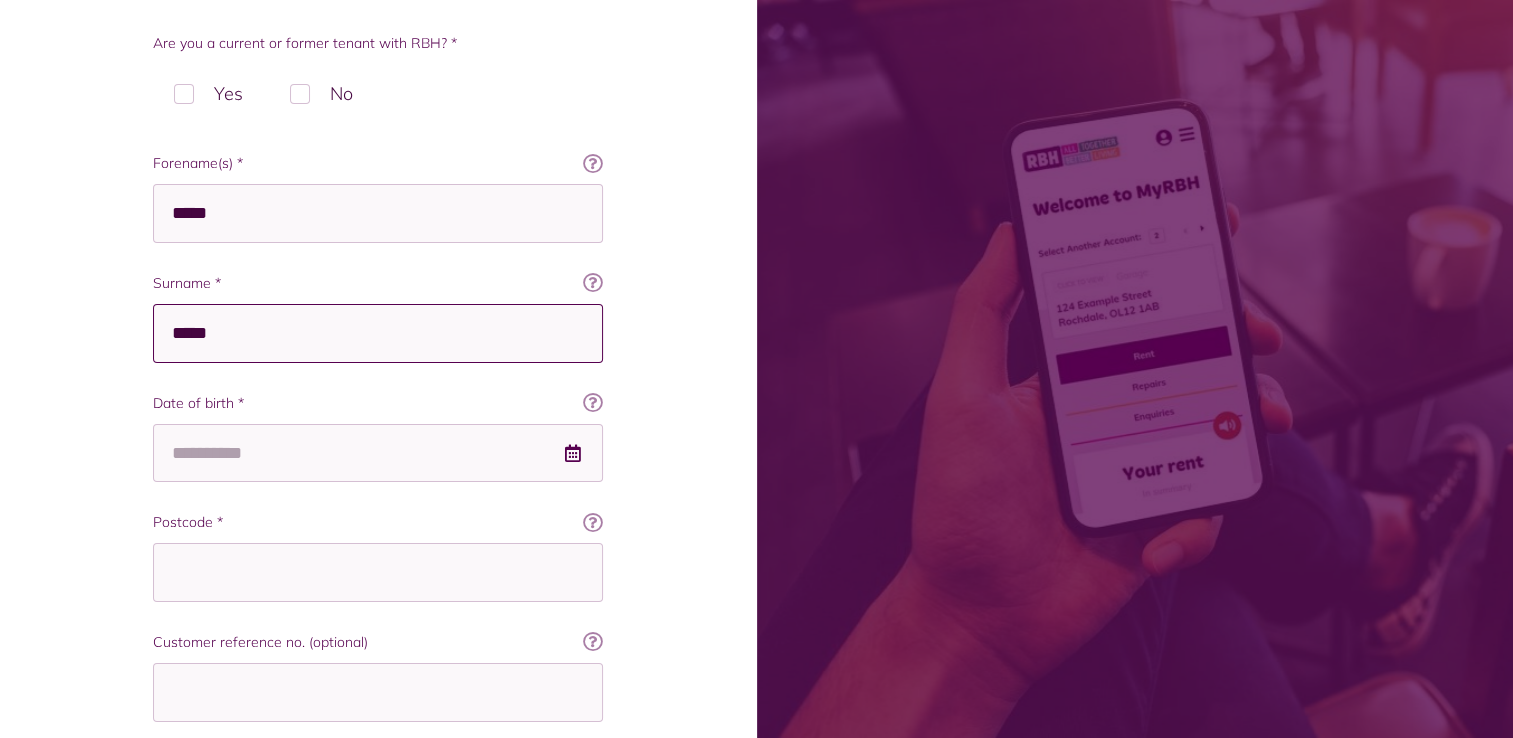 type on "*****" 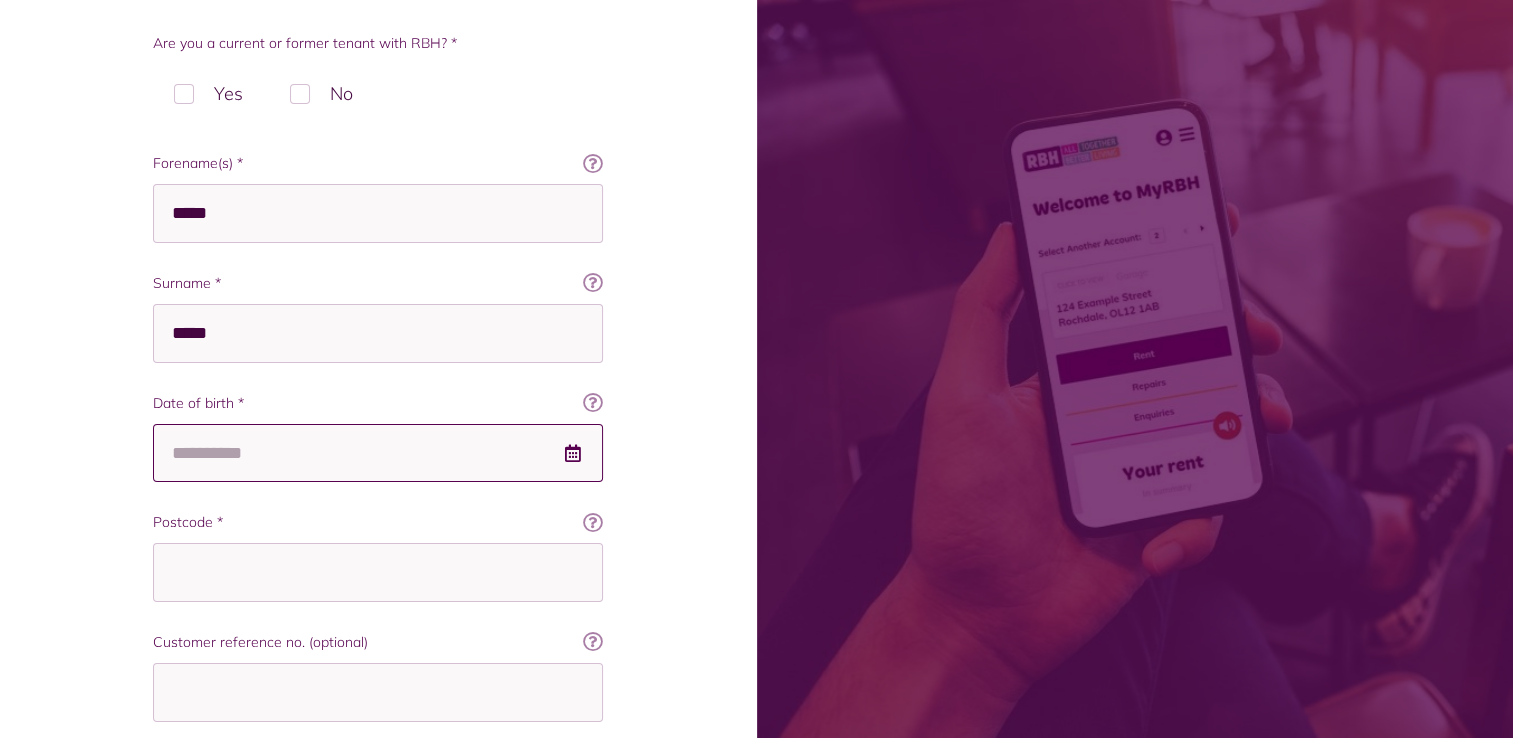 click on "Date of birth *" at bounding box center [378, 453] 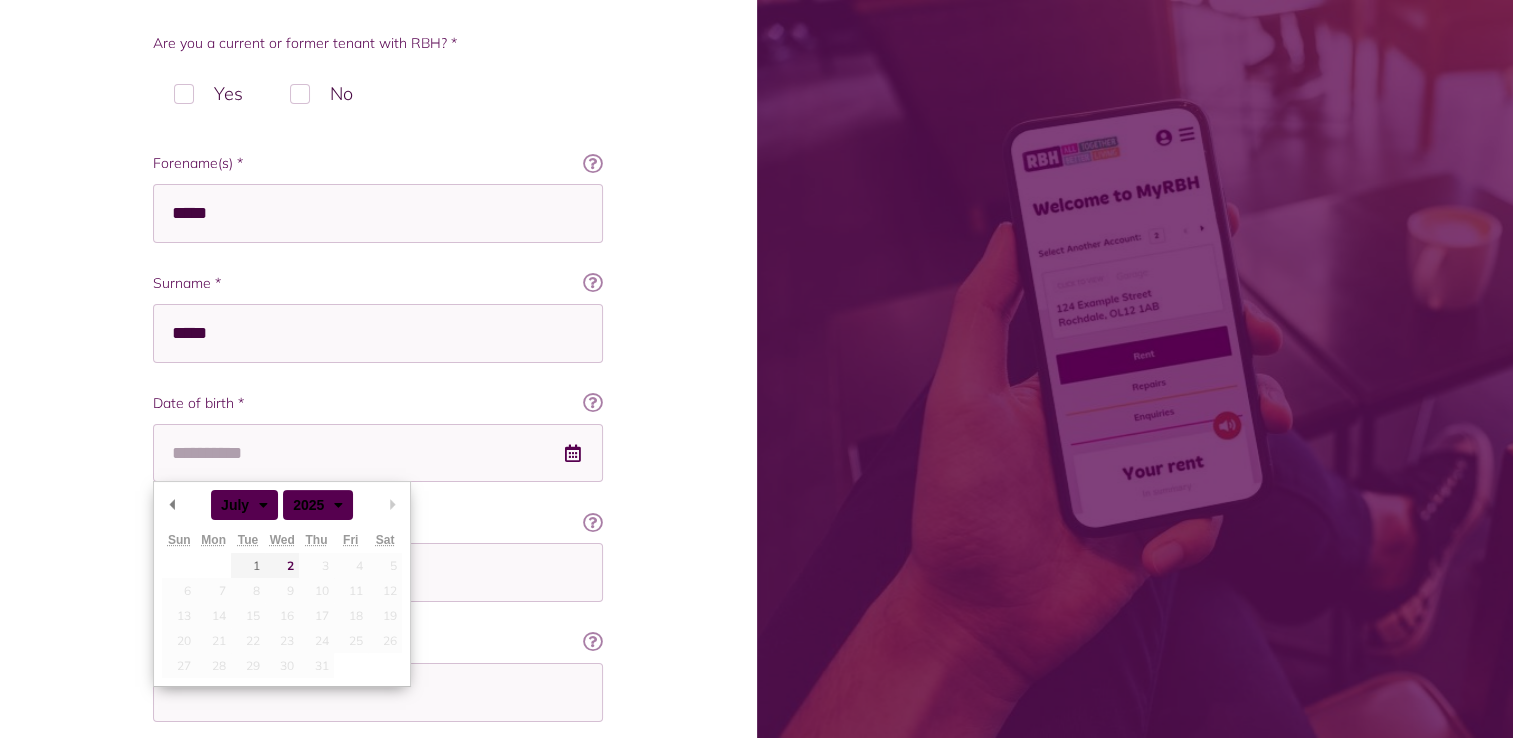 click at bounding box center [573, 453] 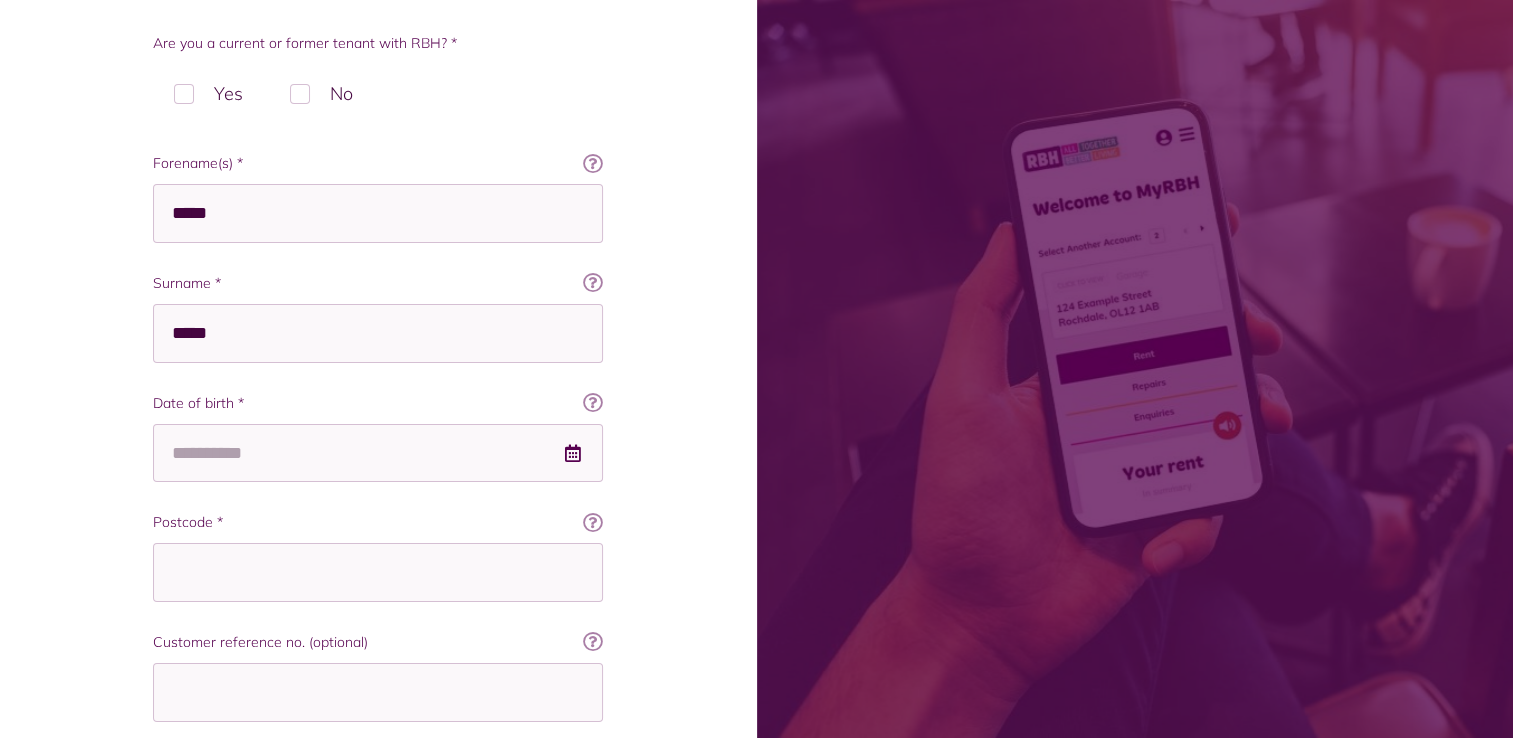 click at bounding box center [573, 453] 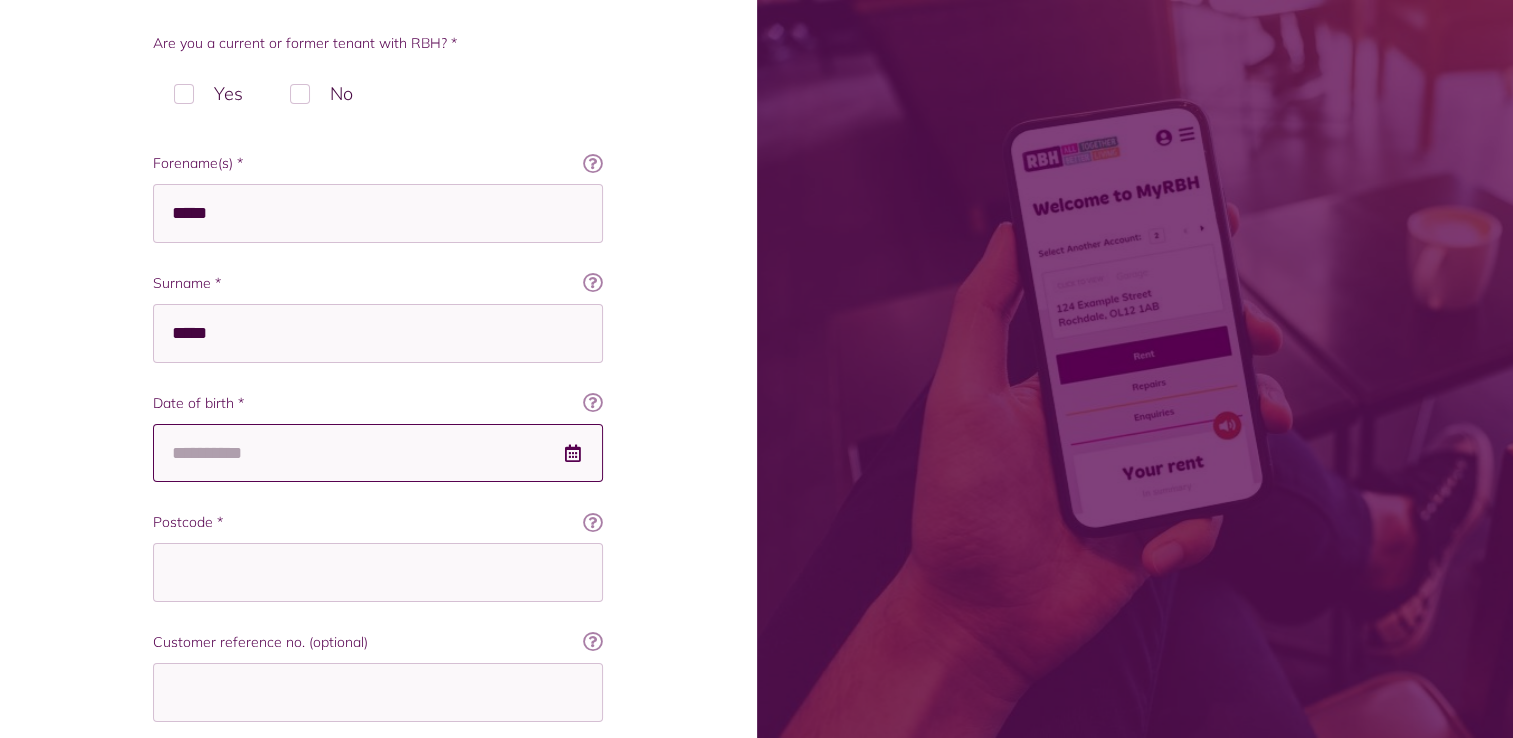 click on "Date of birth *" at bounding box center (378, 453) 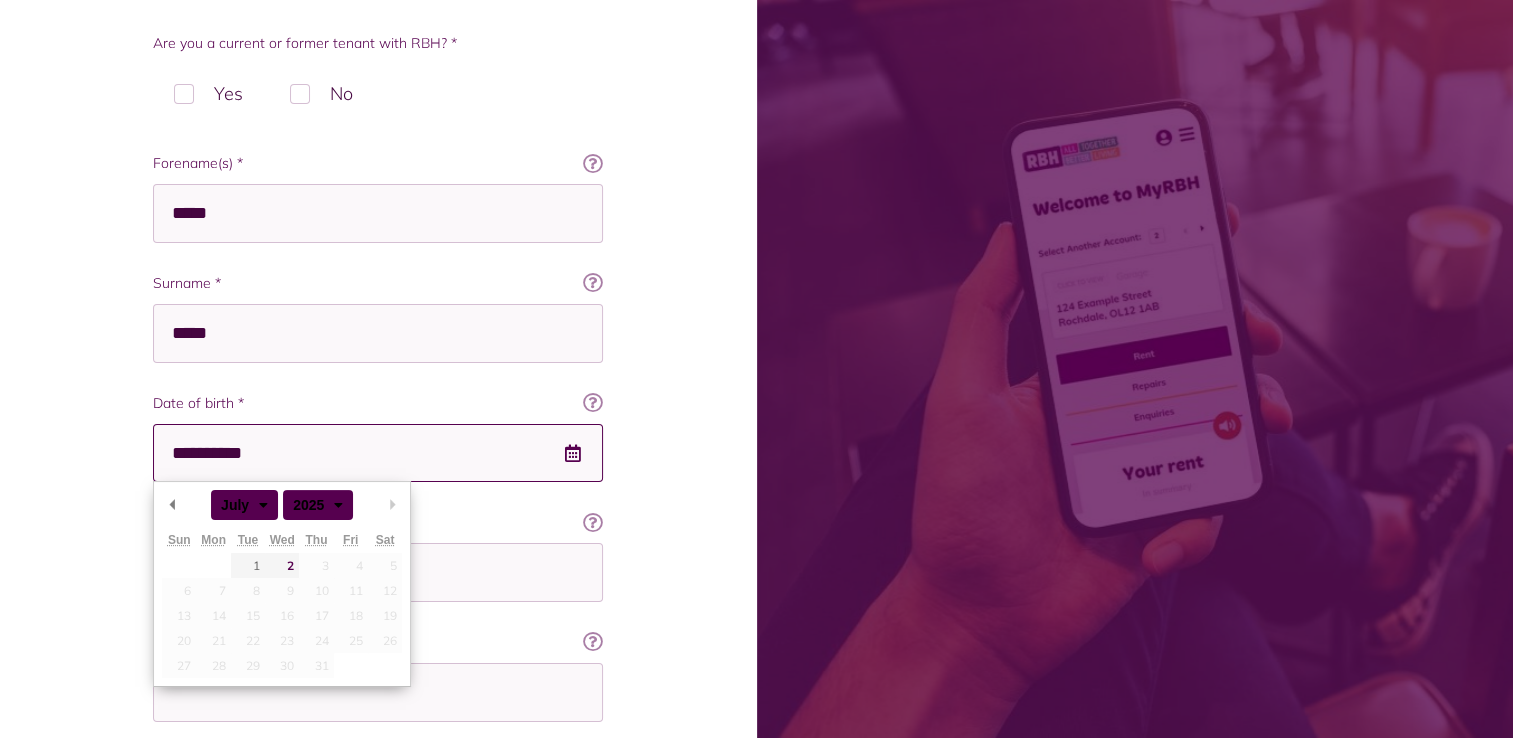 type on "**********" 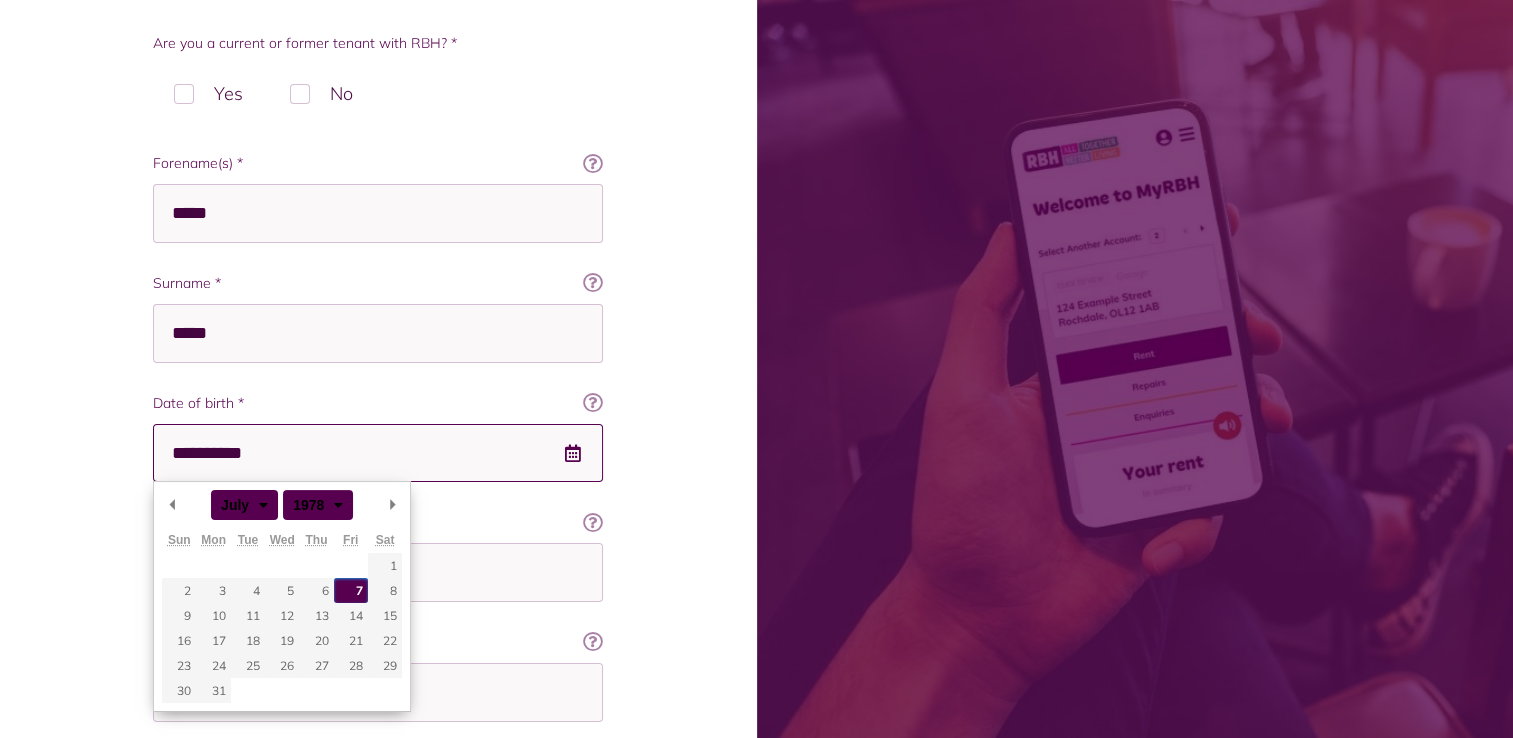 click on "Postcode *" at bounding box center [378, 522] 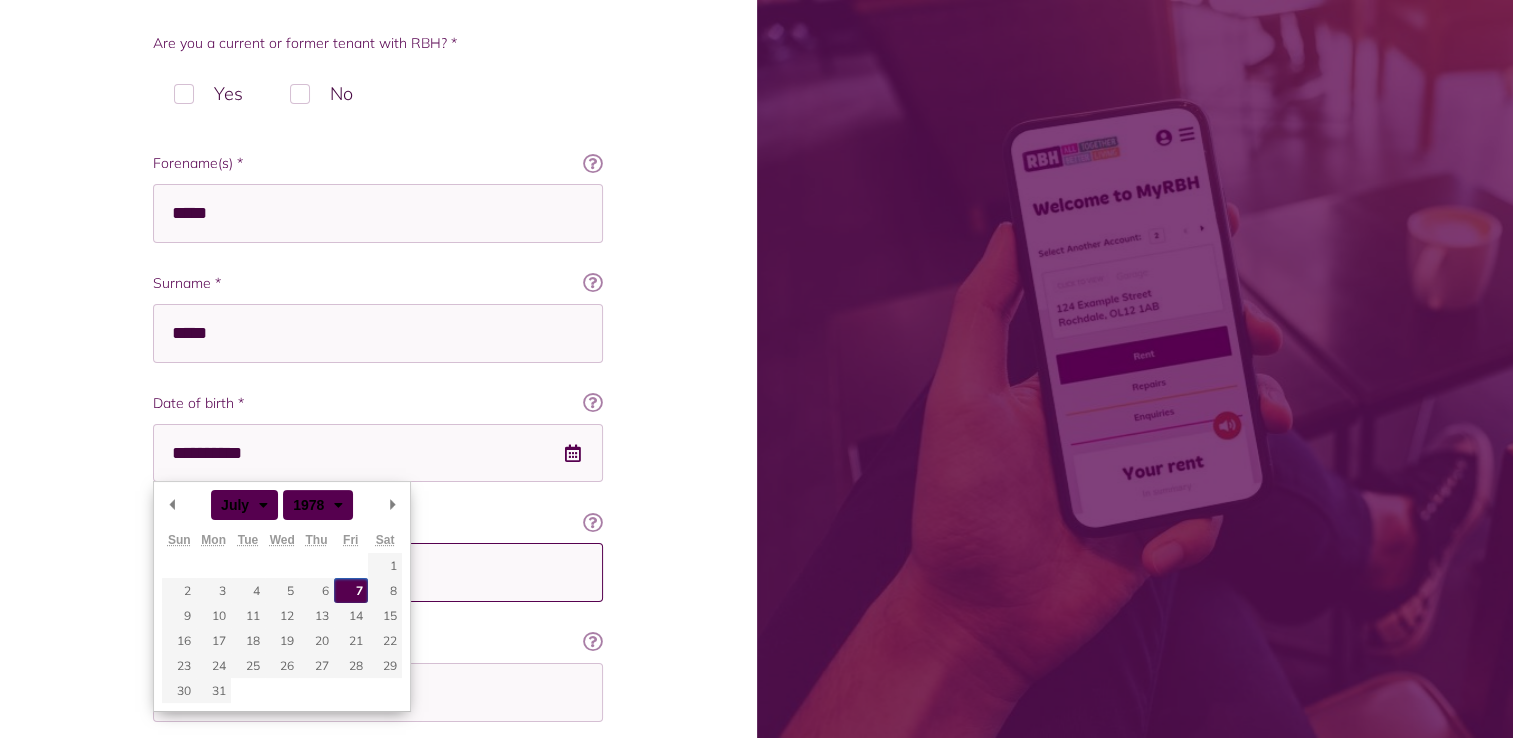 click on "Postcode *" at bounding box center [378, 572] 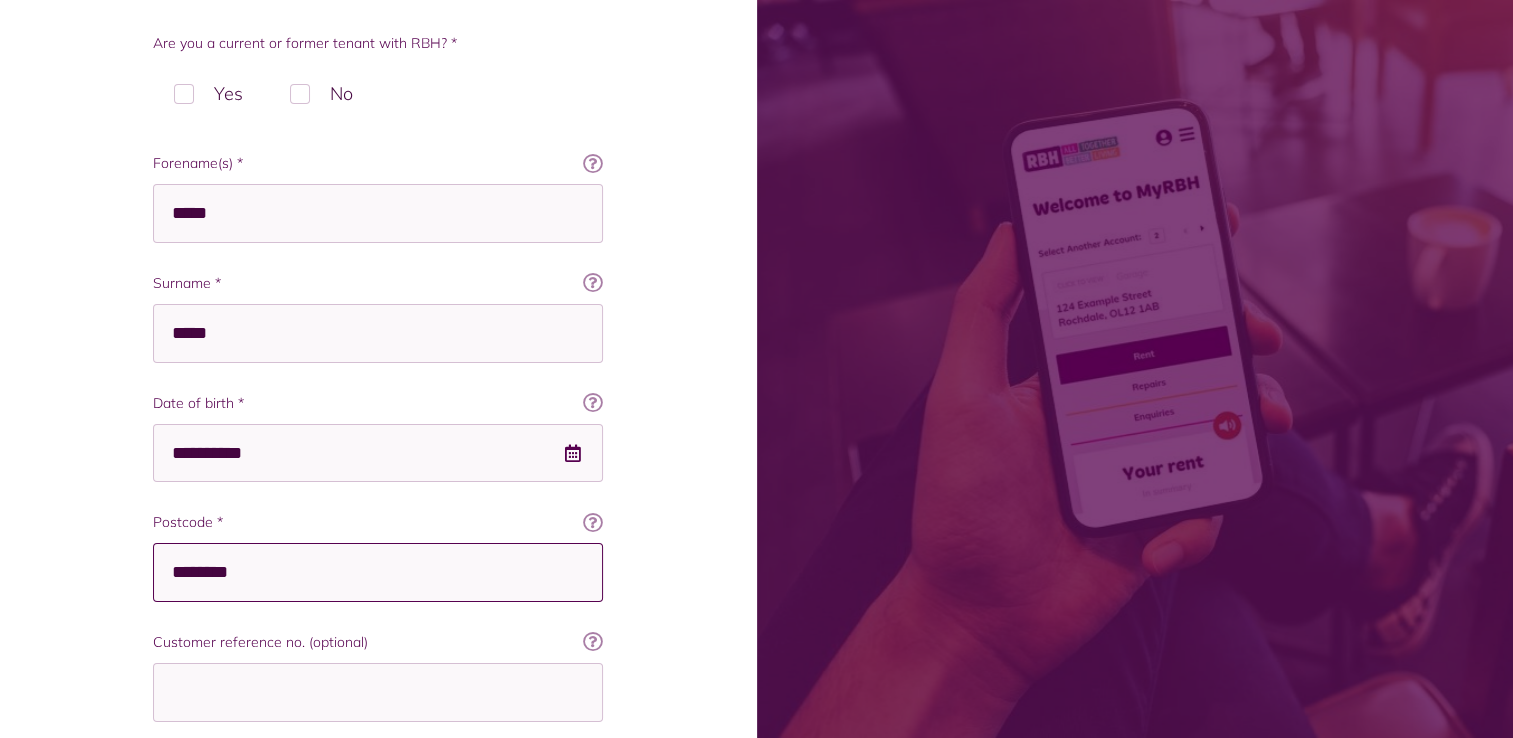 type on "********" 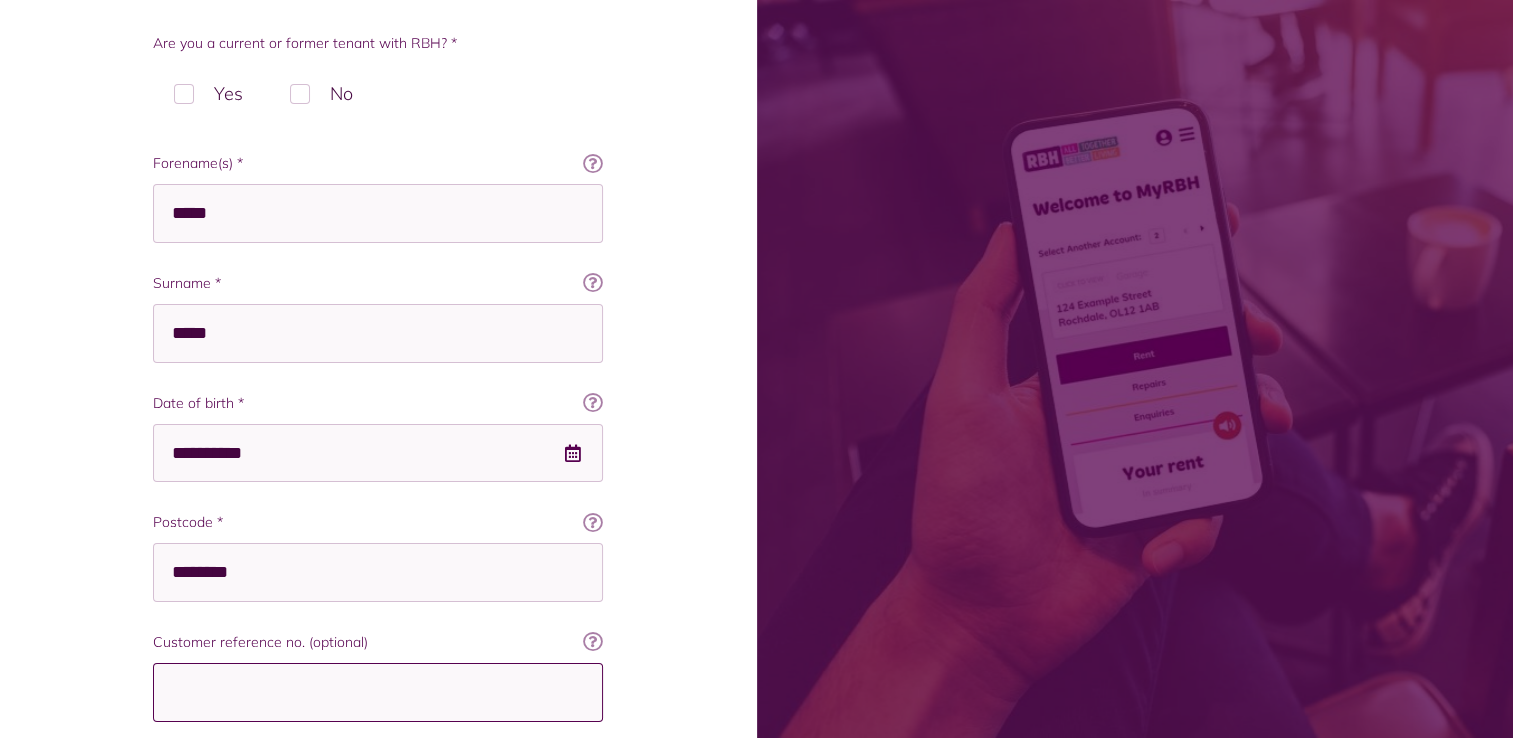 click on "Customer reference no. (optional)" at bounding box center (378, 692) 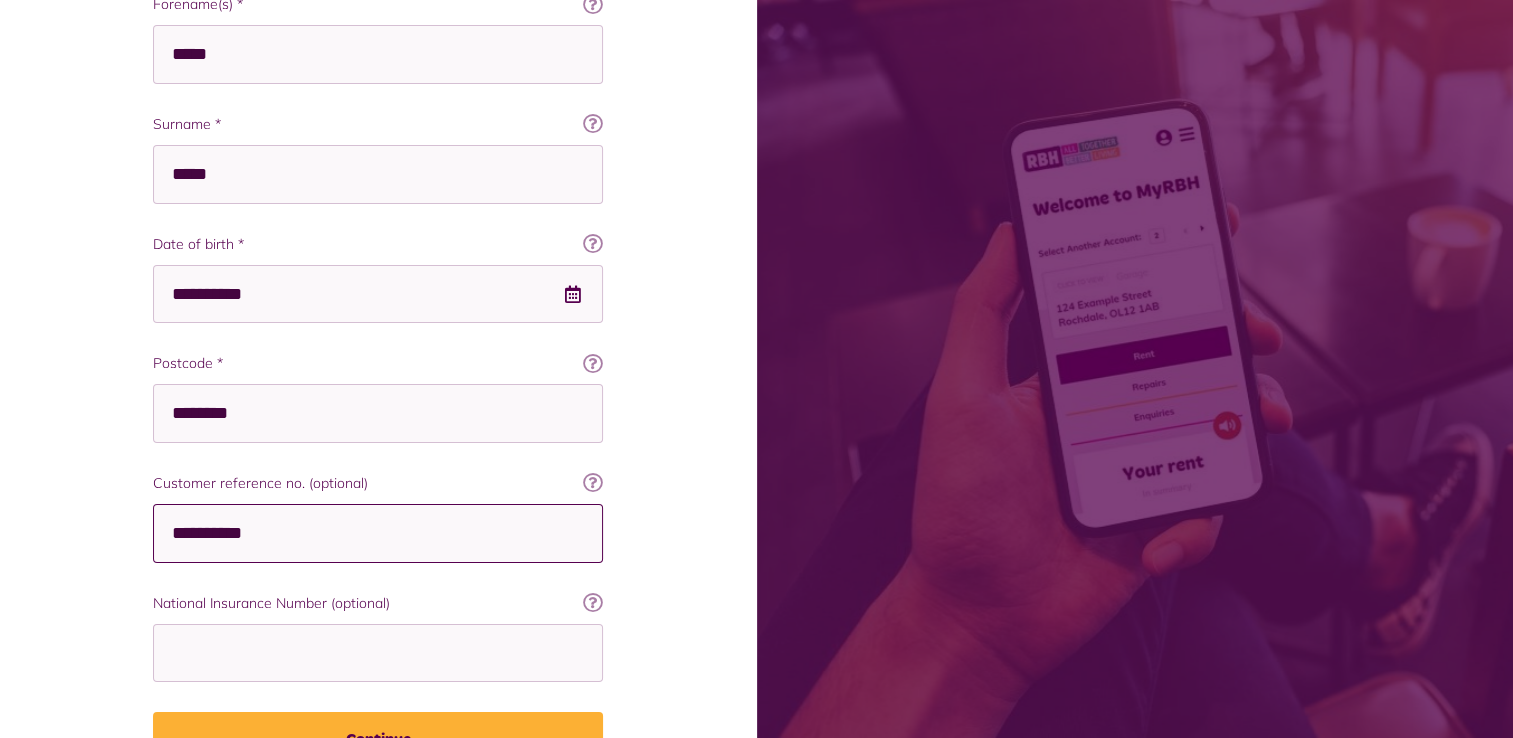 scroll, scrollTop: 669, scrollLeft: 0, axis: vertical 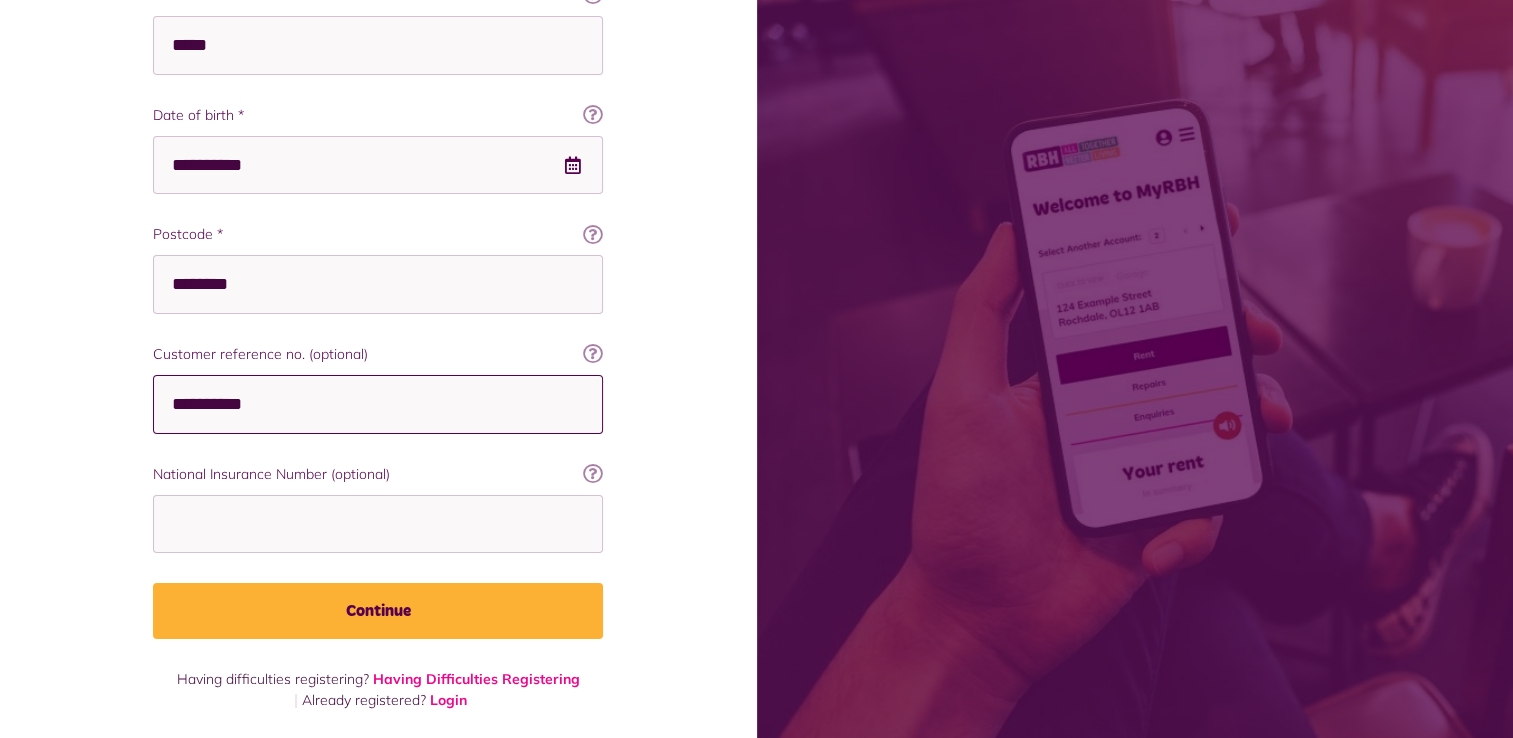 type on "**********" 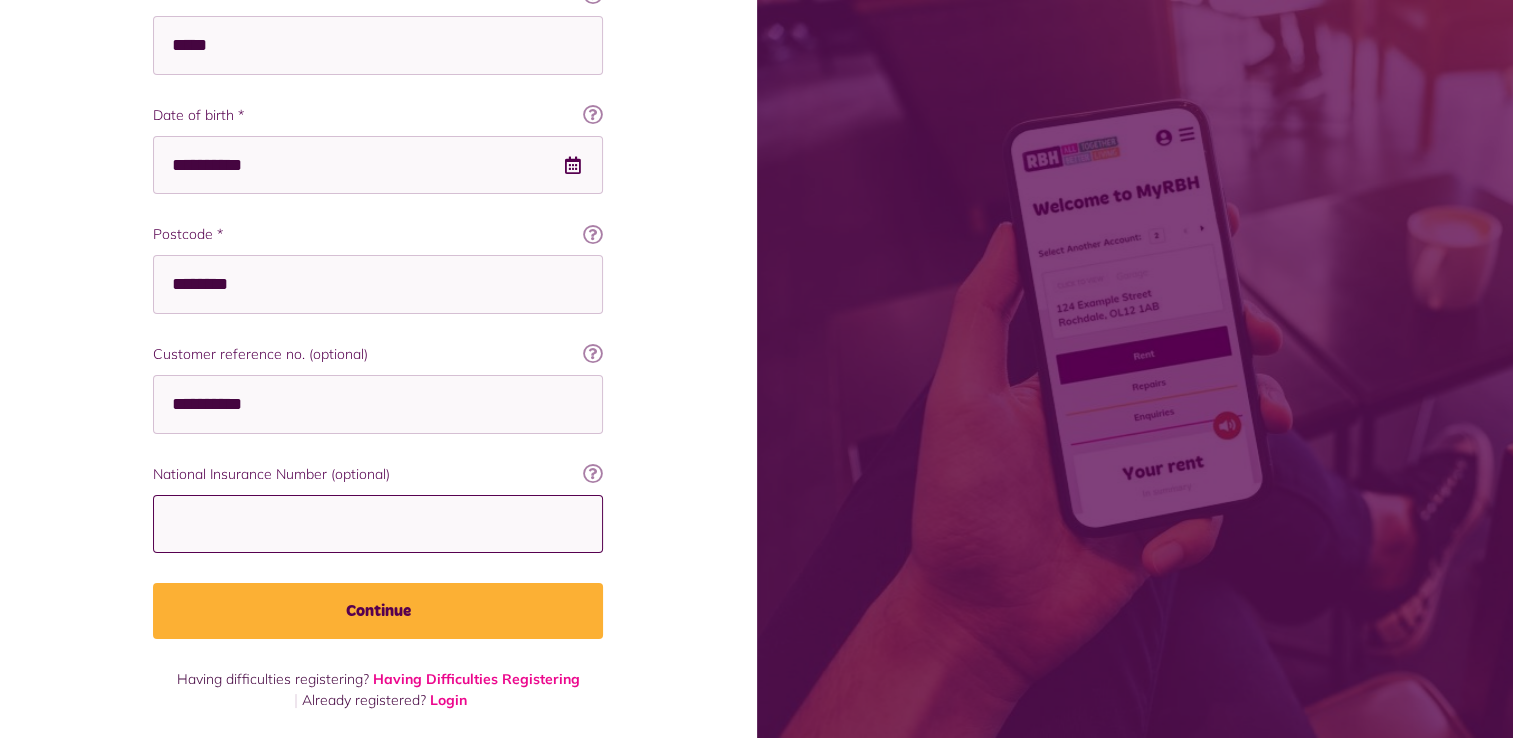 click on "National Insurance Number (optional)" at bounding box center [378, 524] 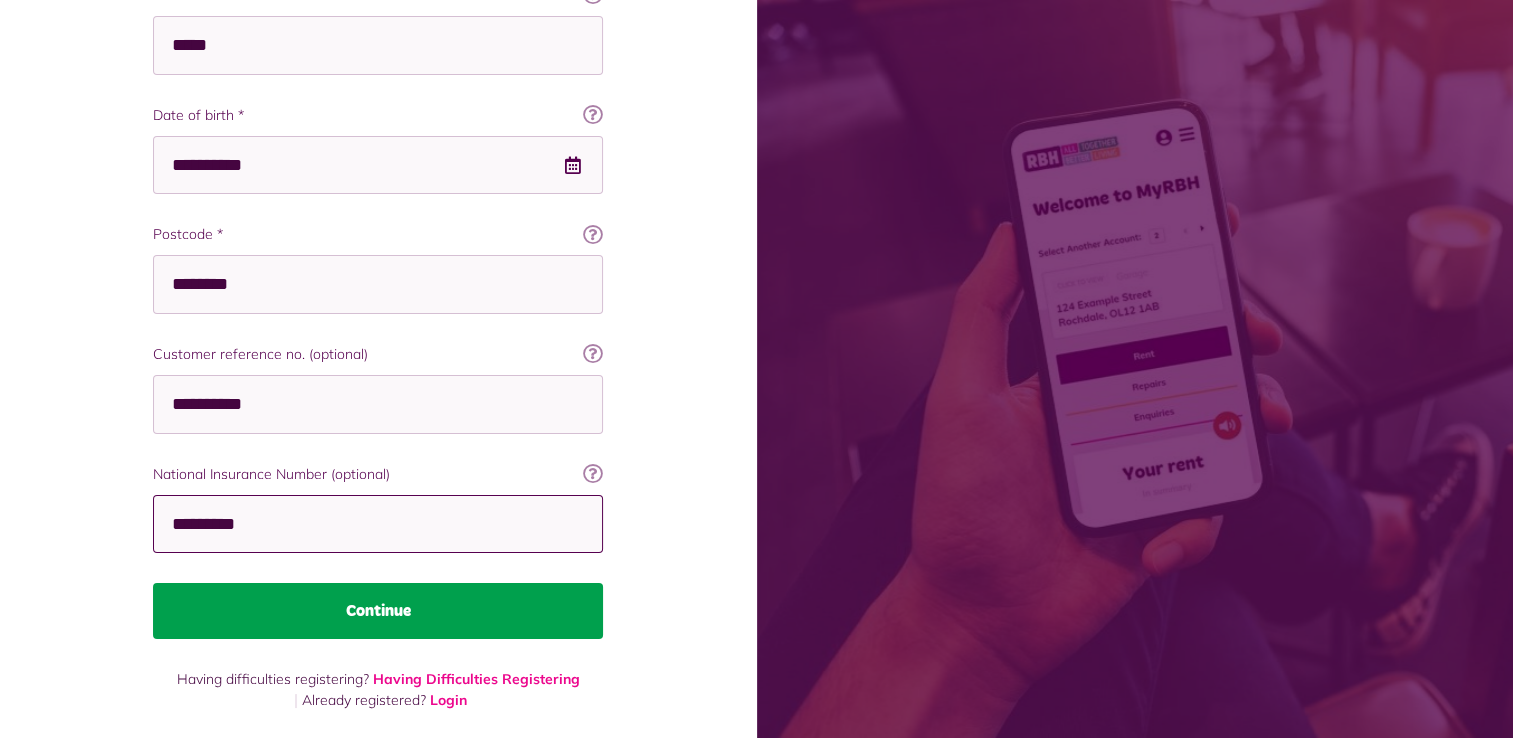 type on "*********" 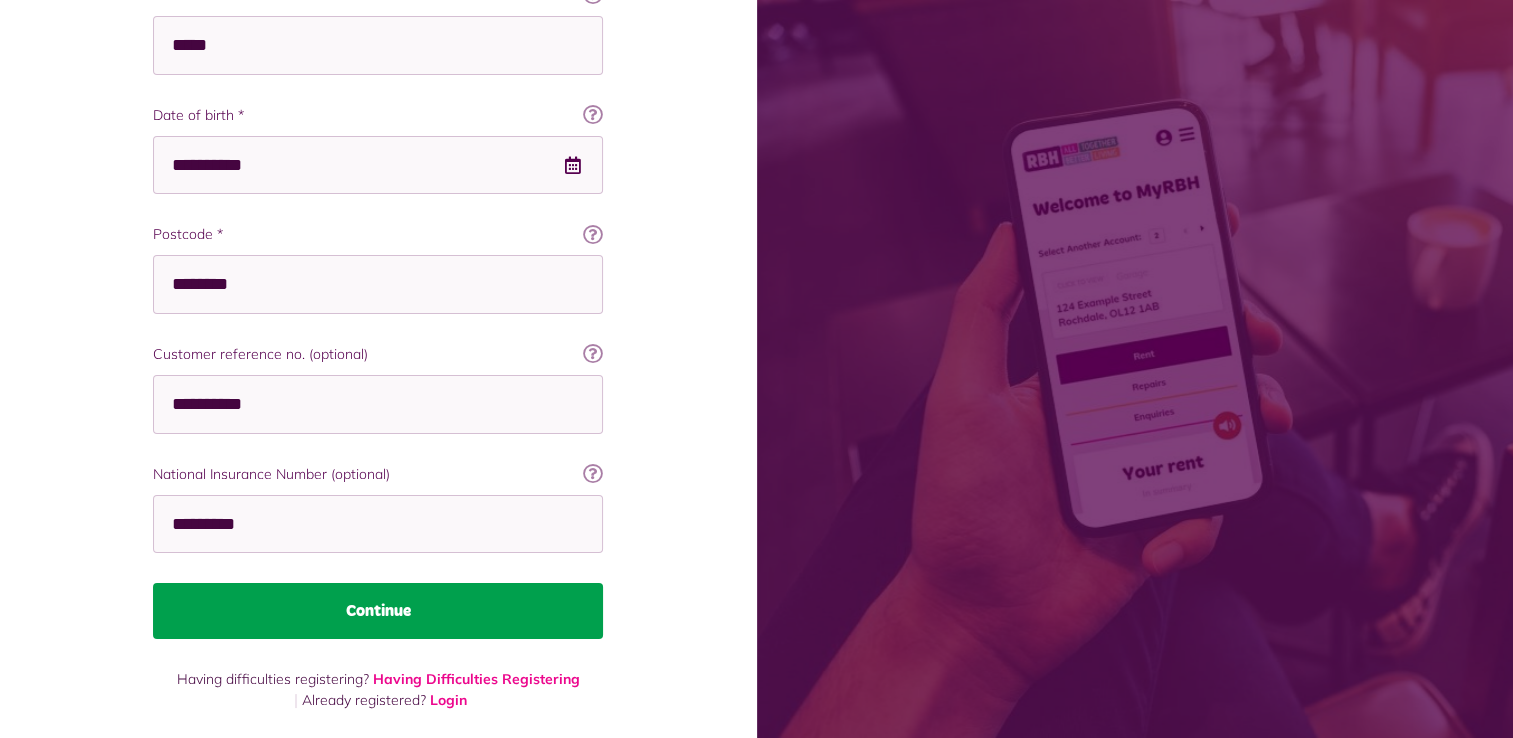 click on "Continue" at bounding box center (378, 611) 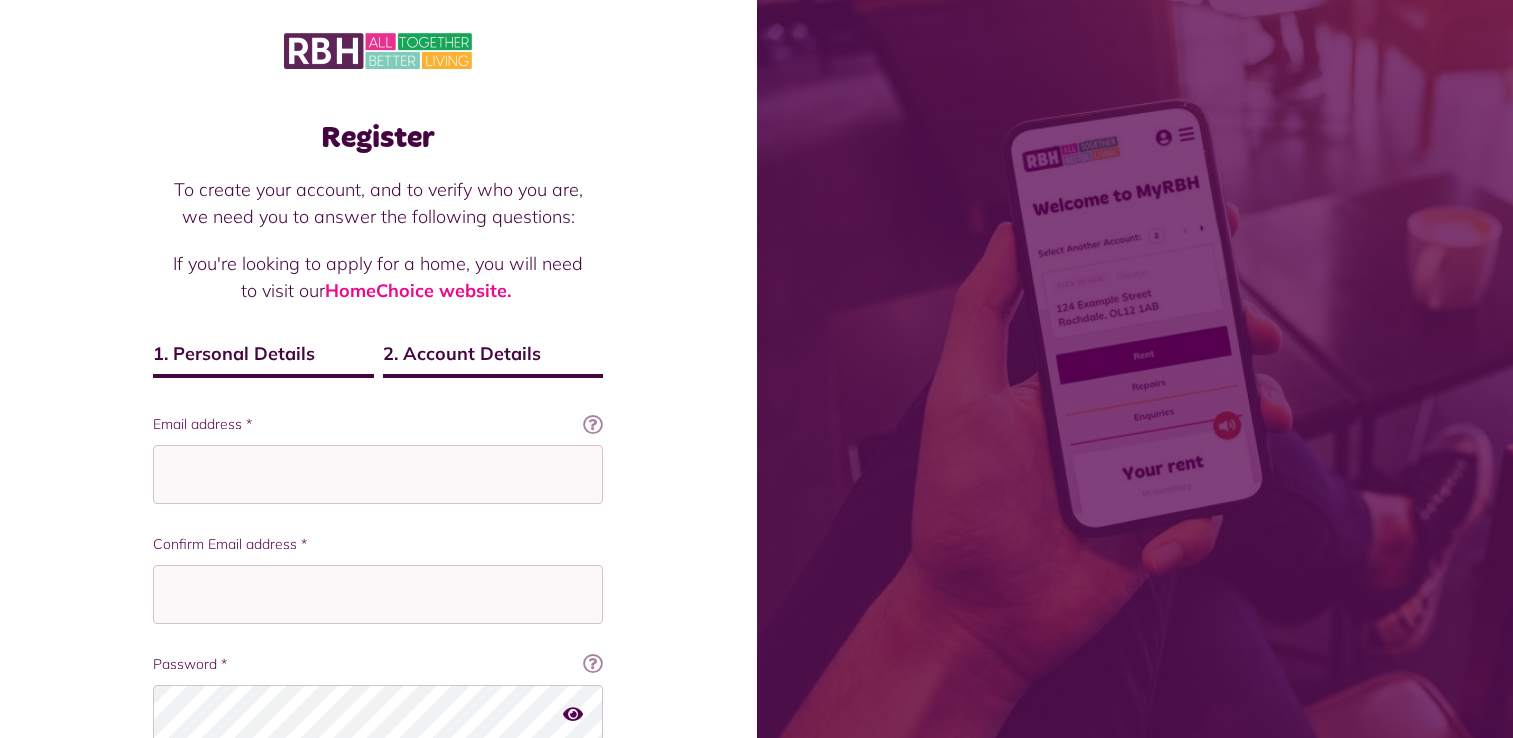 scroll, scrollTop: 0, scrollLeft: 0, axis: both 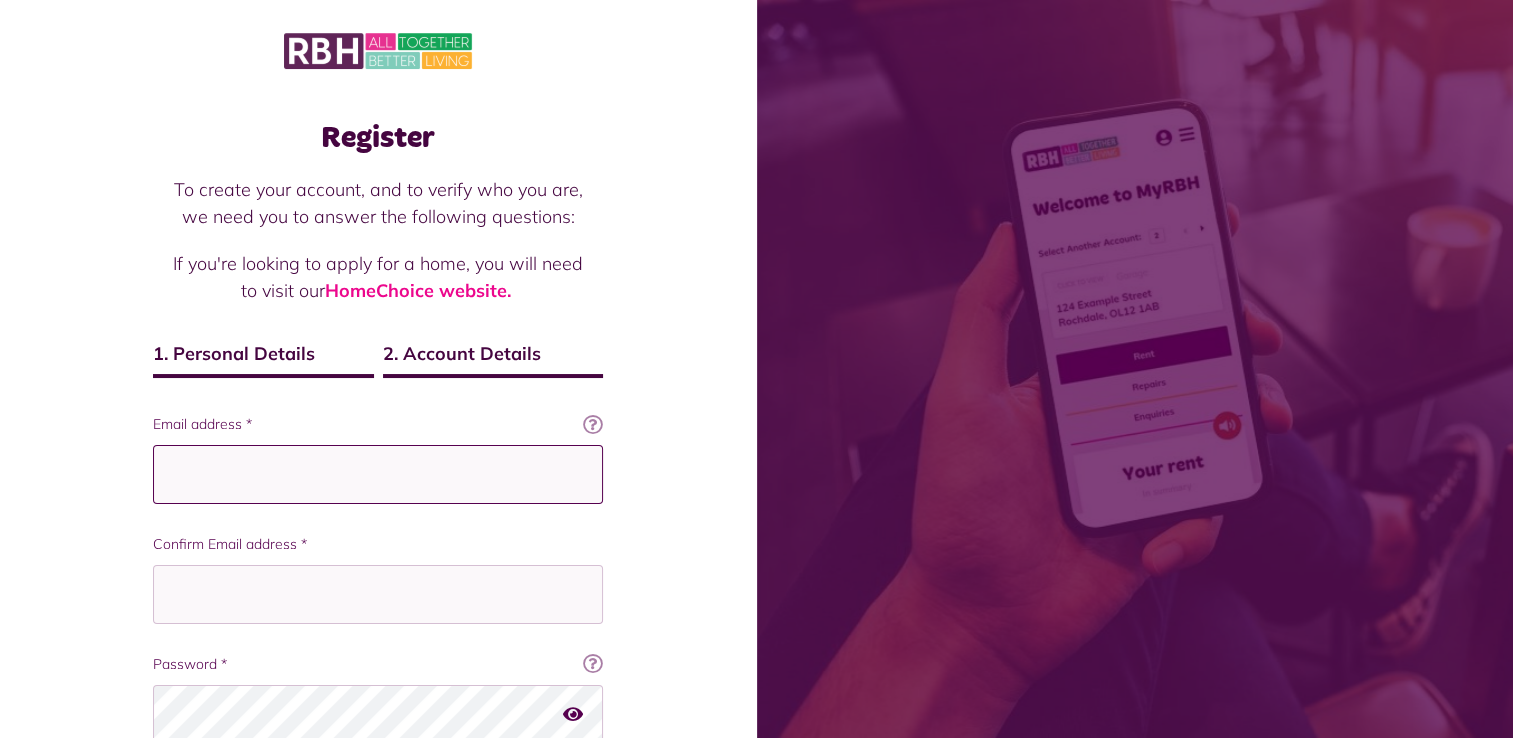 click on "Email address *" at bounding box center (378, 474) 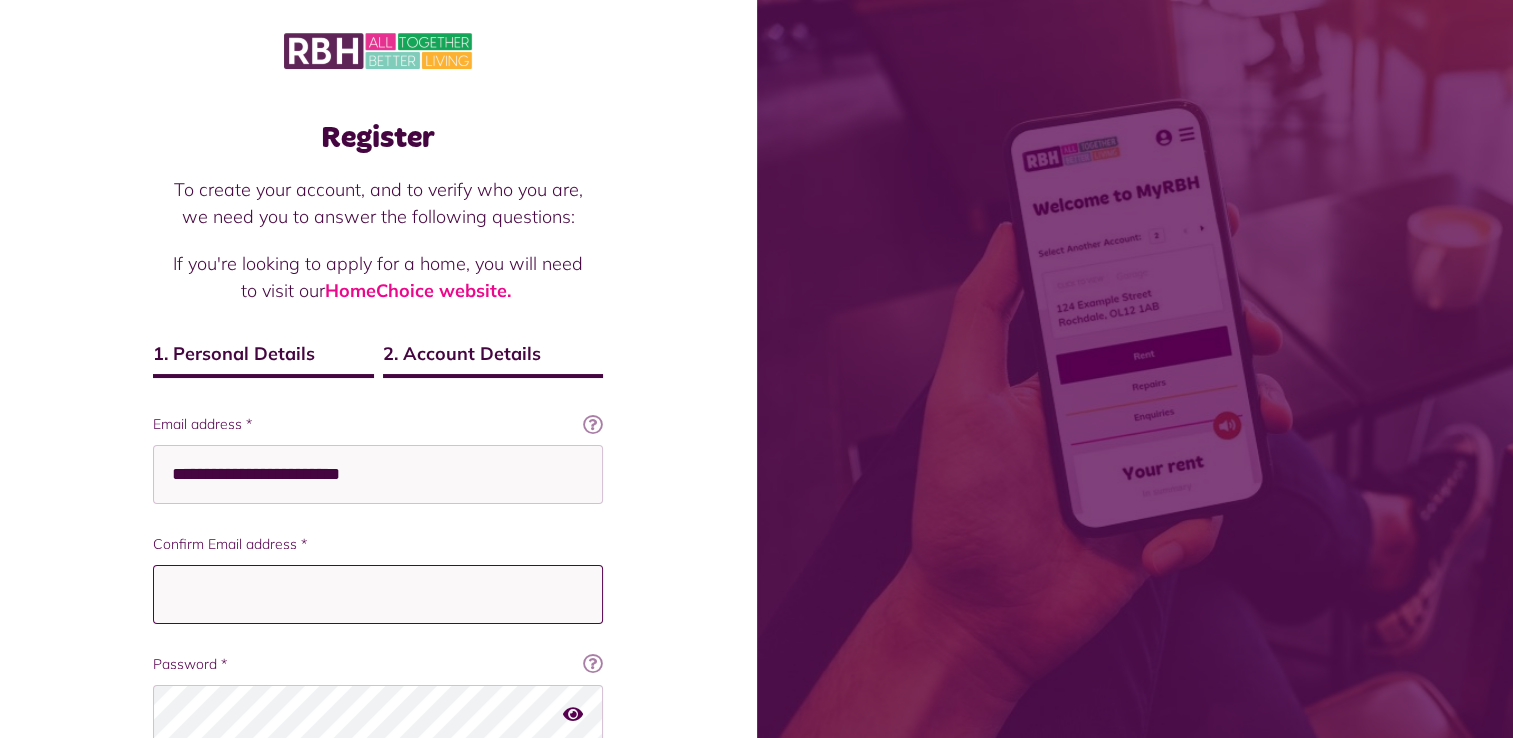 type on "**********" 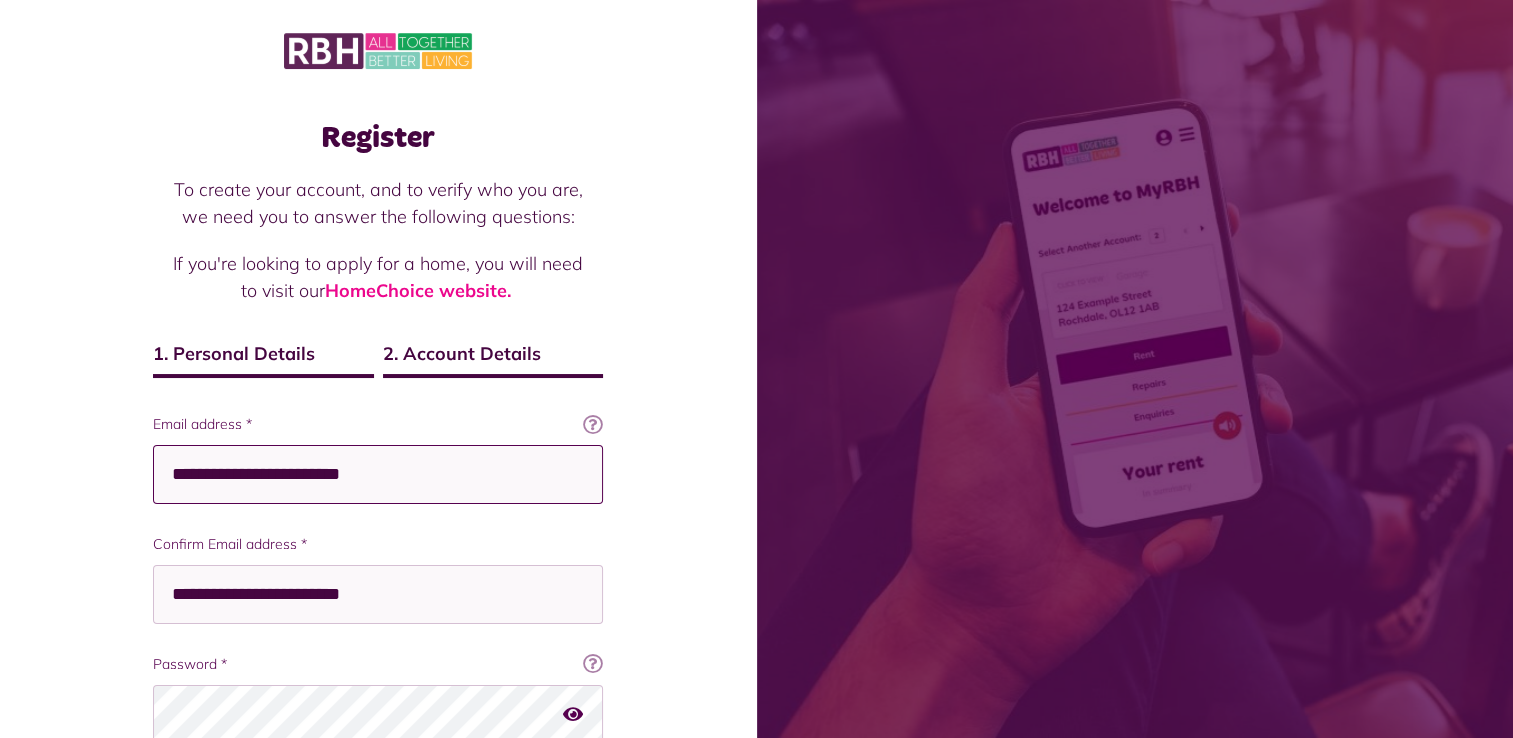 type on "**********" 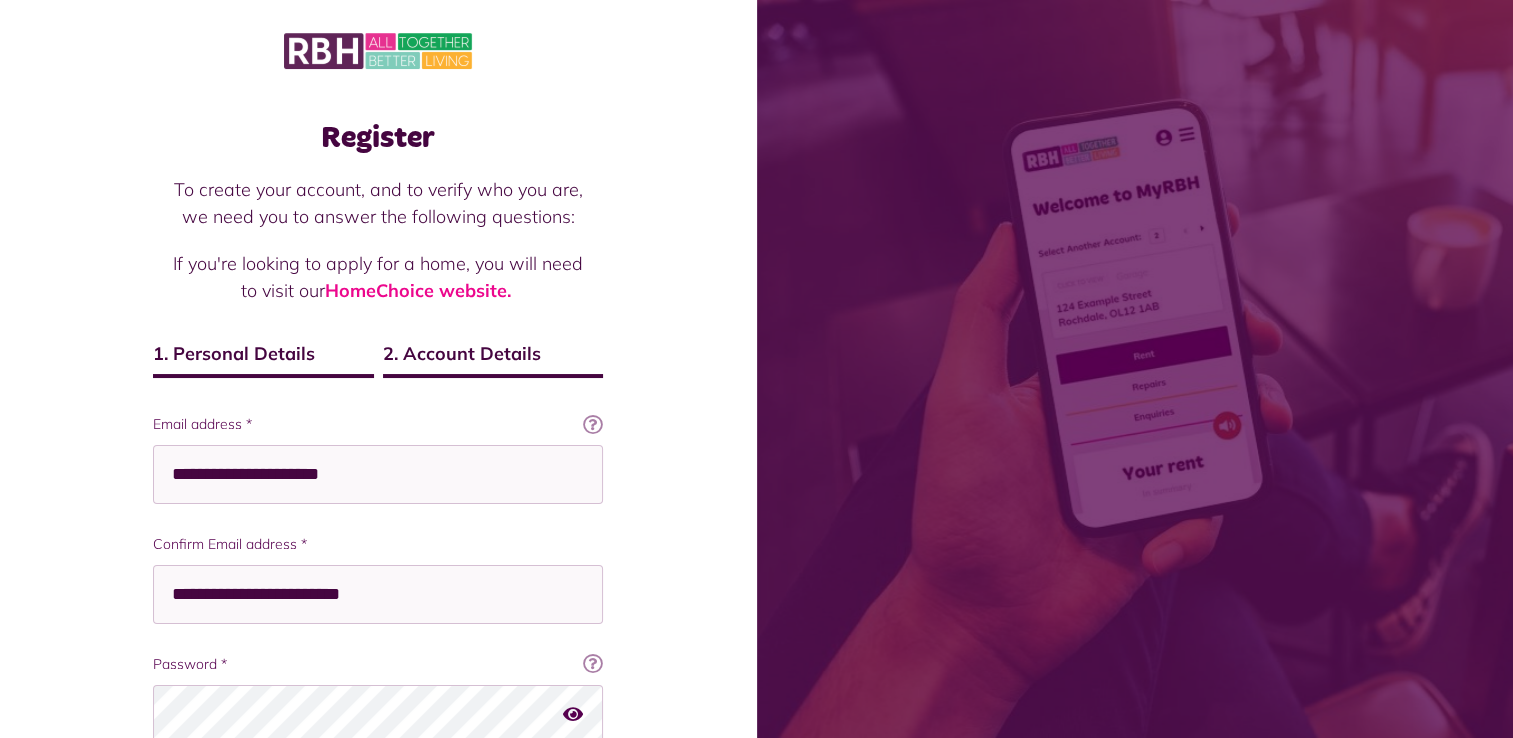 click on "Register
To create your account, and to verify who you are, we need you to answer the following questions:
If you're looking to apply for a home, you will need to visit our  HomeChoice website.
1. Personal Details
2. Account Details
Email Address
To help you get the most out MyRBH we need to know your email address. If you don't have an email and are unsure about how to get one  click here .
Ok got it!" at bounding box center (378, 525) 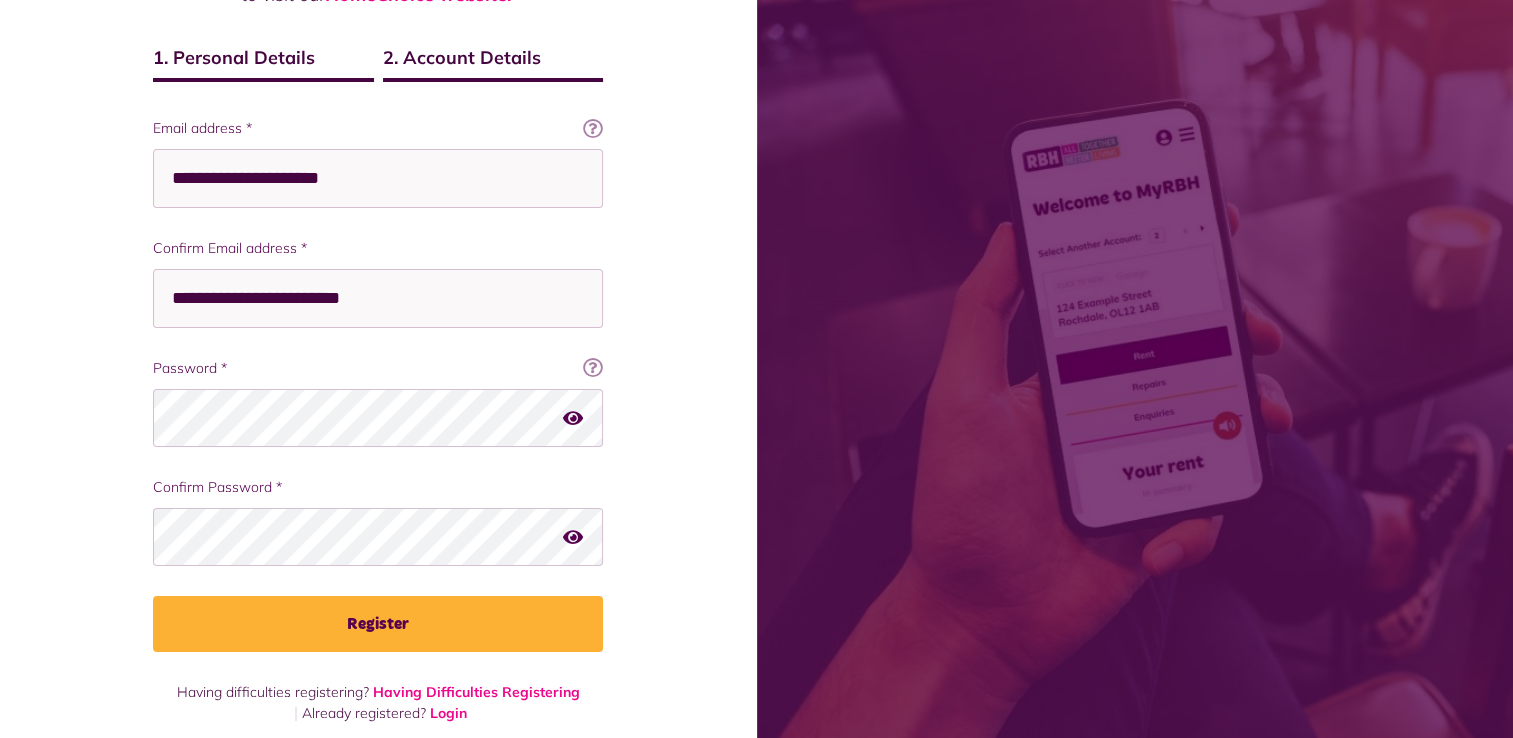 scroll, scrollTop: 311, scrollLeft: 0, axis: vertical 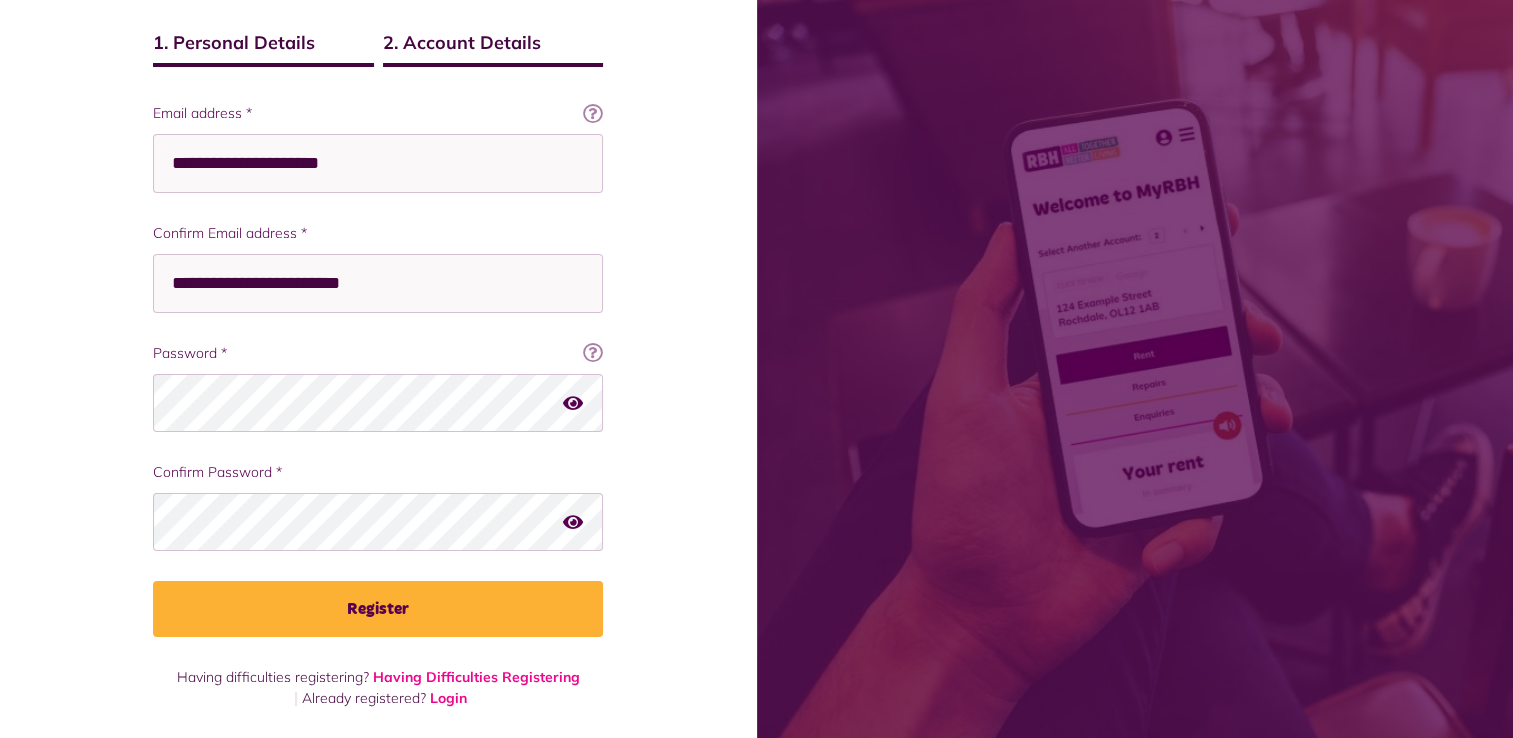 click at bounding box center [573, 402] 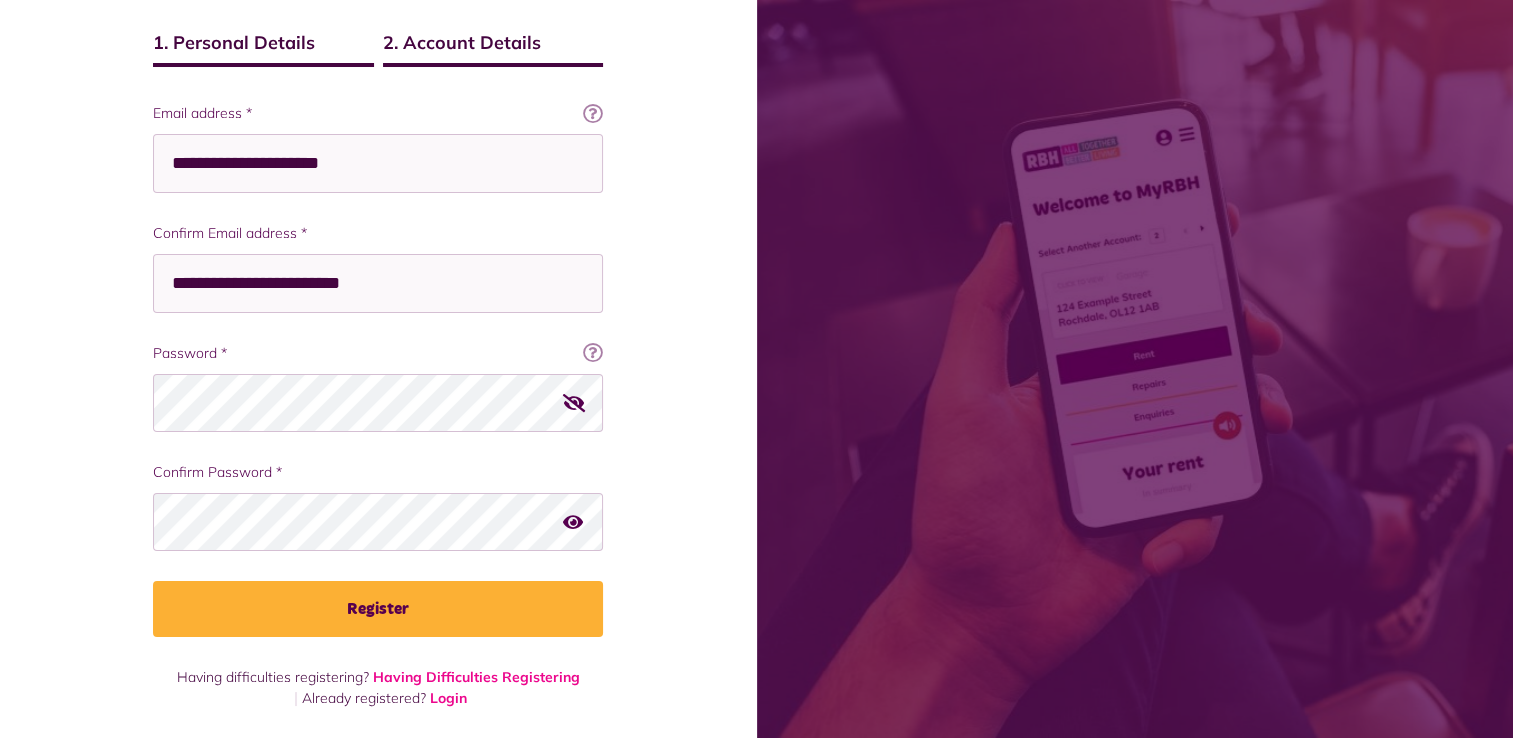 click at bounding box center [574, 402] 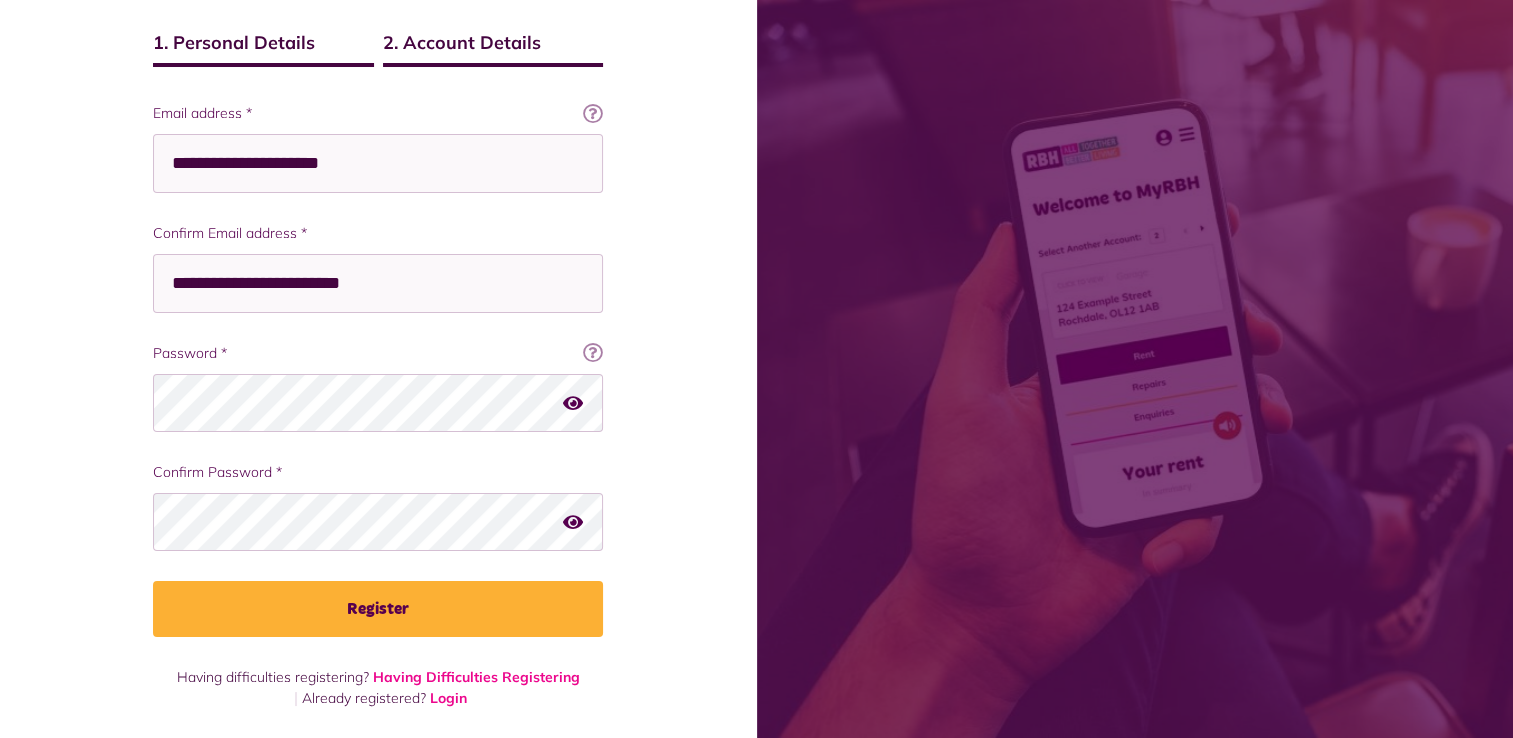 type 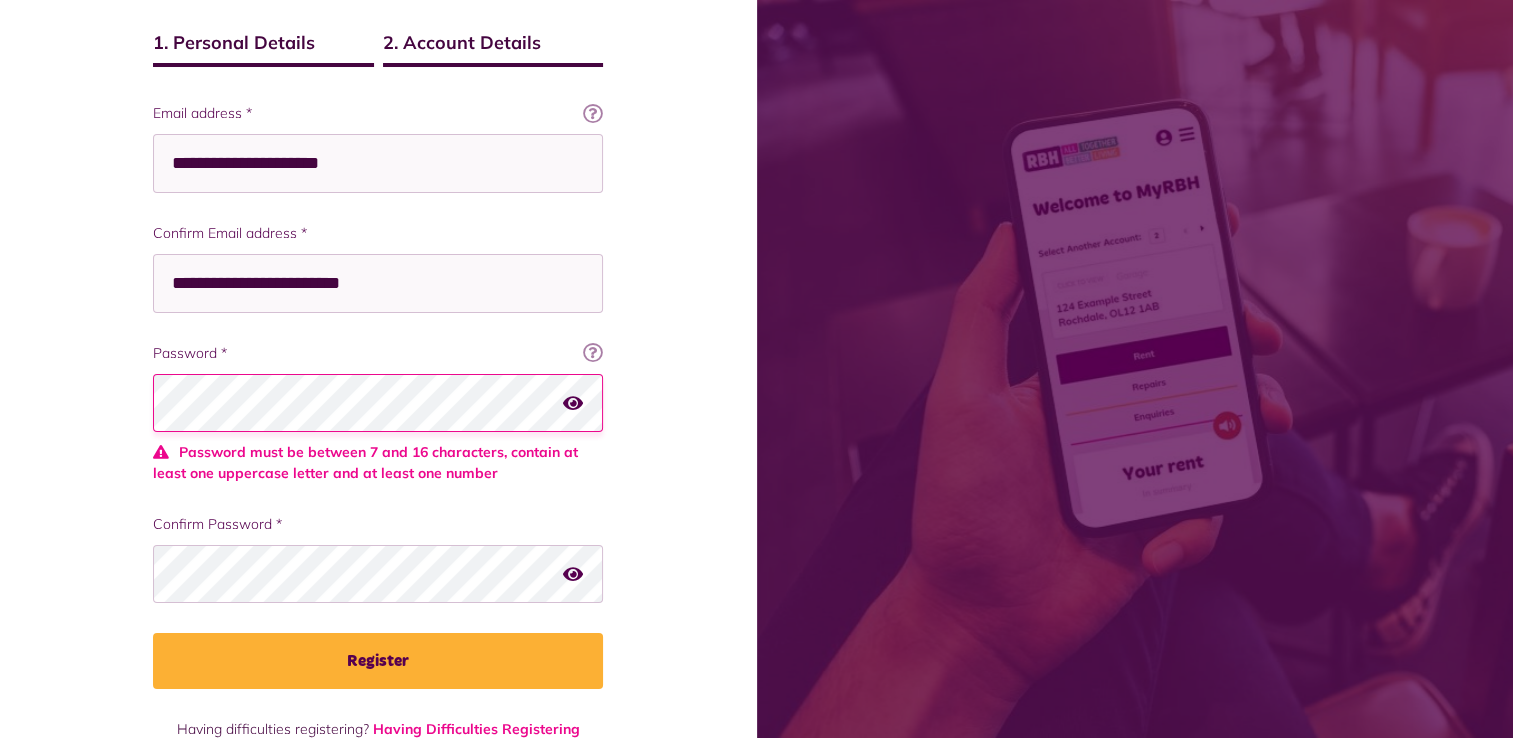 click at bounding box center [573, 402] 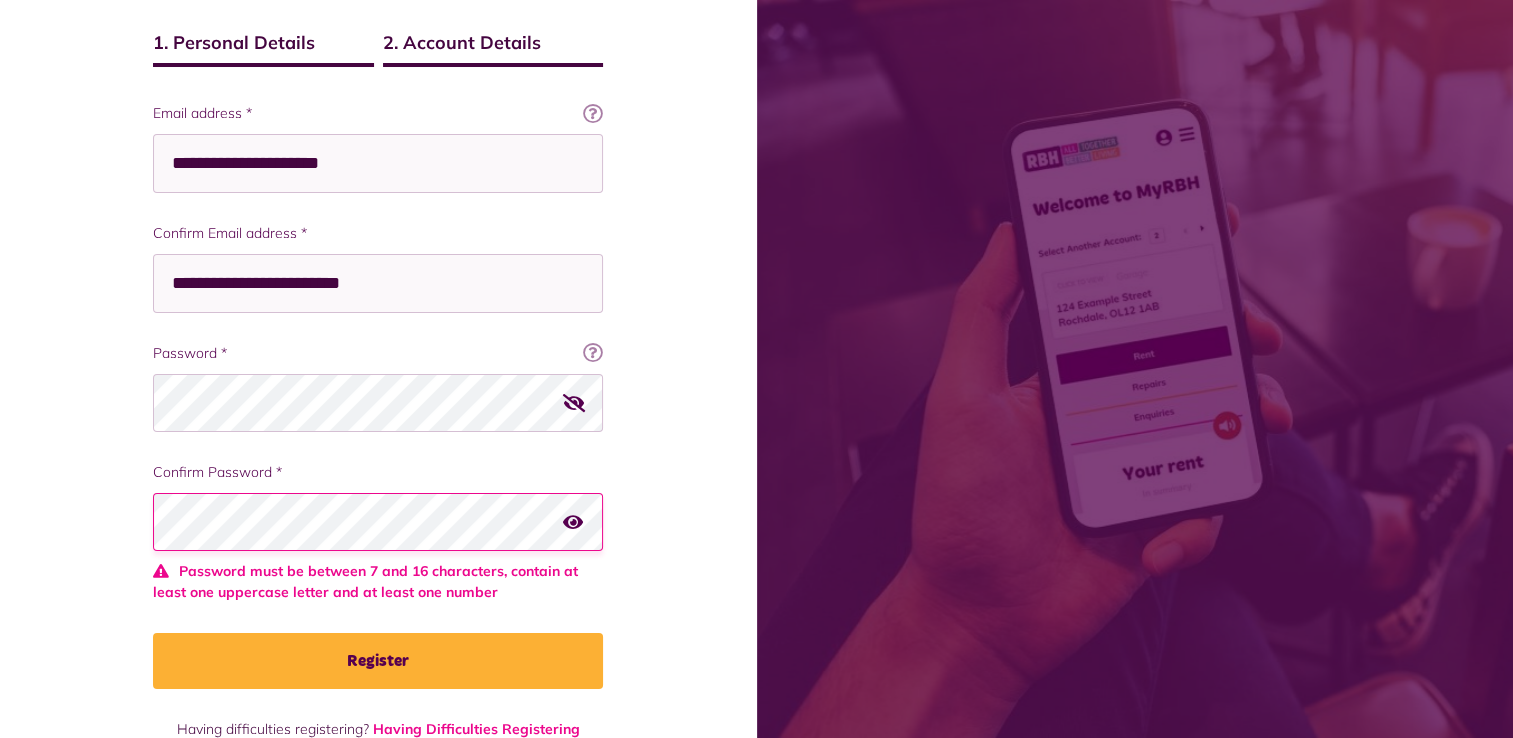 click at bounding box center (574, 402) 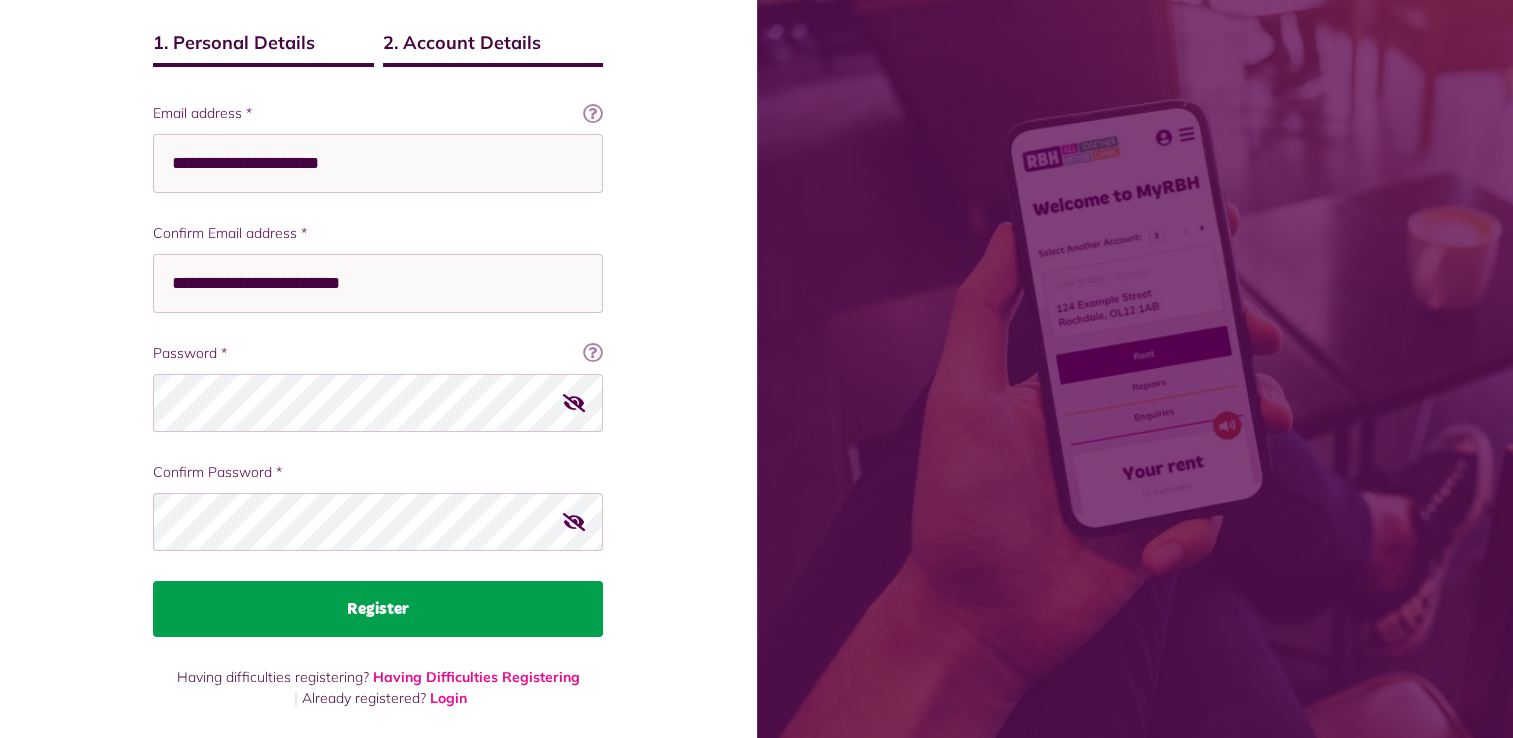 click on "Register" at bounding box center (378, 609) 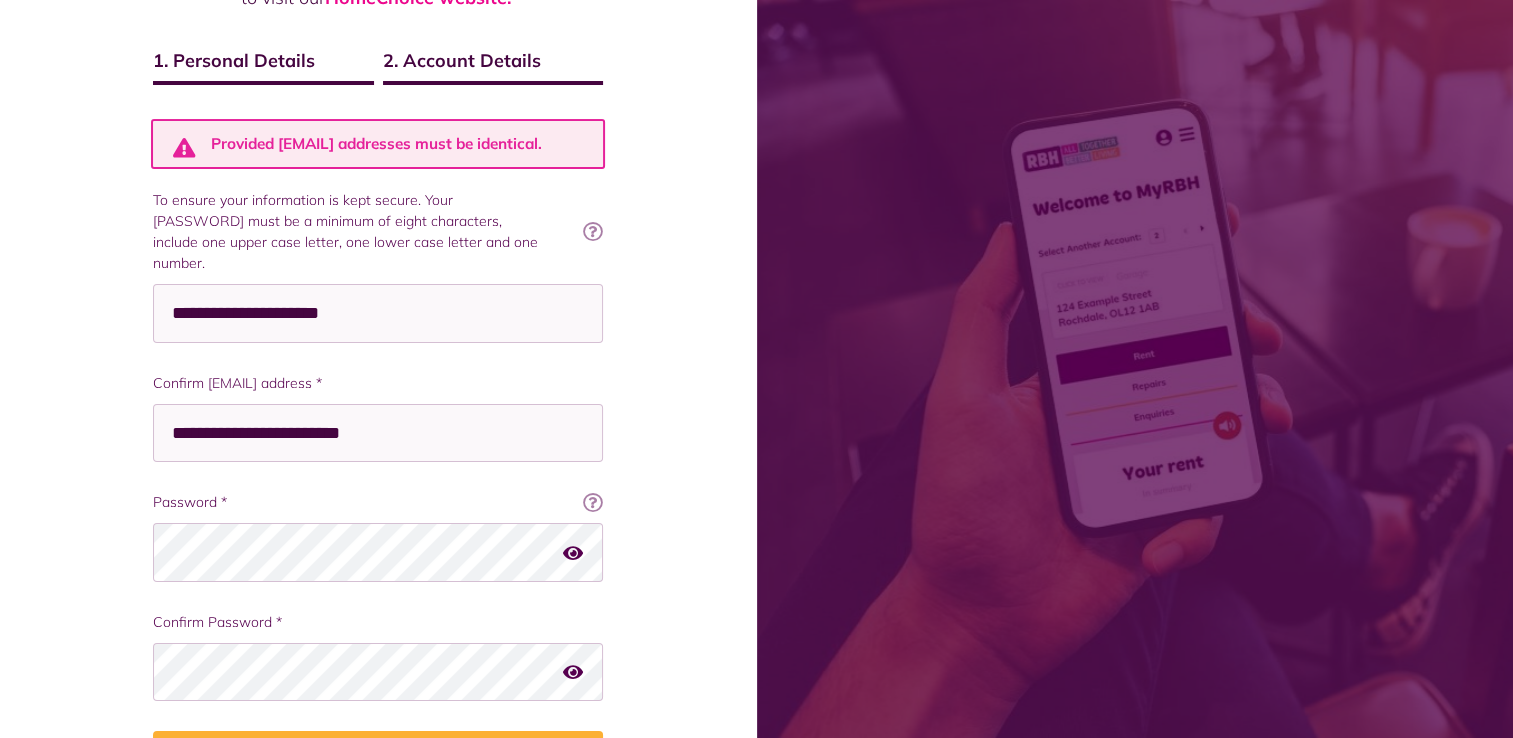 scroll, scrollTop: 291, scrollLeft: 0, axis: vertical 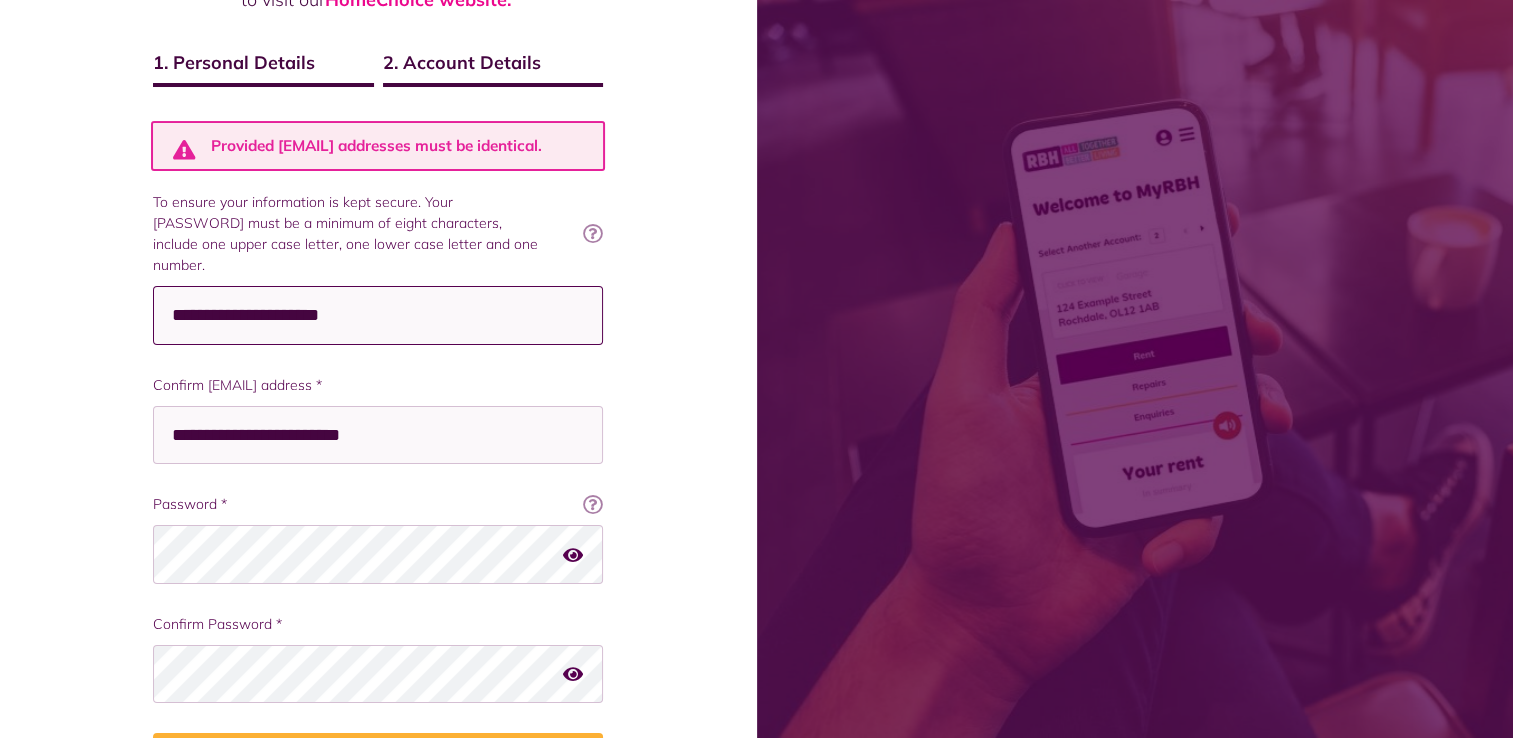click on "**********" at bounding box center [378, 315] 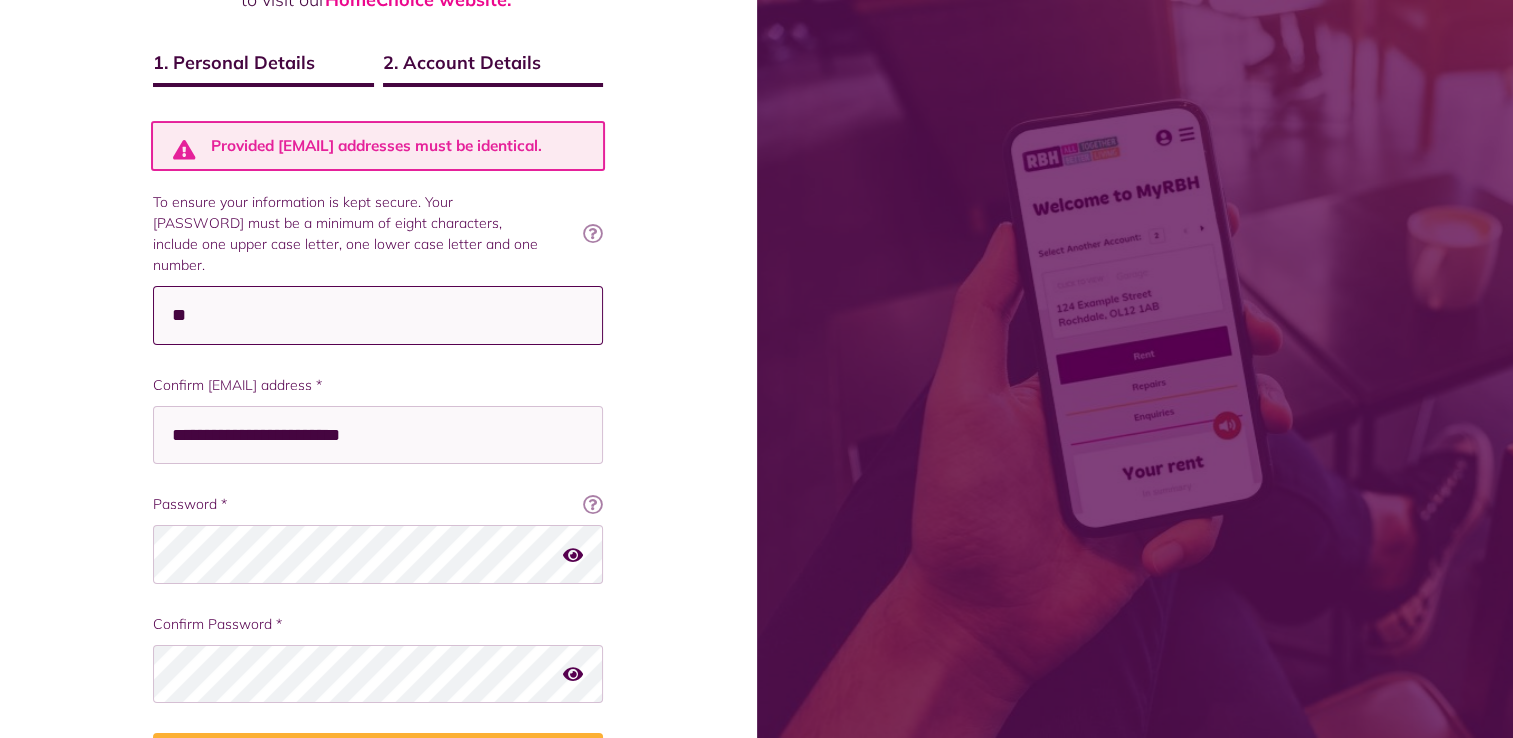 type on "**********" 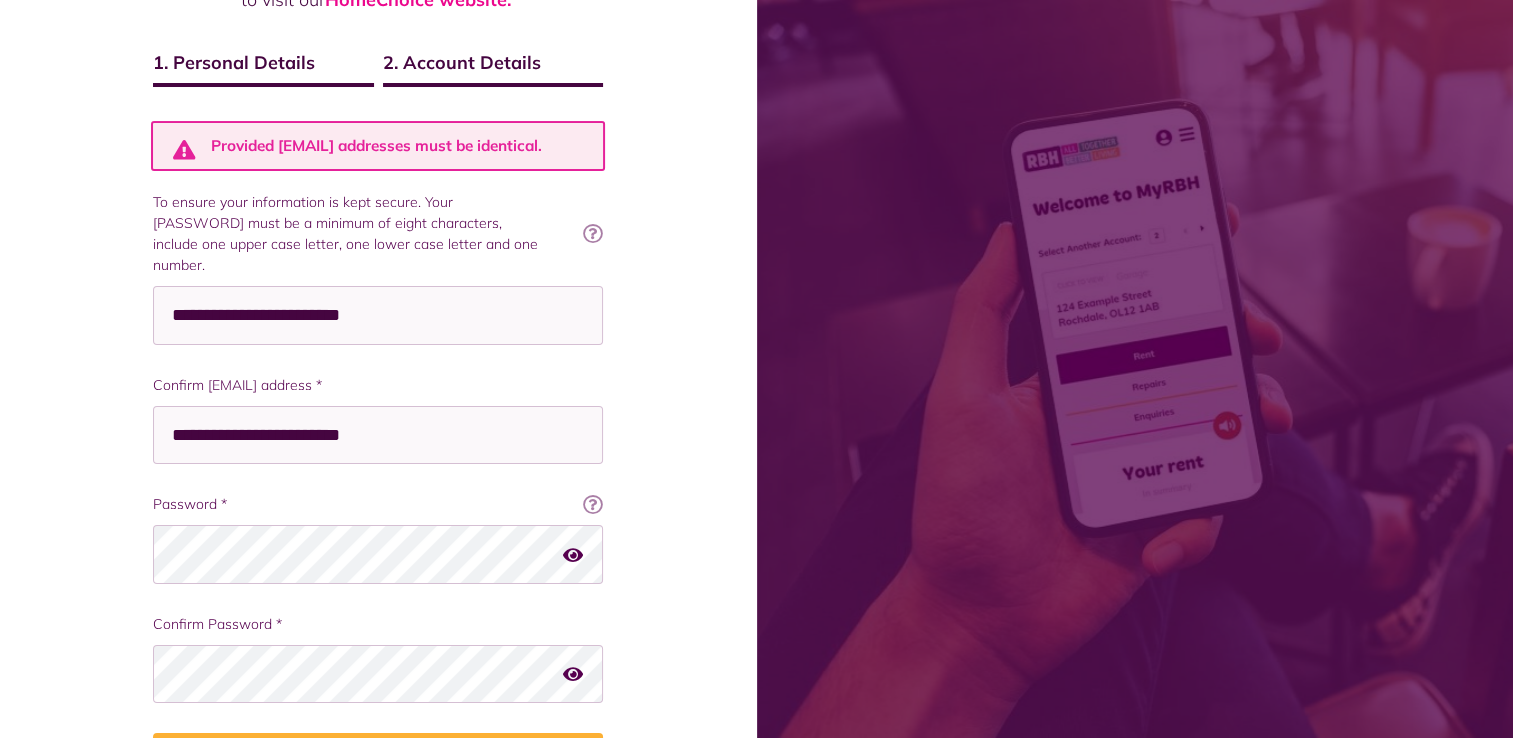 click at bounding box center [573, 554] 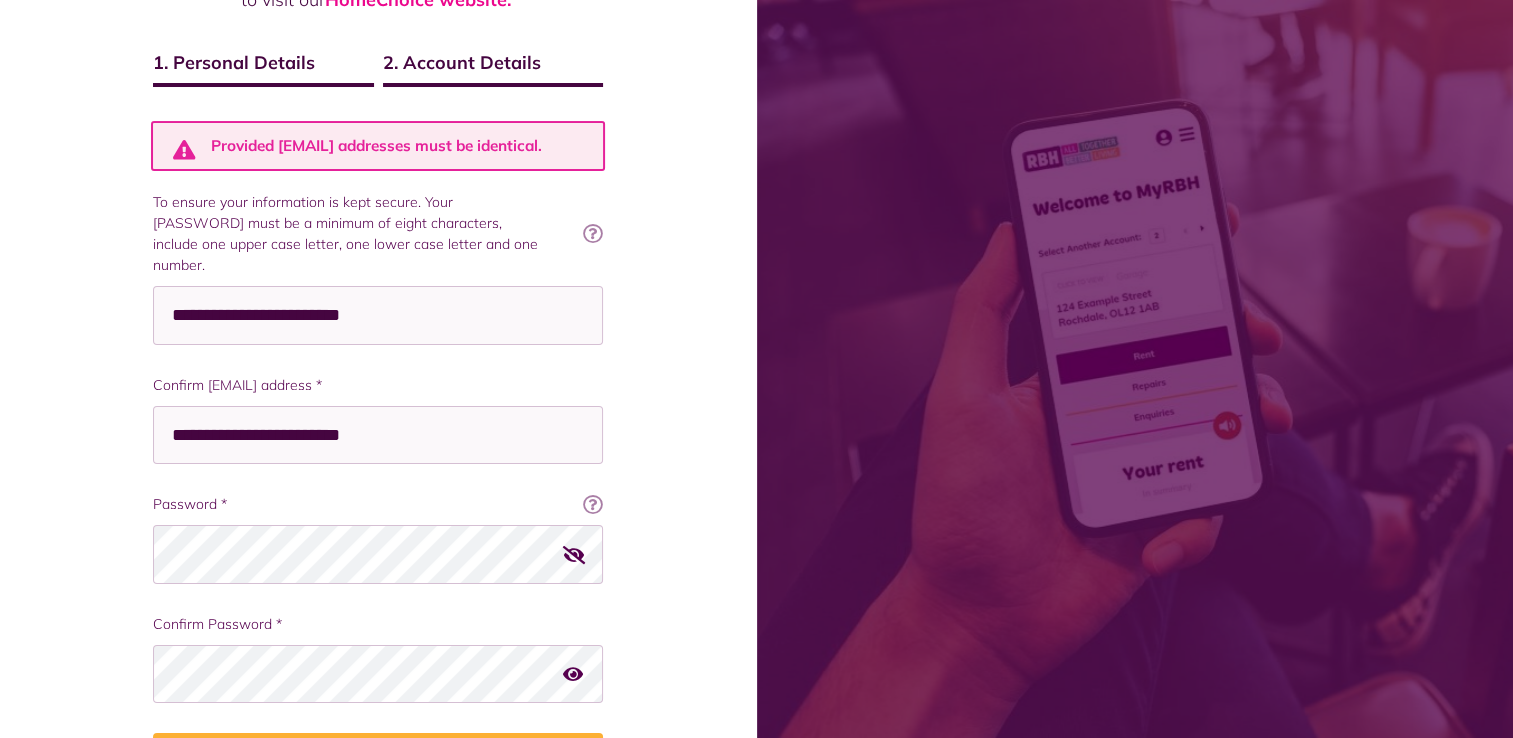 click at bounding box center [574, 554] 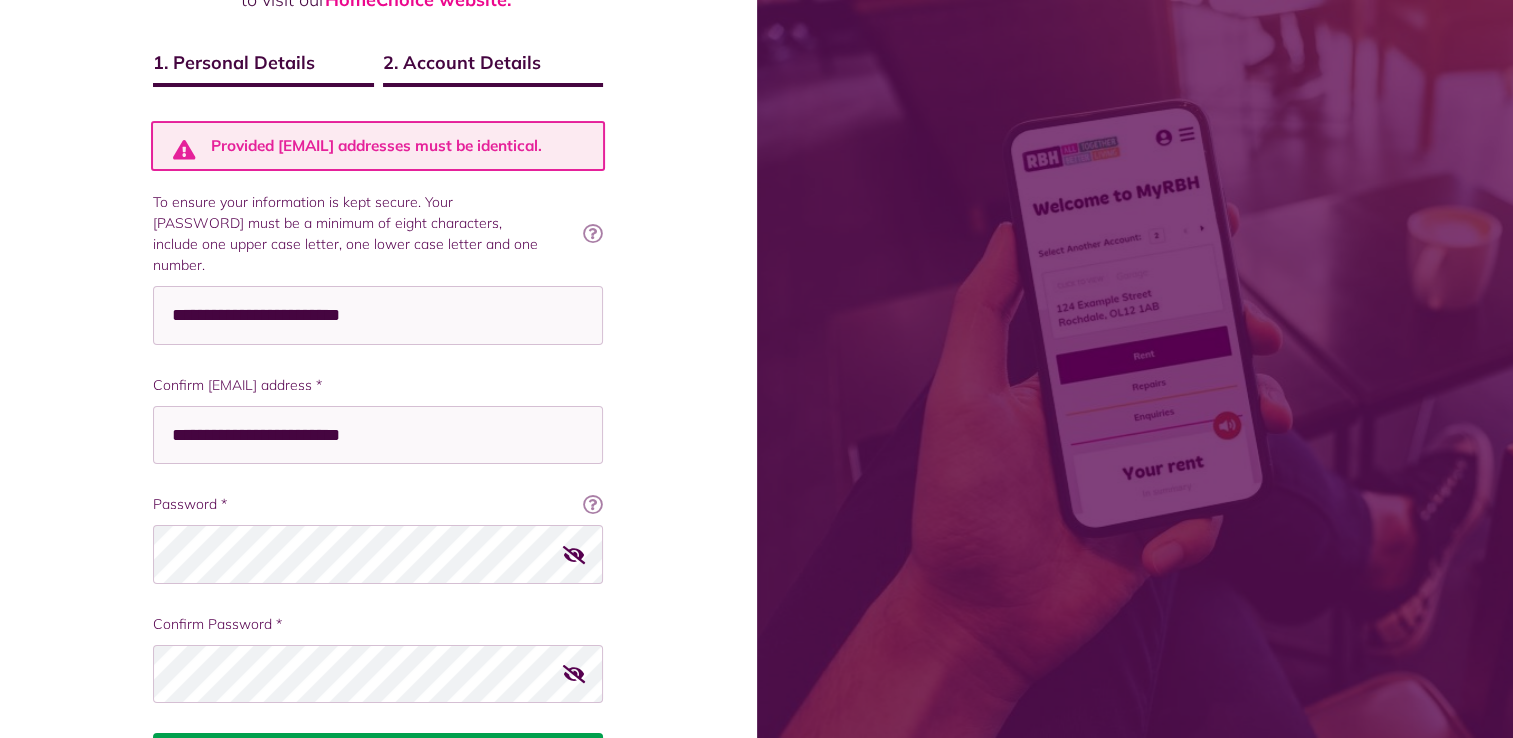 click on "Register" at bounding box center [378, 761] 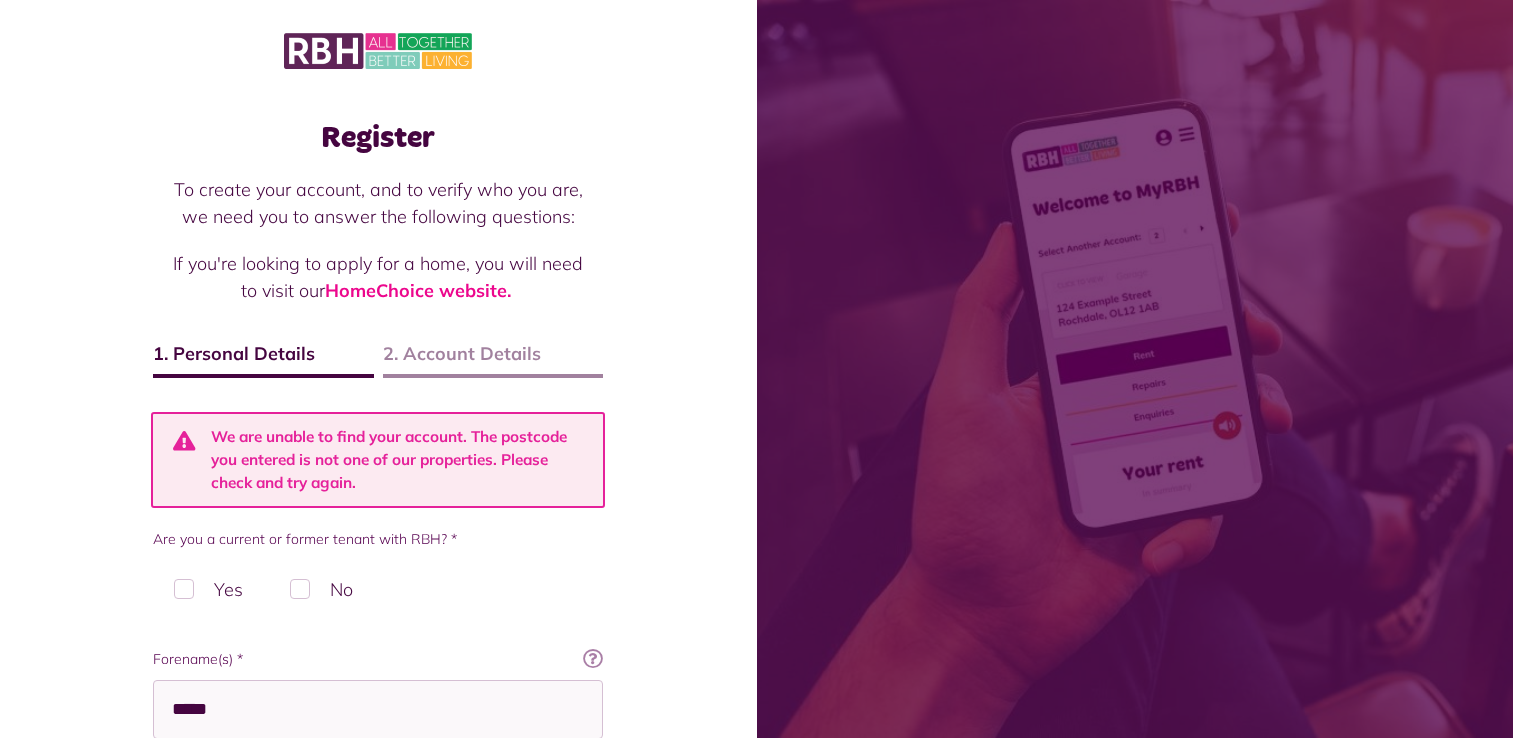 scroll, scrollTop: 0, scrollLeft: 0, axis: both 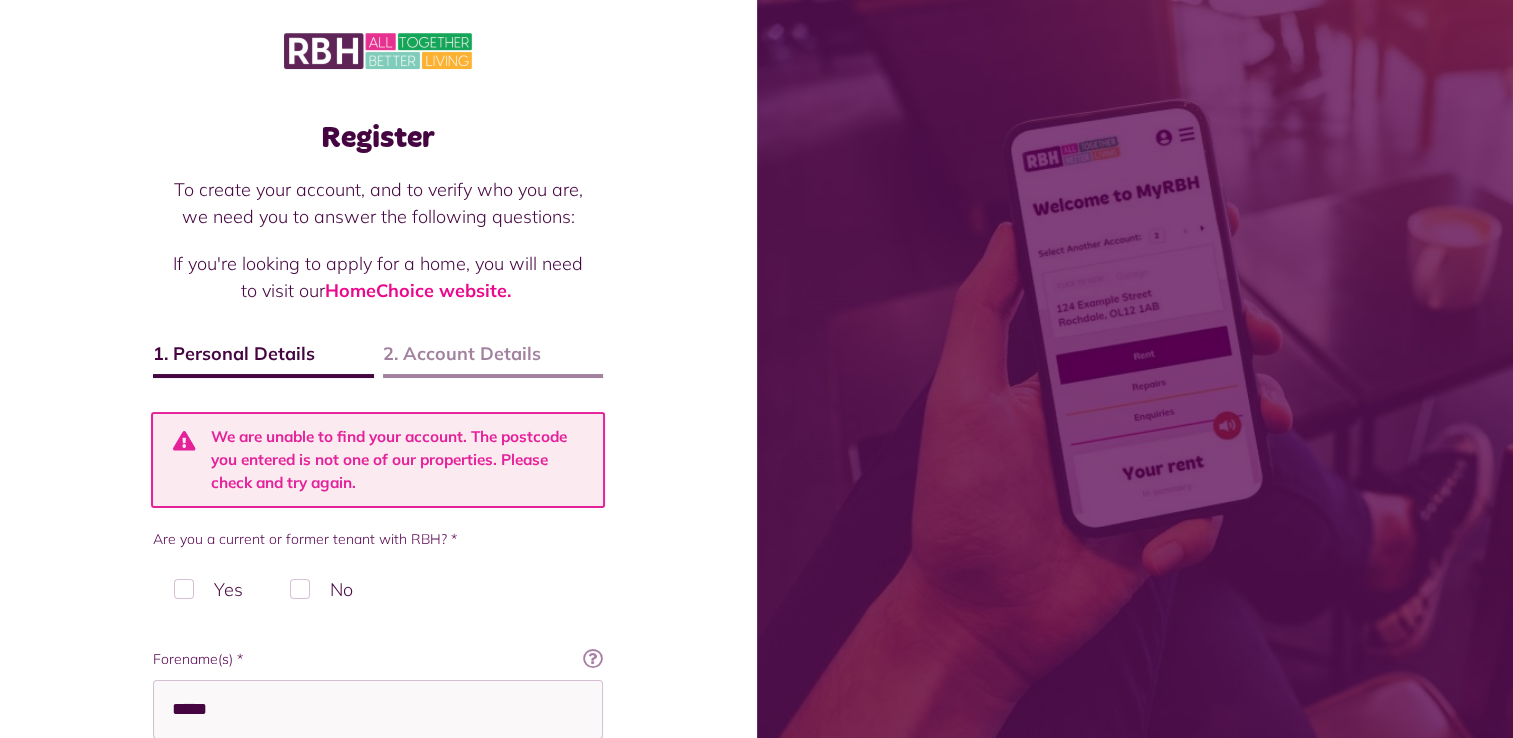 click on "Register
To create your account, and to verify who you are, we need you to answer the following questions:
If you're looking to apply for a home, you will need to visit our  HomeChoice website.
1. Personal Details
2. Account Details
We are unable to find your account. The postcode you entered is not one of our properties. Please check and try again.
Are you a current or former tenant with RBH? *
Yes
No" at bounding box center (378, 778) 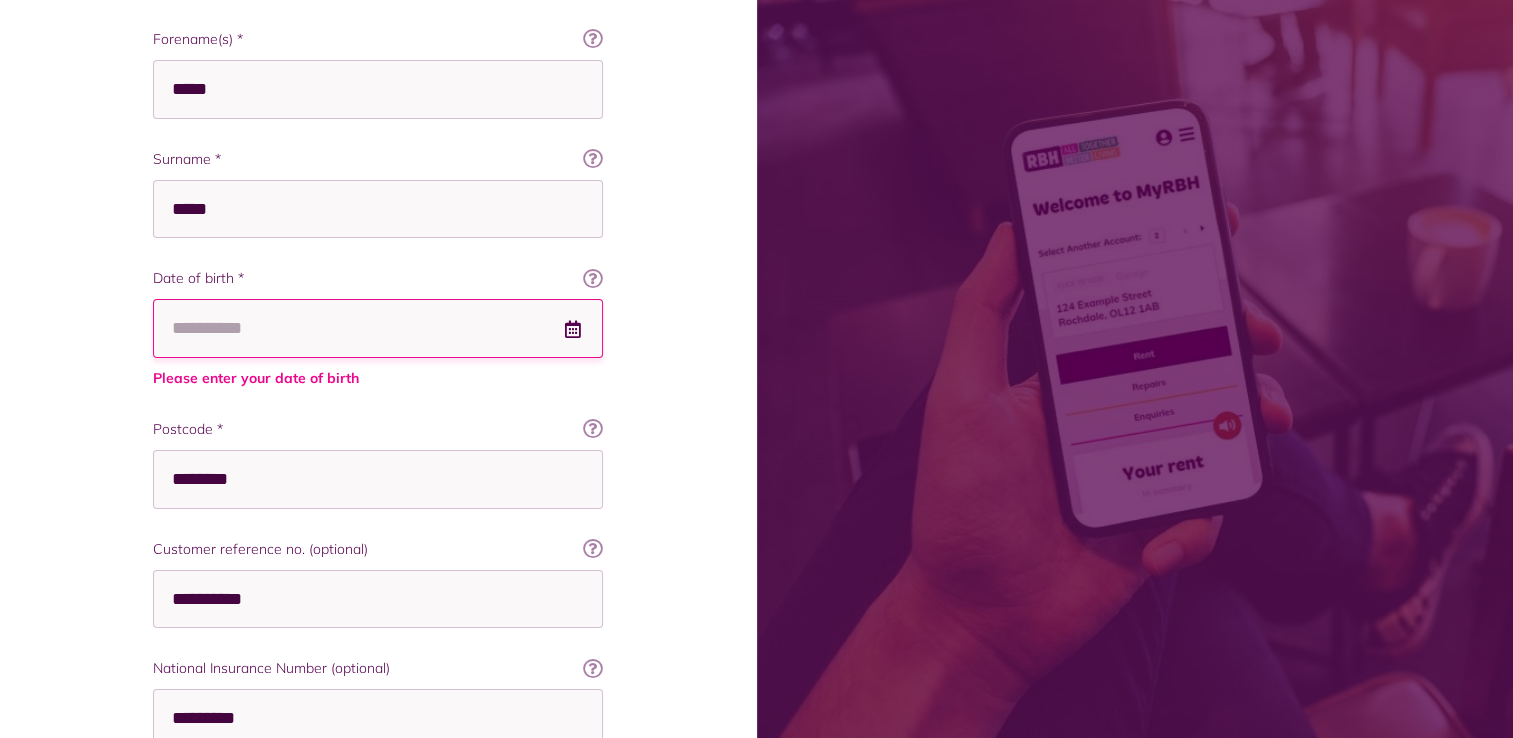 scroll, scrollTop: 624, scrollLeft: 0, axis: vertical 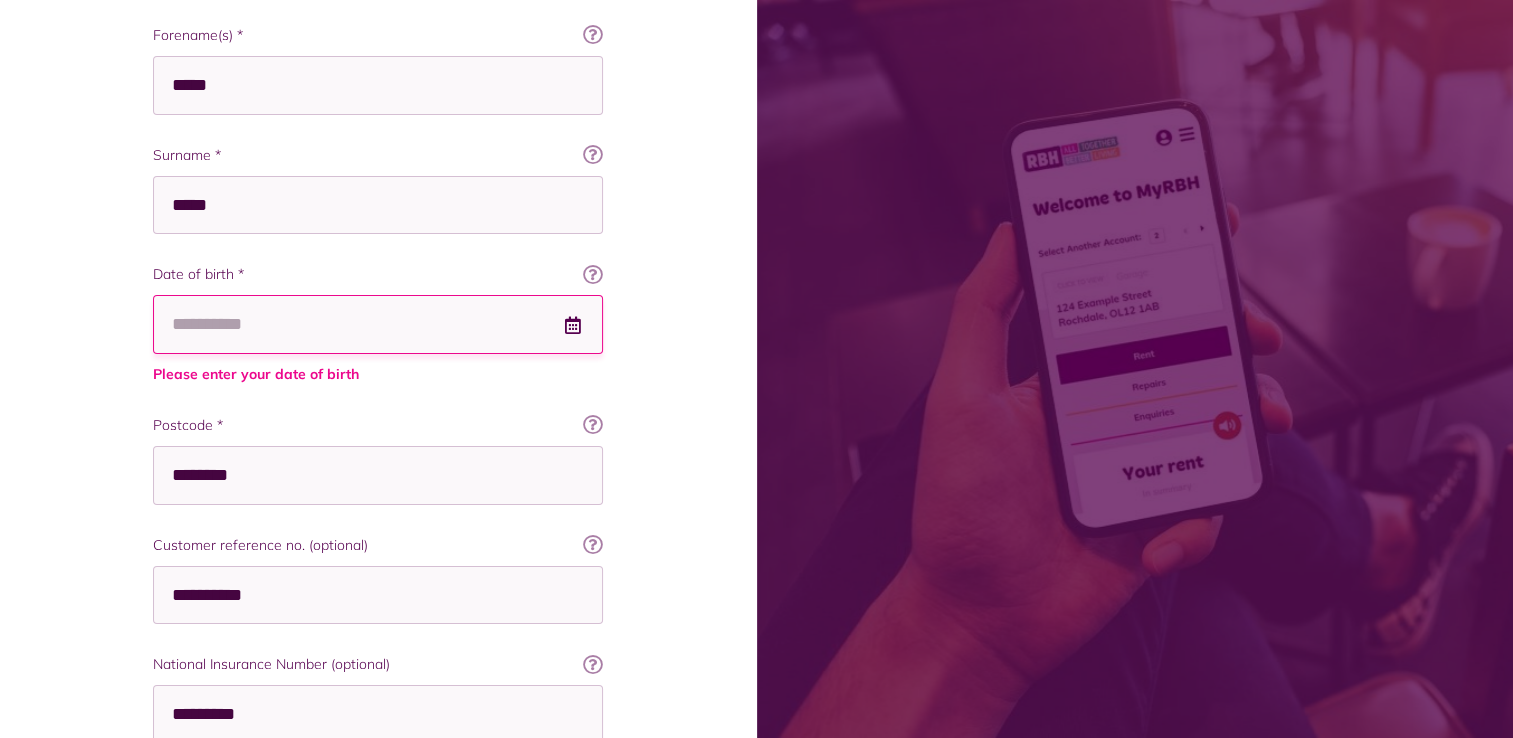 click on "Date of birth *" at bounding box center [378, 324] 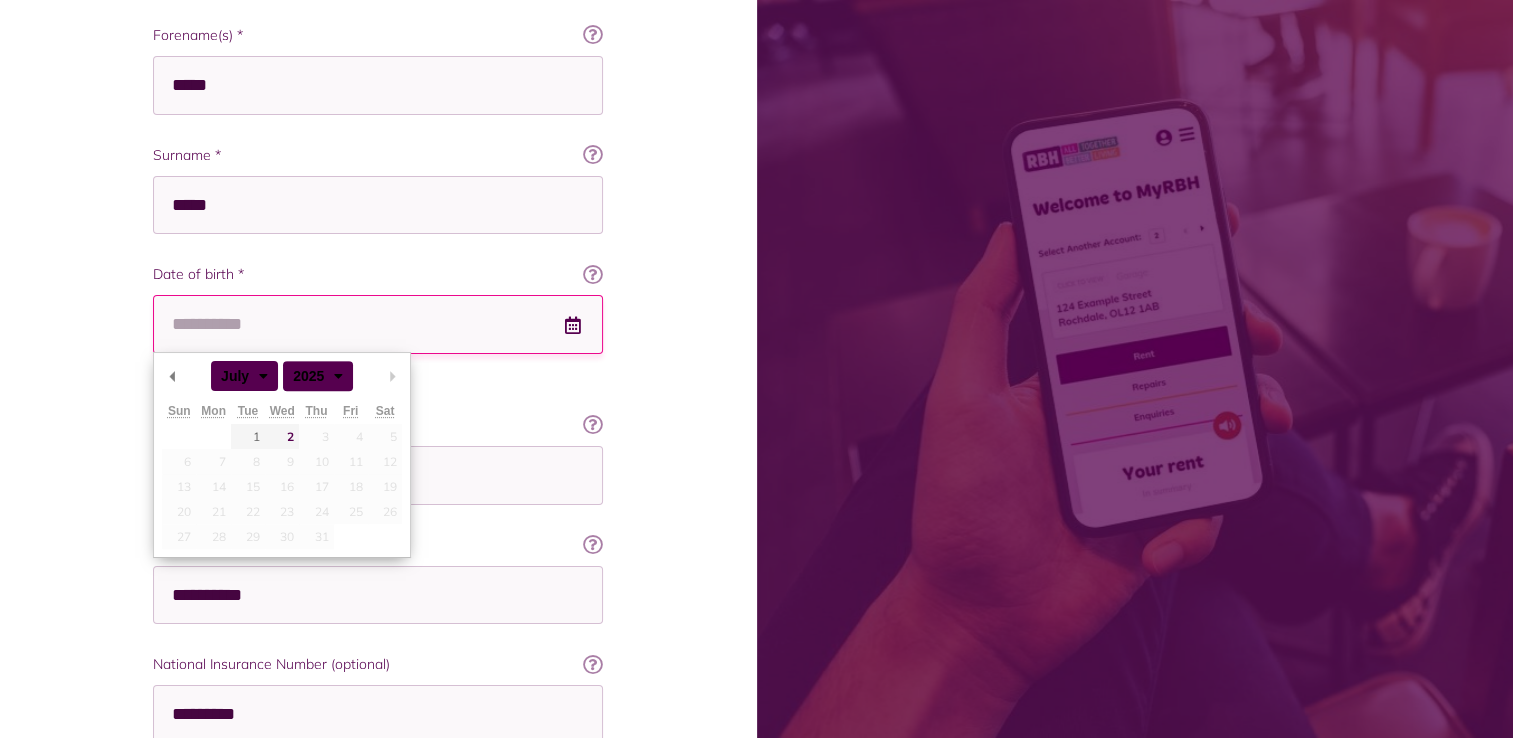 type on "**********" 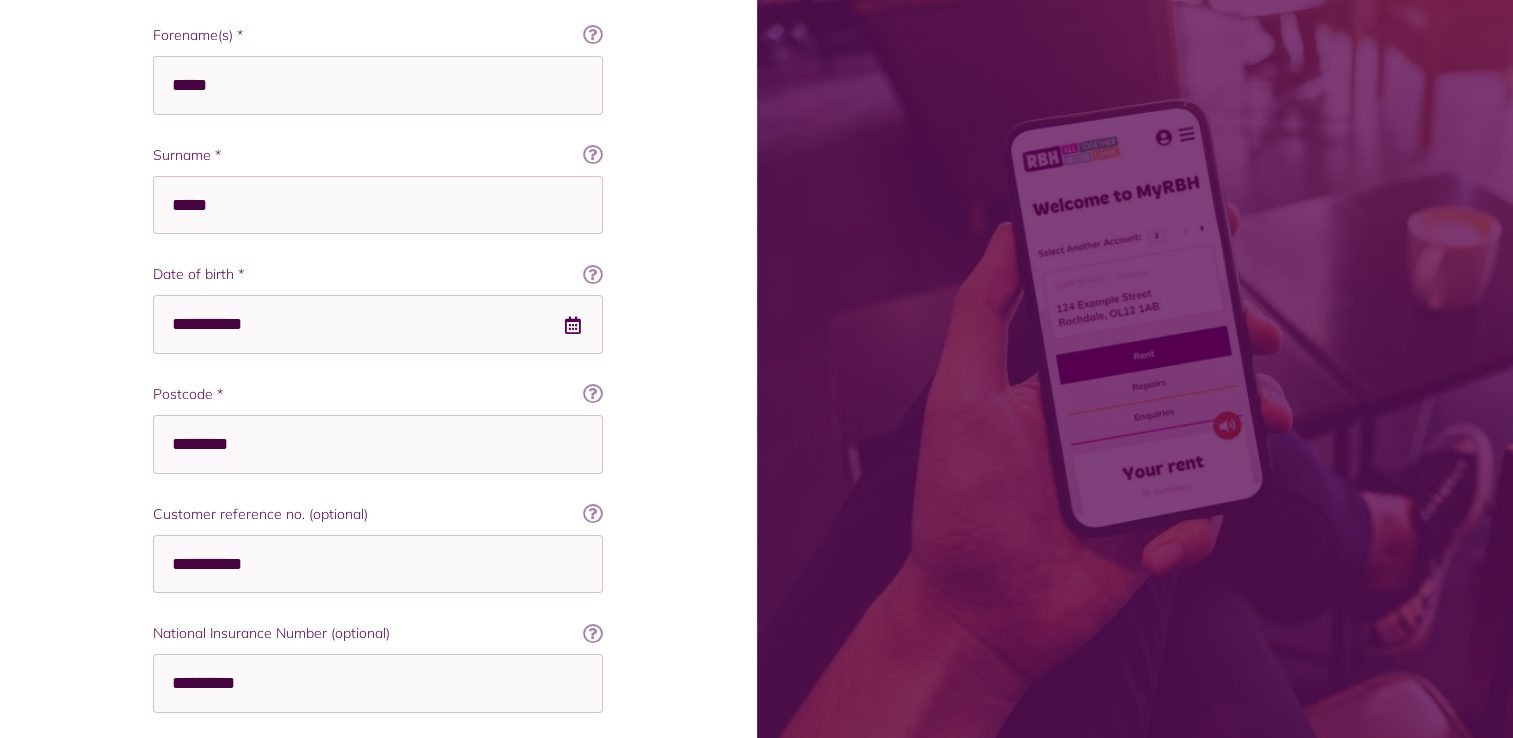 click on "Are you a current or former tenant with RBH? *
Yes
No
Forename
Enter your forename/first name. Please note this must match the information held in our systems.
Ok got it!
Forename(s) *
*****" at bounding box center [378, 352] 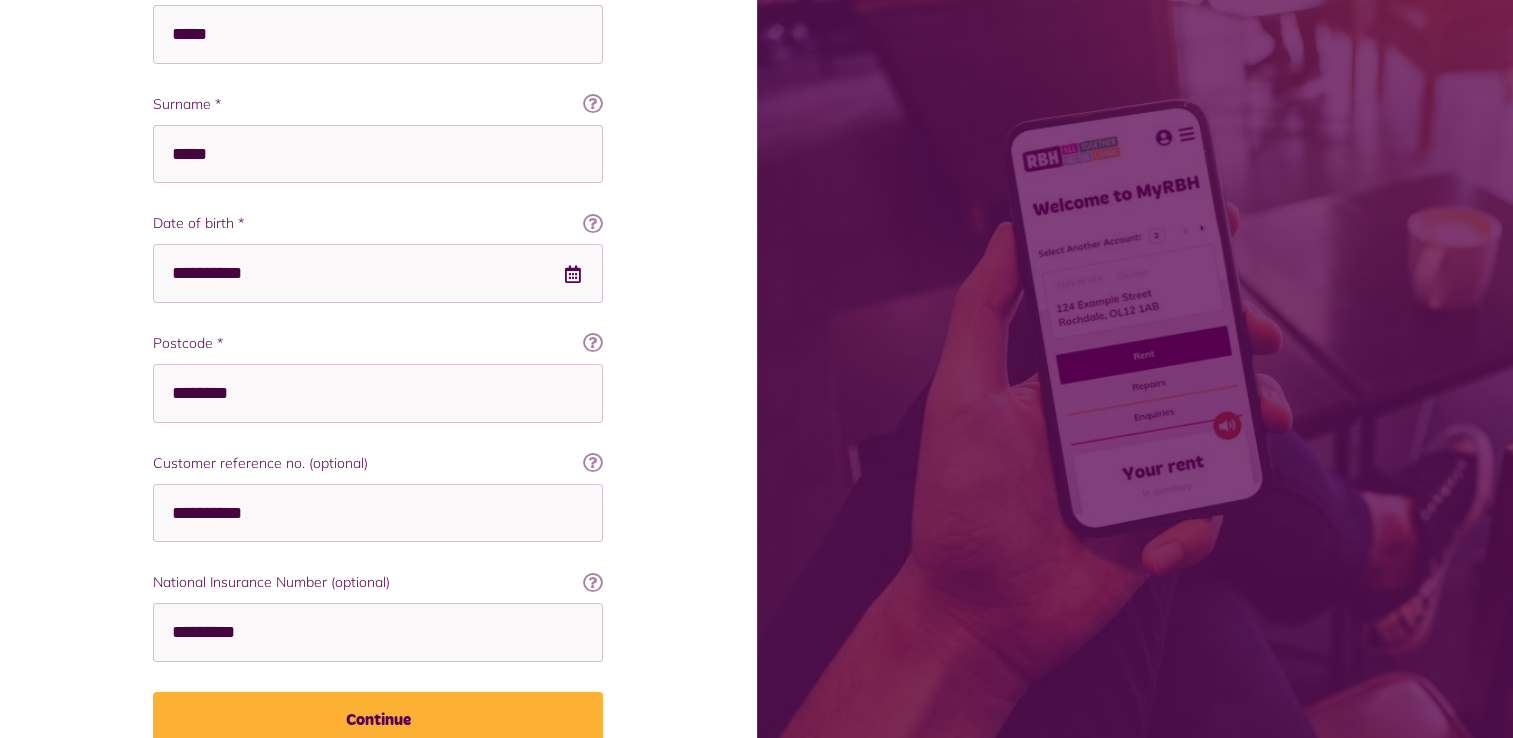 scroll, scrollTop: 784, scrollLeft: 0, axis: vertical 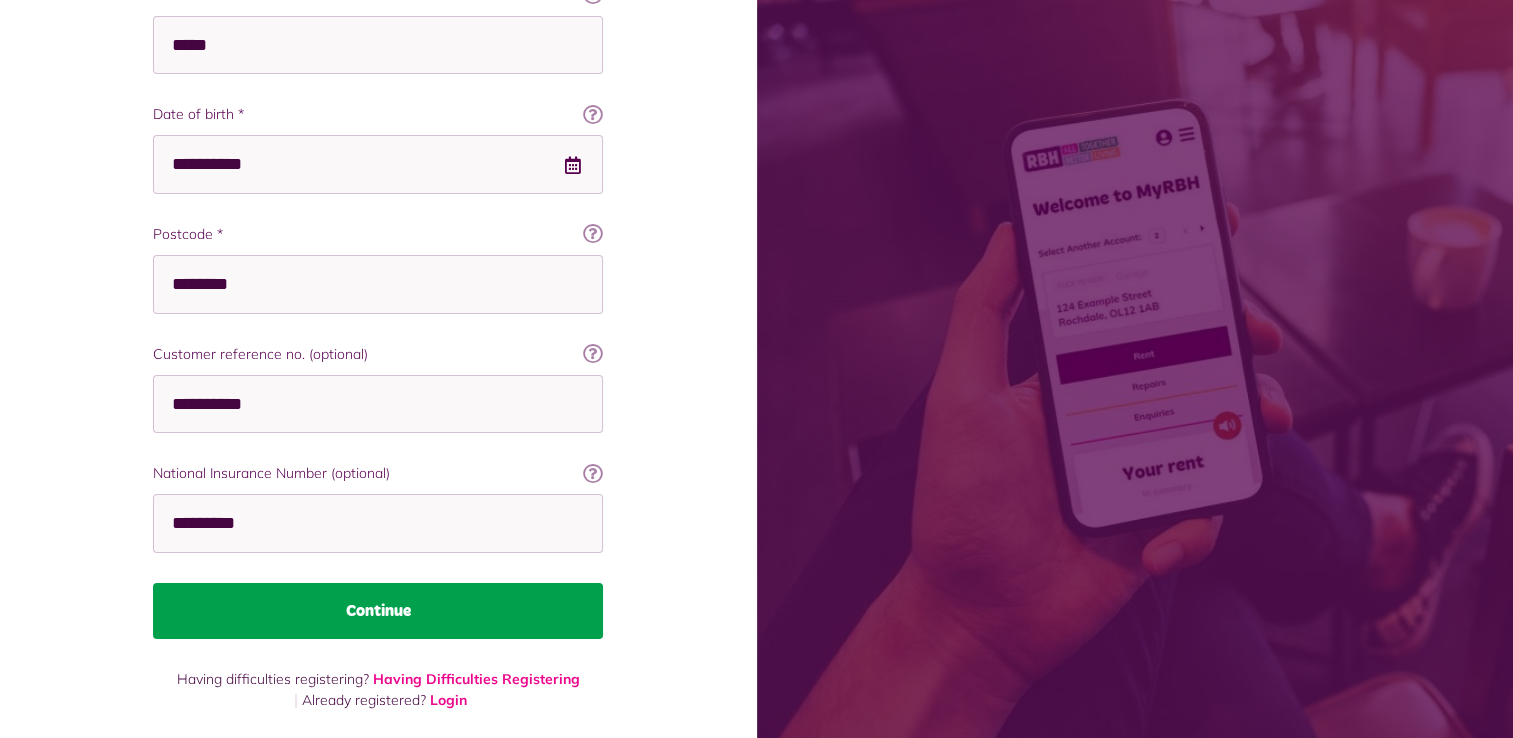 click on "Continue" at bounding box center (378, 611) 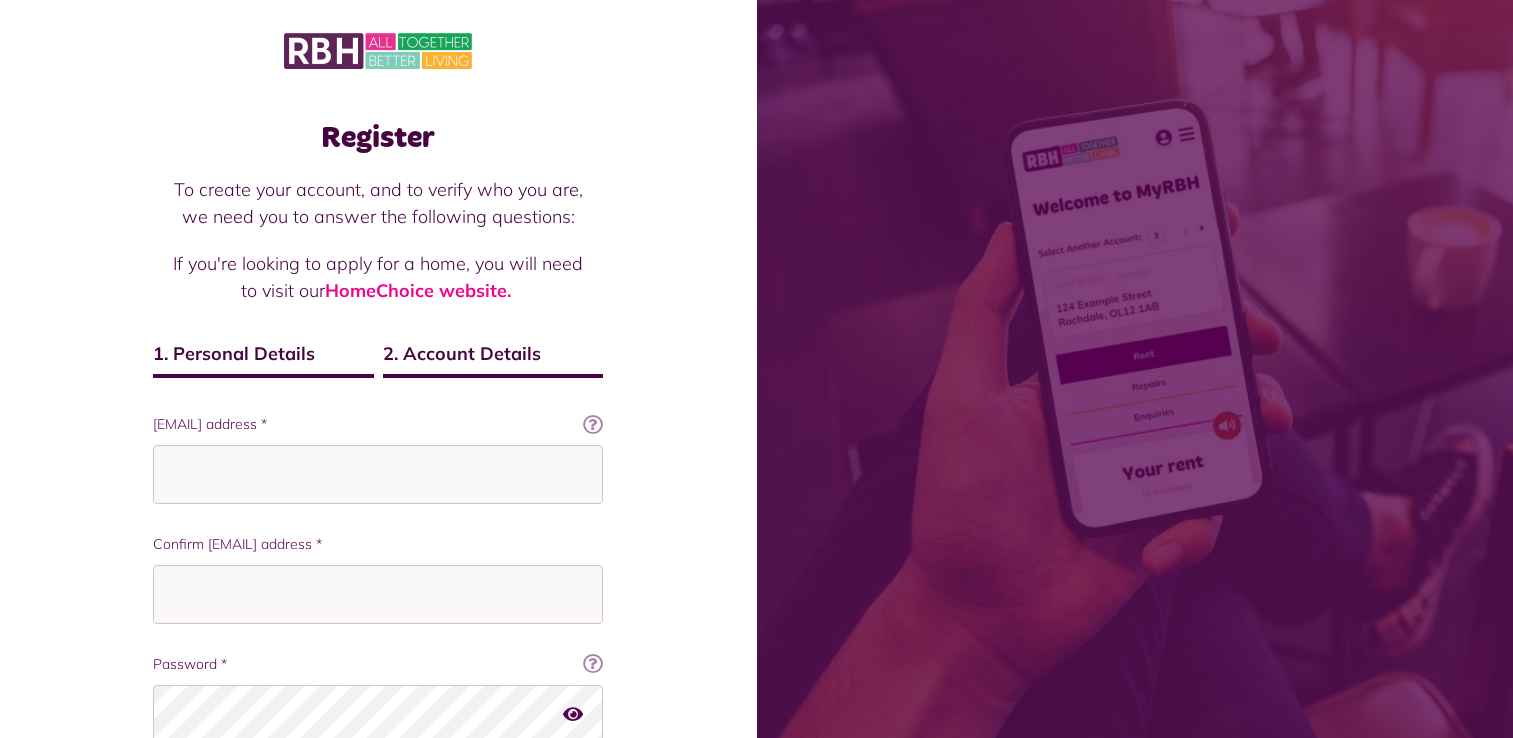 scroll, scrollTop: 0, scrollLeft: 0, axis: both 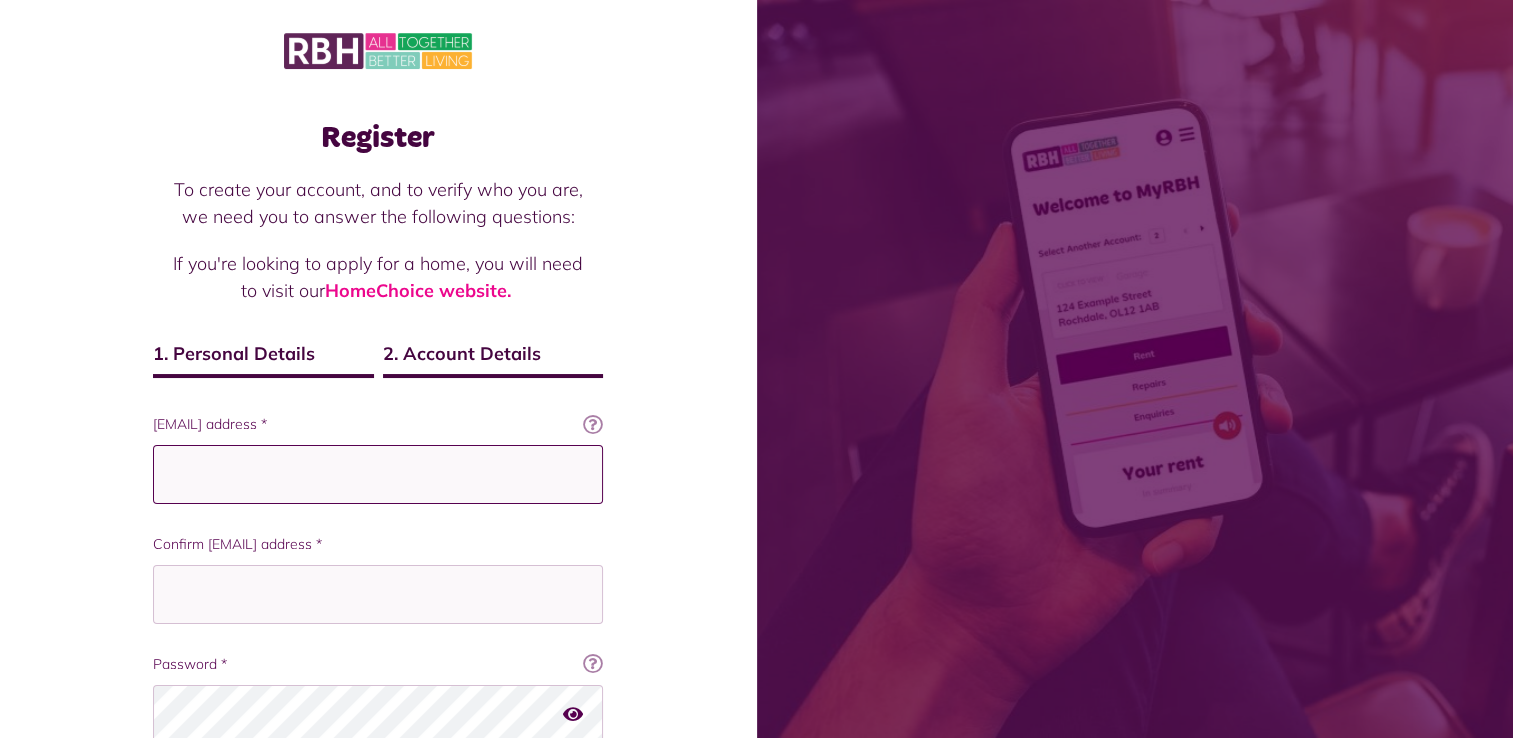 click on "Email address *" at bounding box center (378, 474) 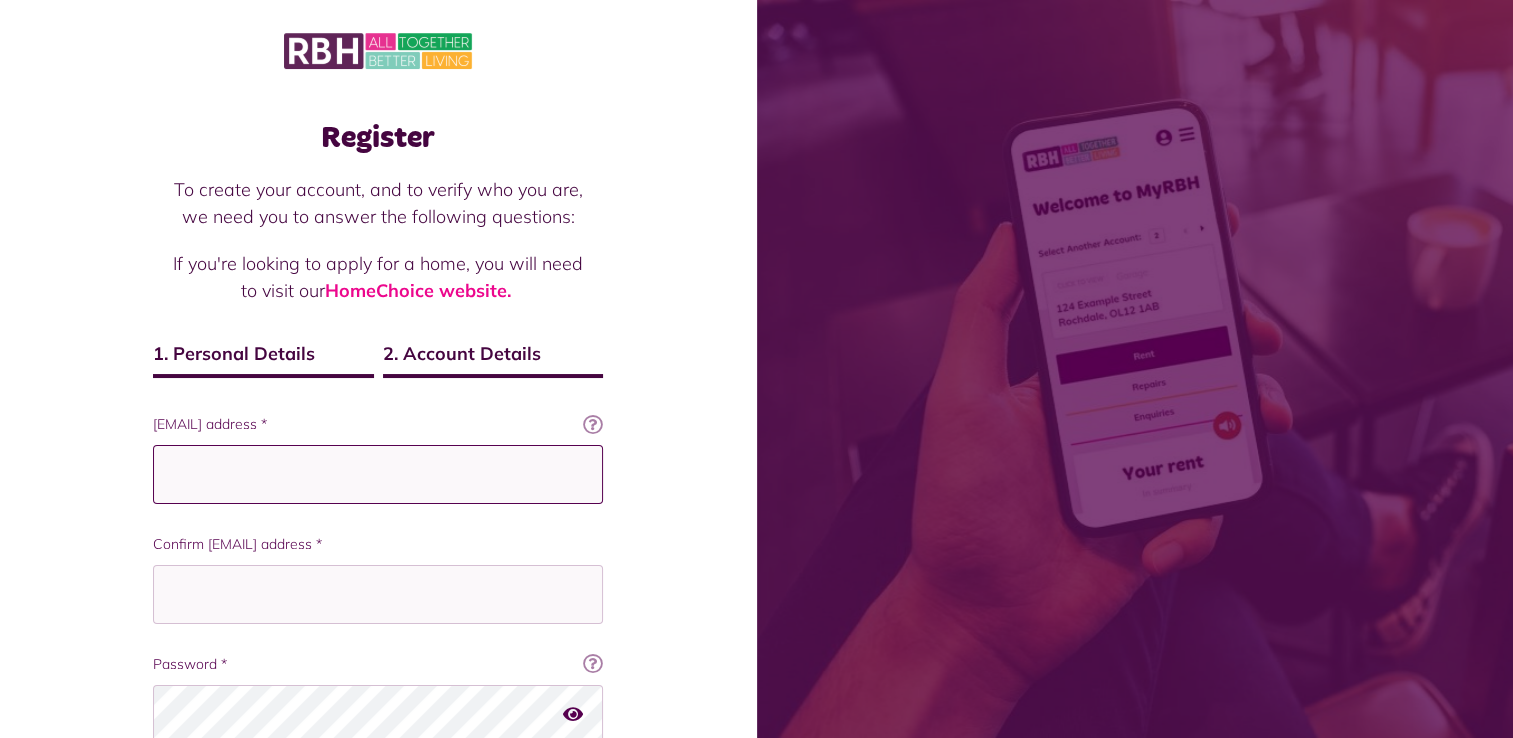 type on "**********" 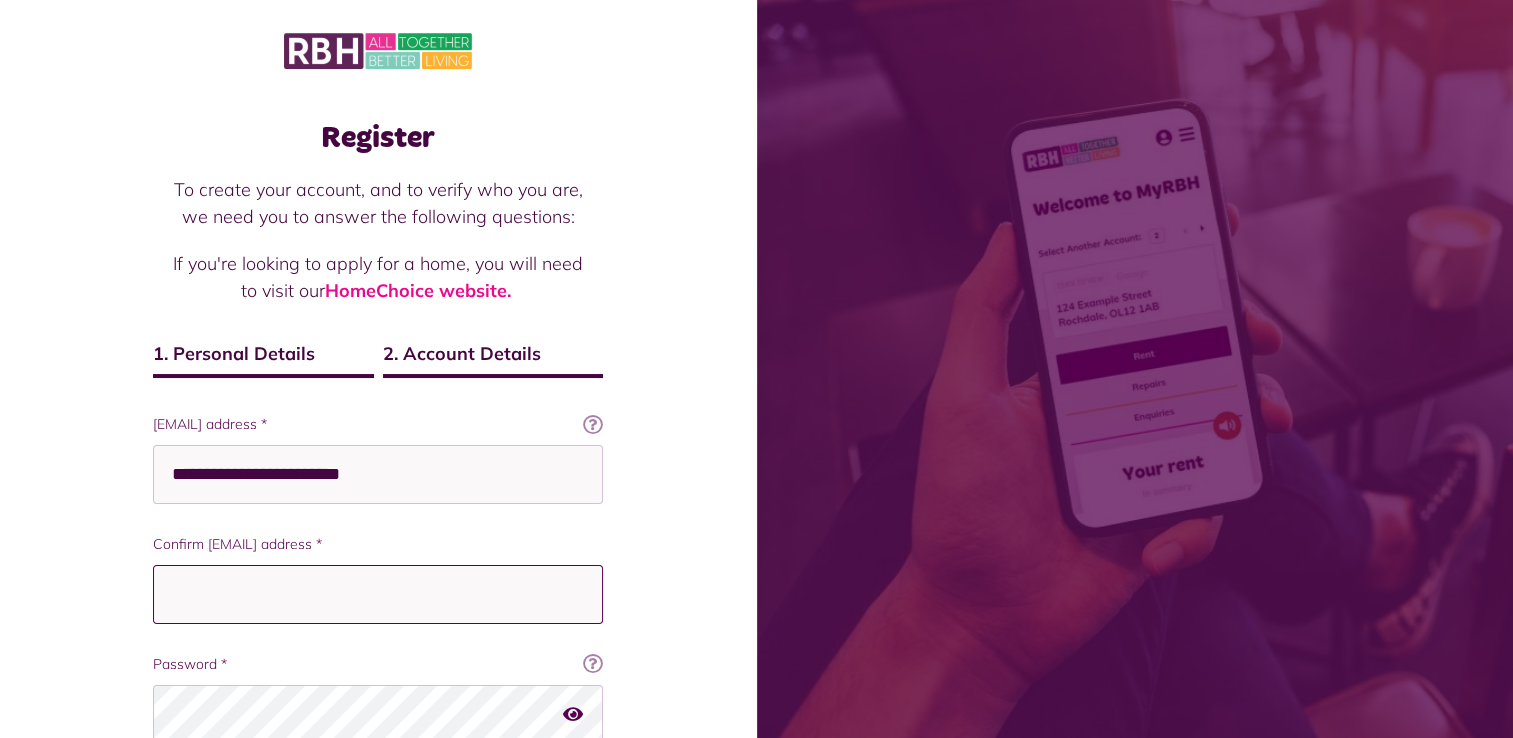 type on "**********" 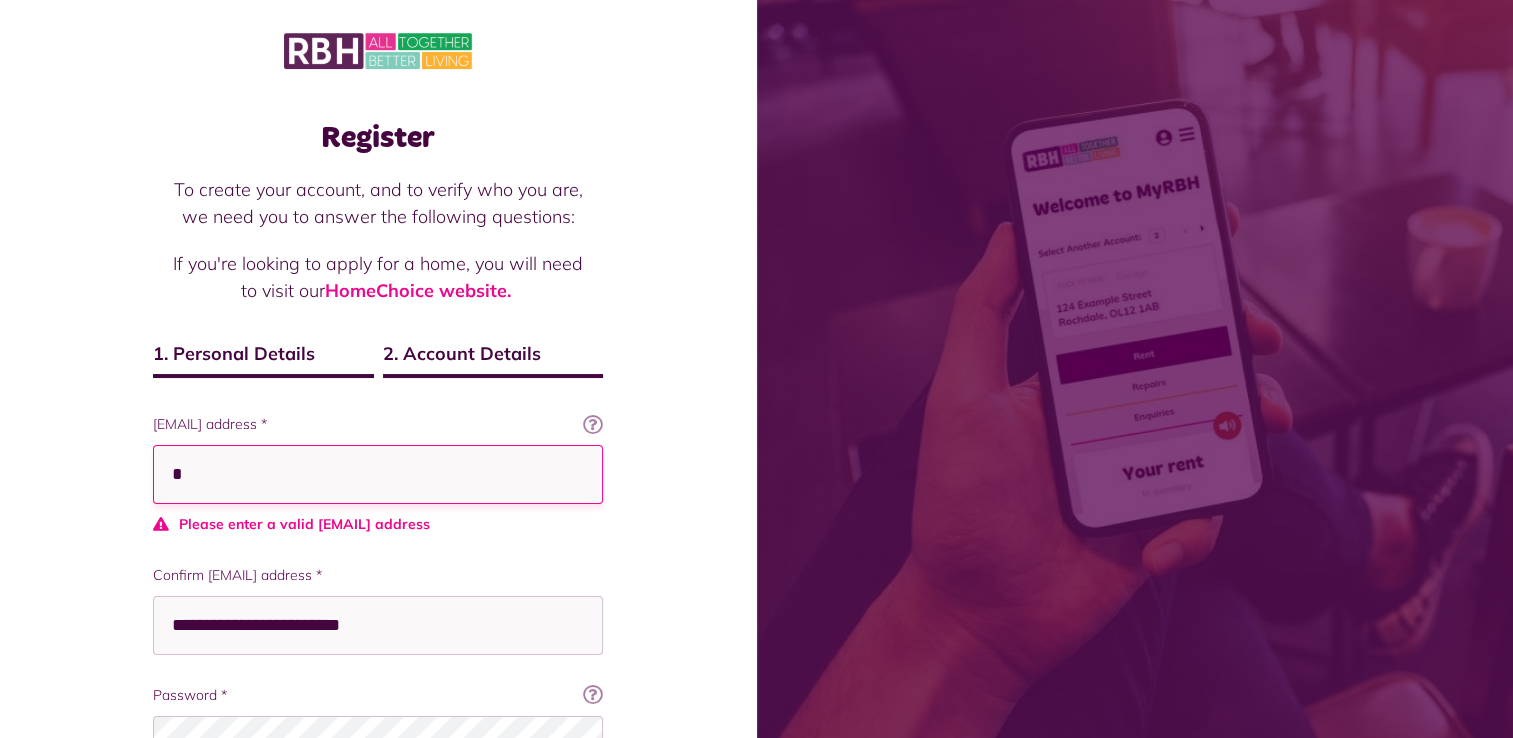 click on "*" at bounding box center (378, 474) 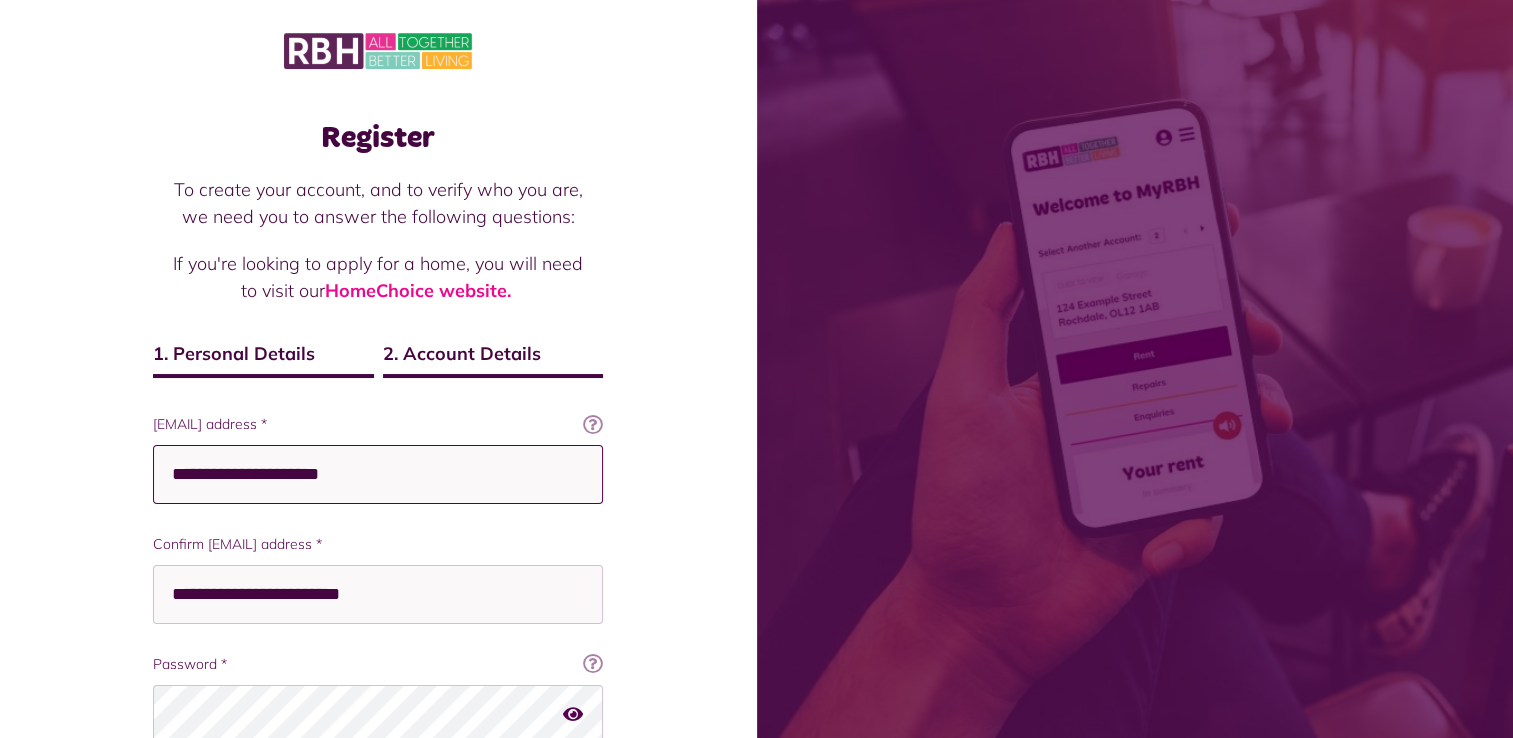 click on "**********" at bounding box center (378, 474) 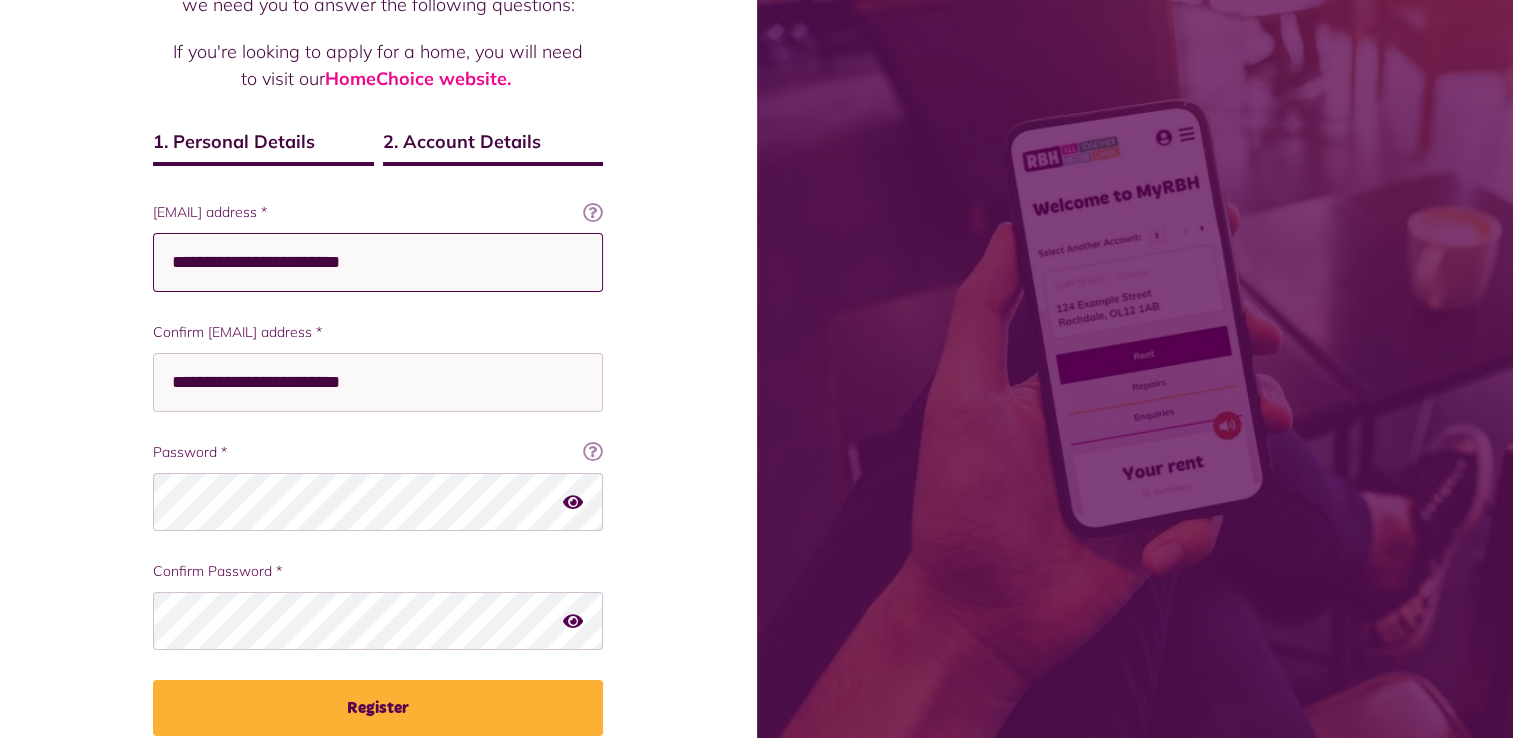 scroll, scrollTop: 298, scrollLeft: 0, axis: vertical 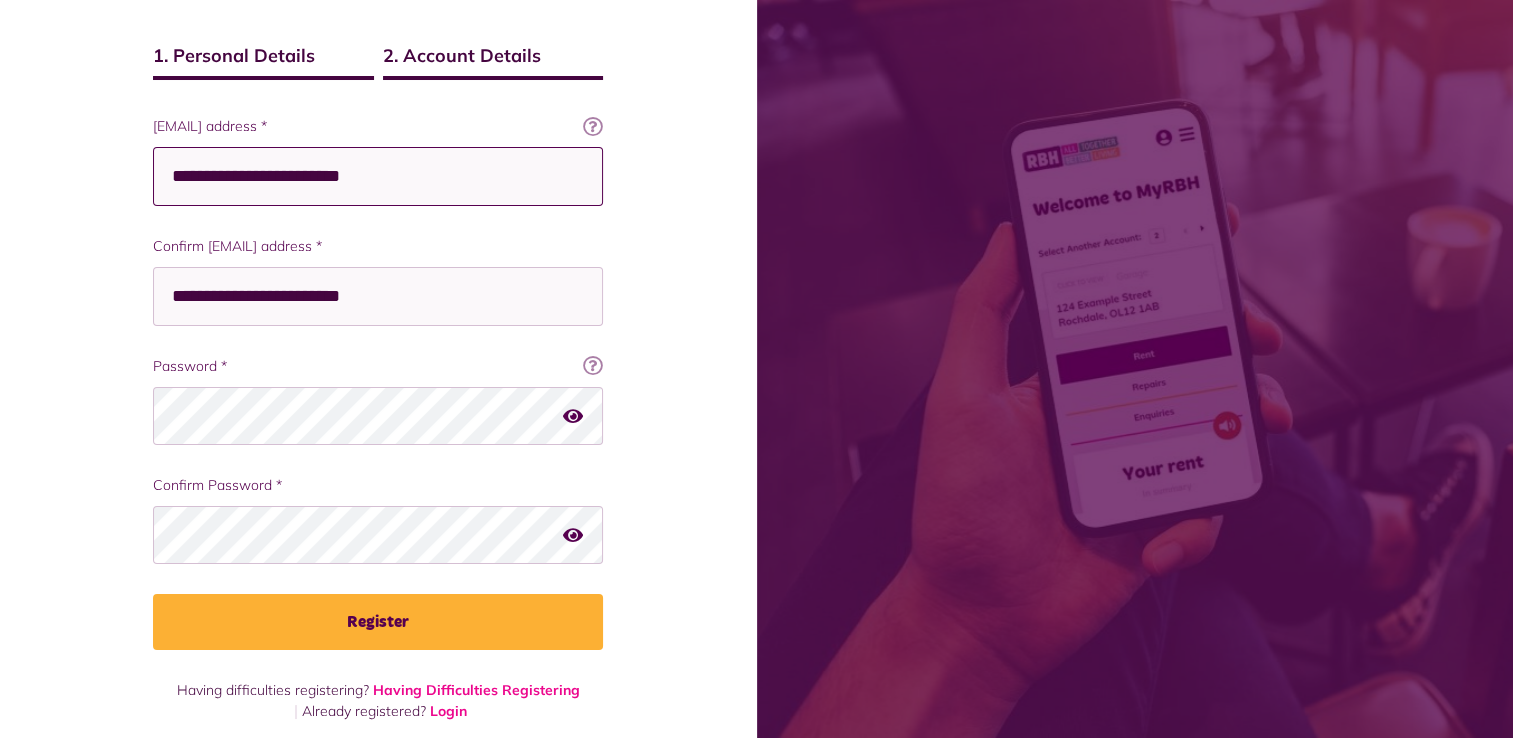 type on "**********" 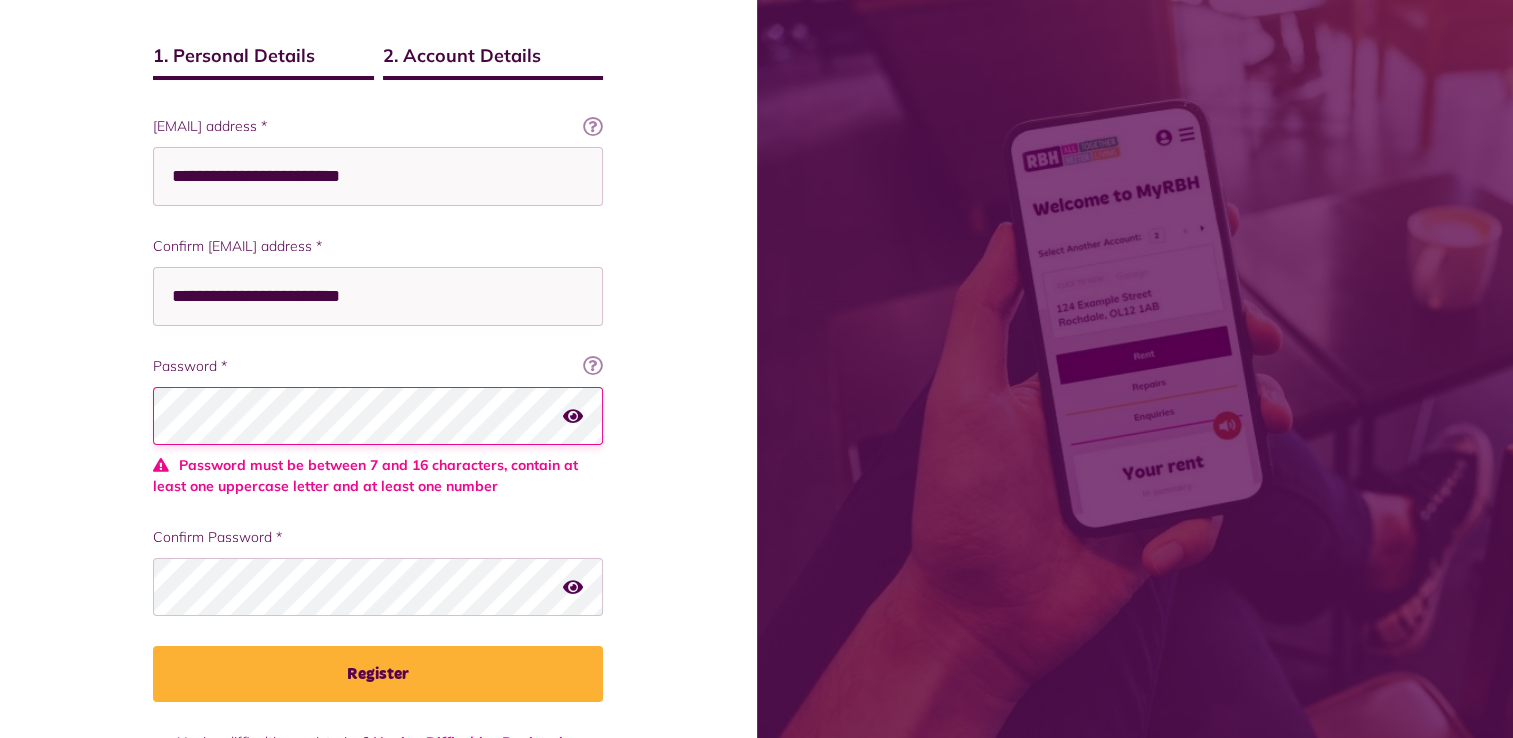 click at bounding box center [573, 415] 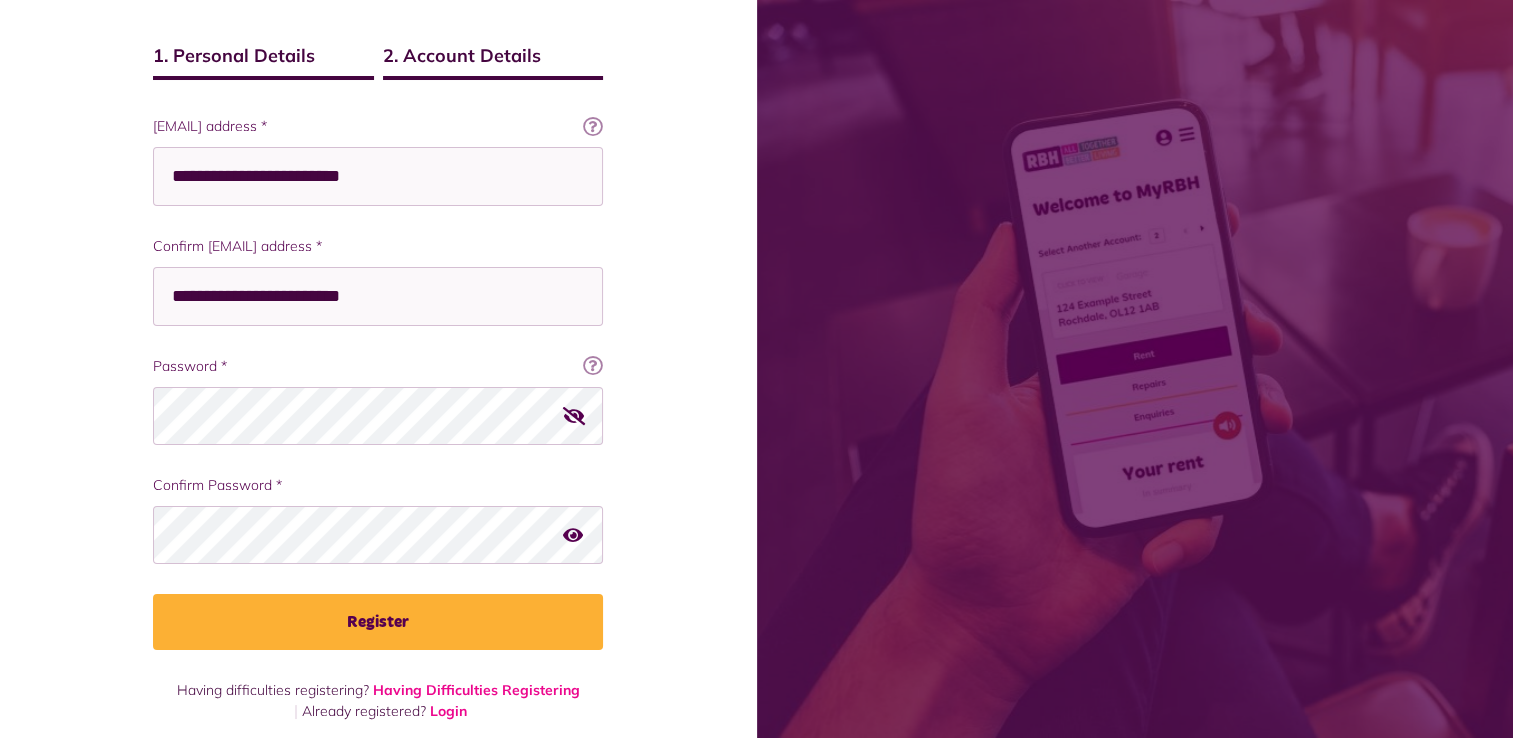 click at bounding box center (574, 415) 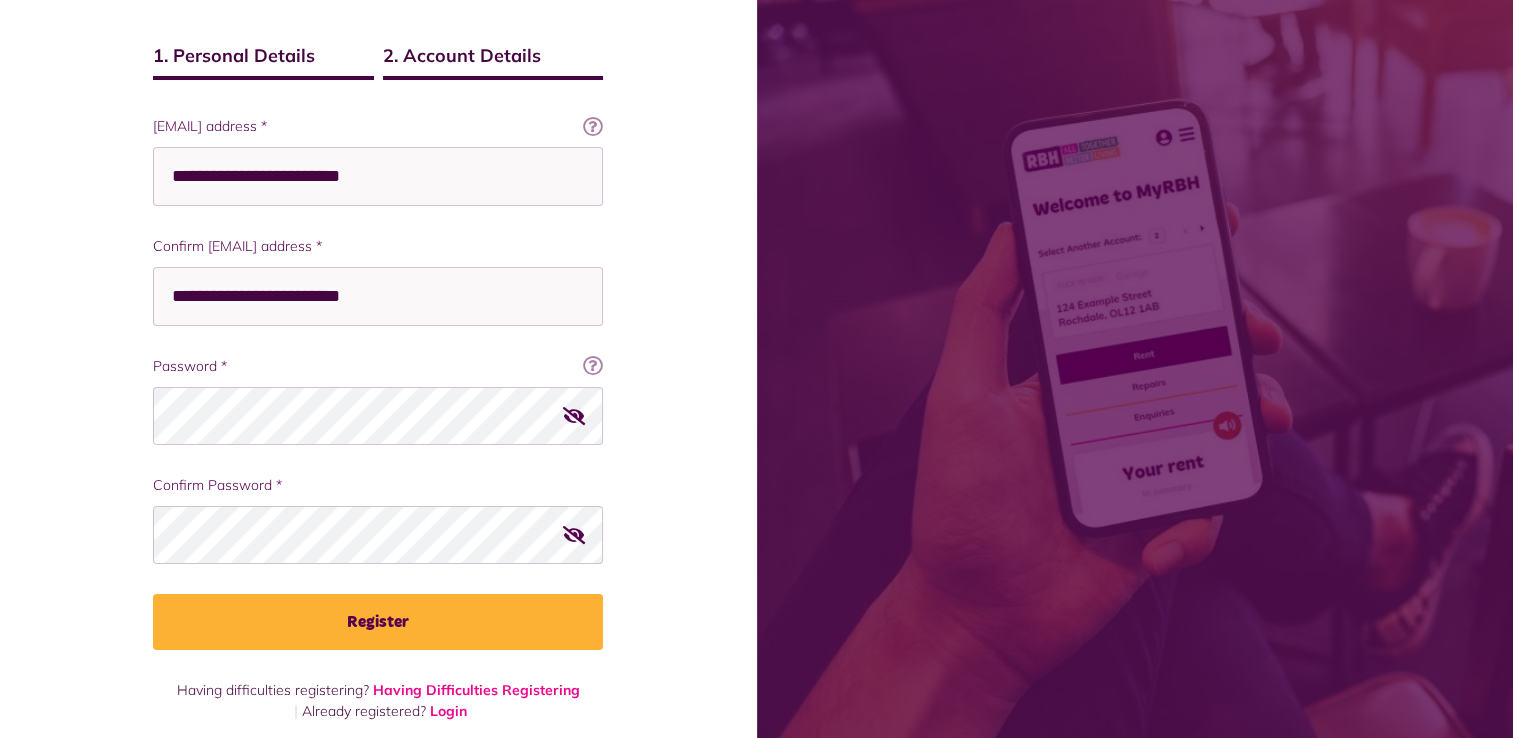 type 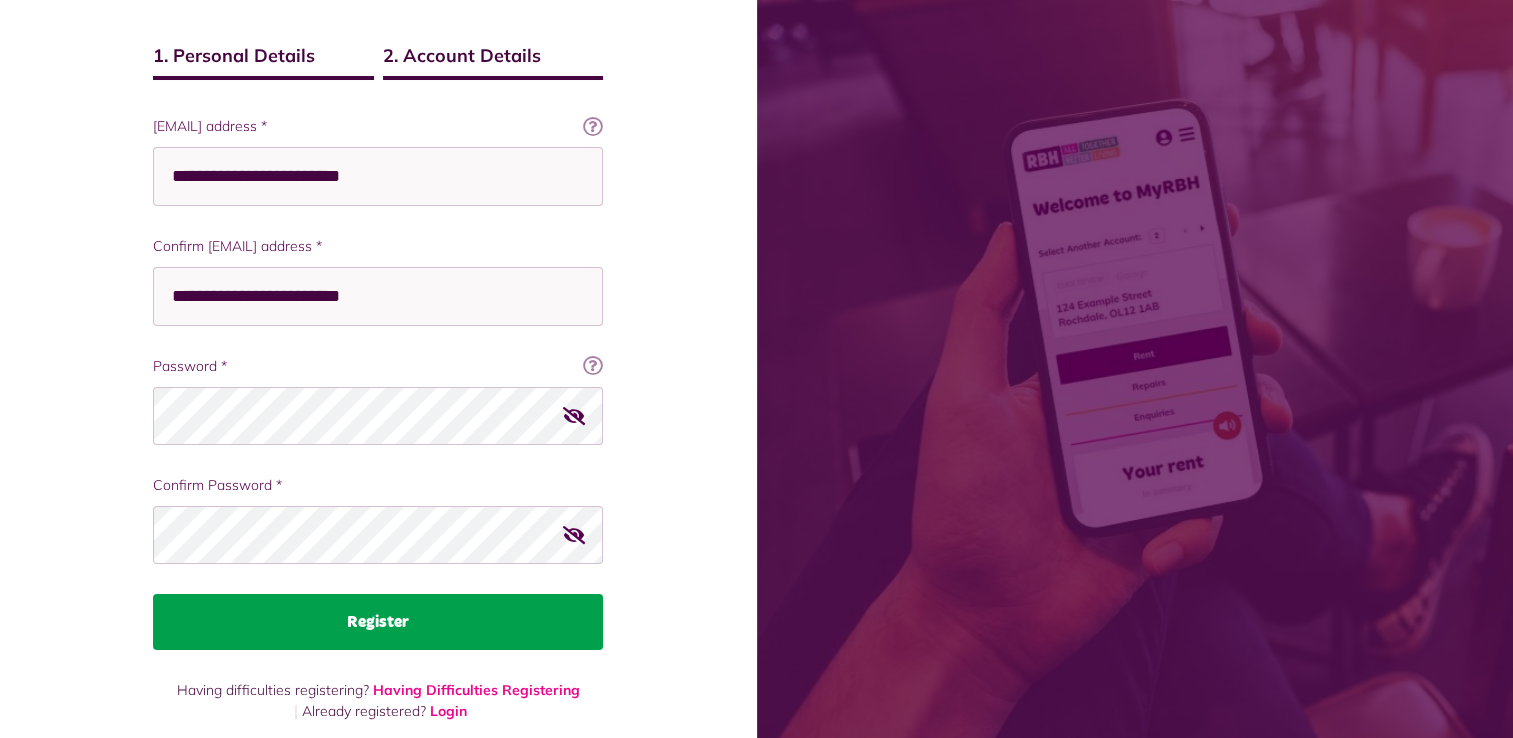 click on "Register" at bounding box center (378, 622) 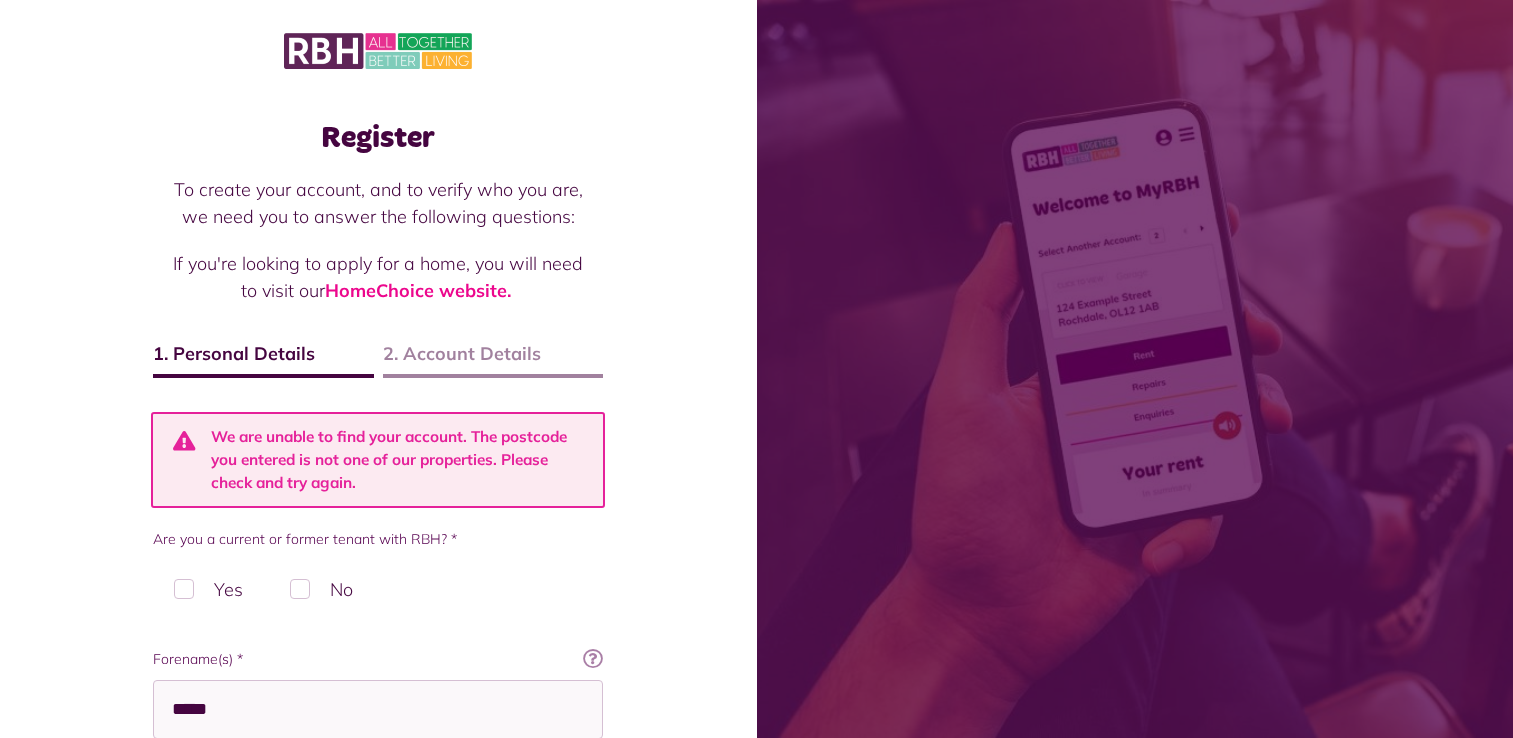 scroll, scrollTop: 0, scrollLeft: 0, axis: both 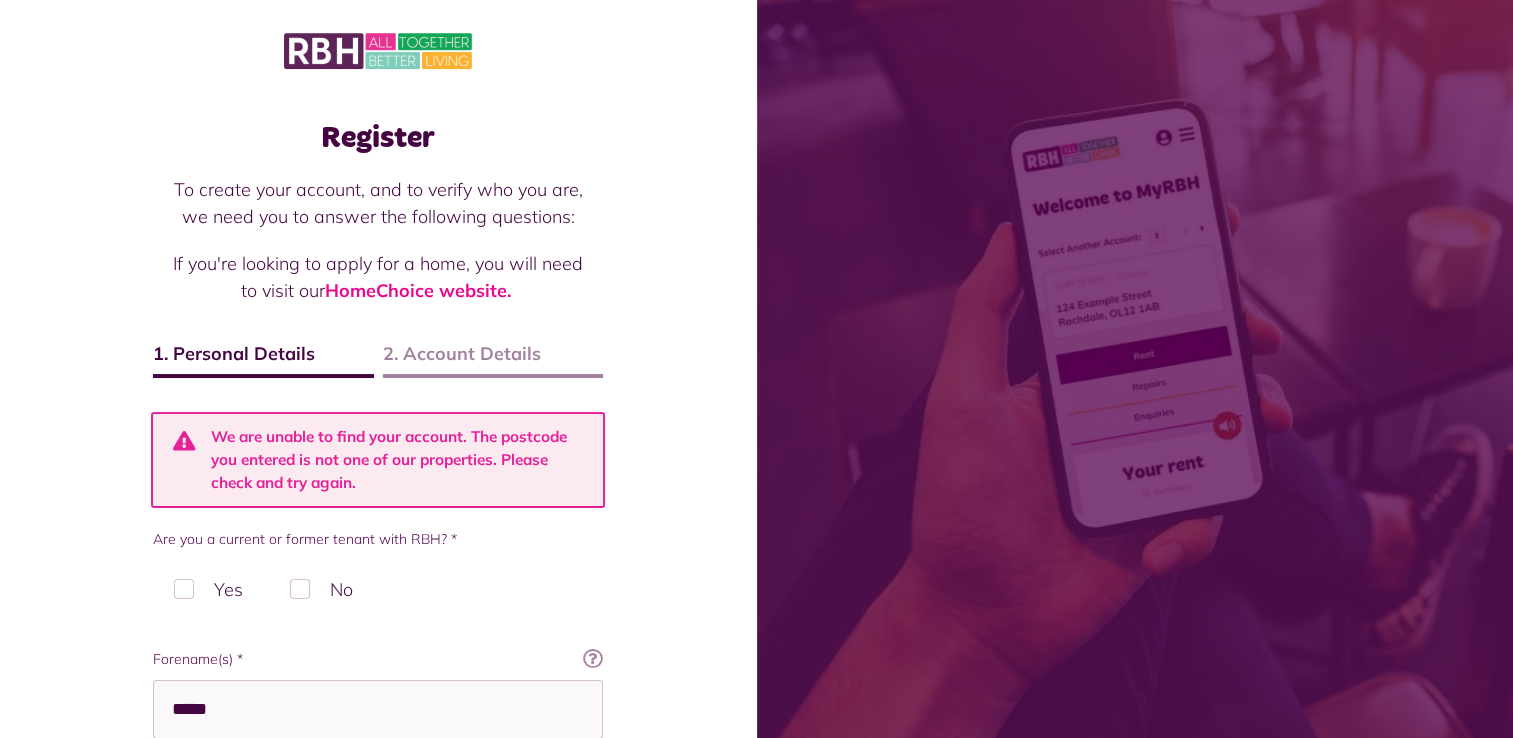 click on "No" at bounding box center (321, 589) 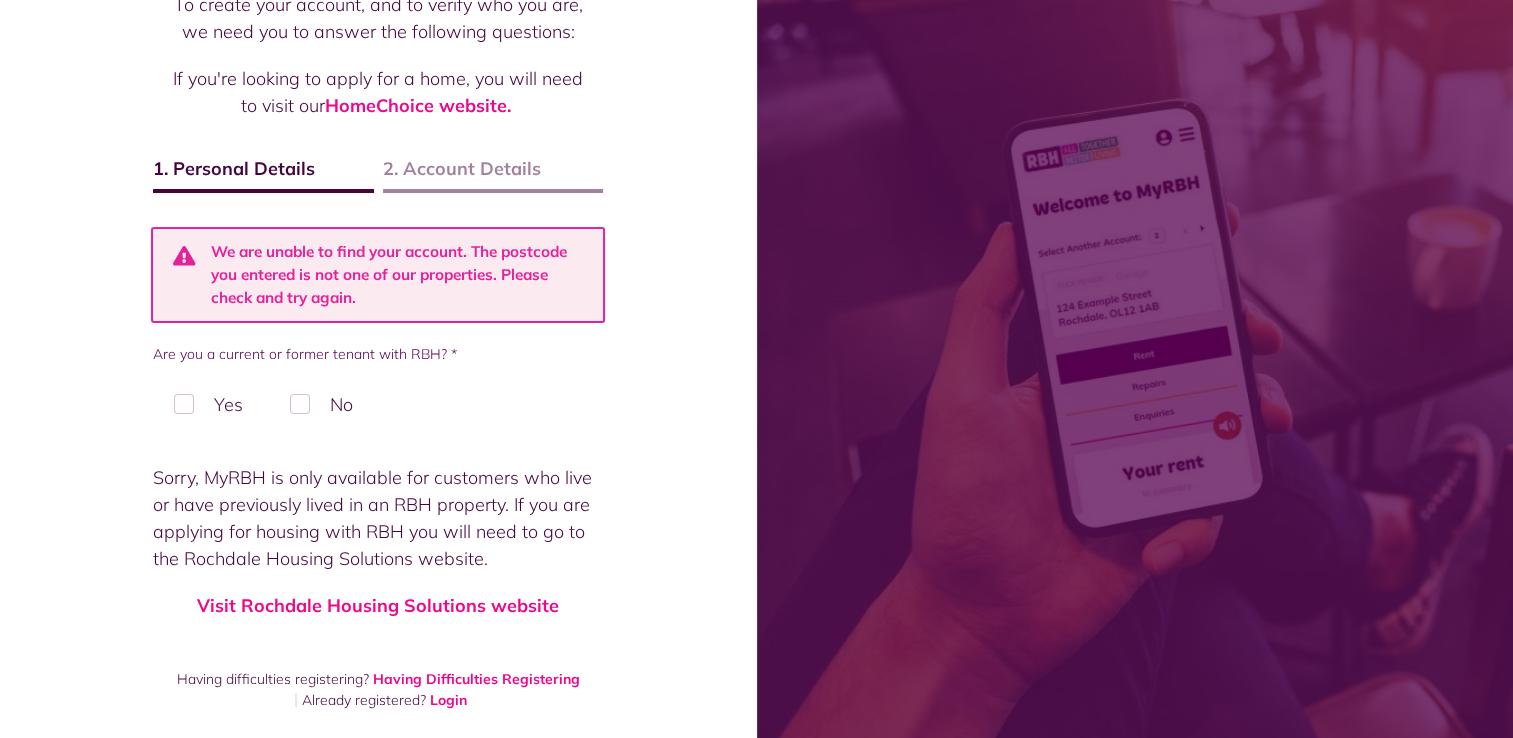 scroll, scrollTop: 187, scrollLeft: 0, axis: vertical 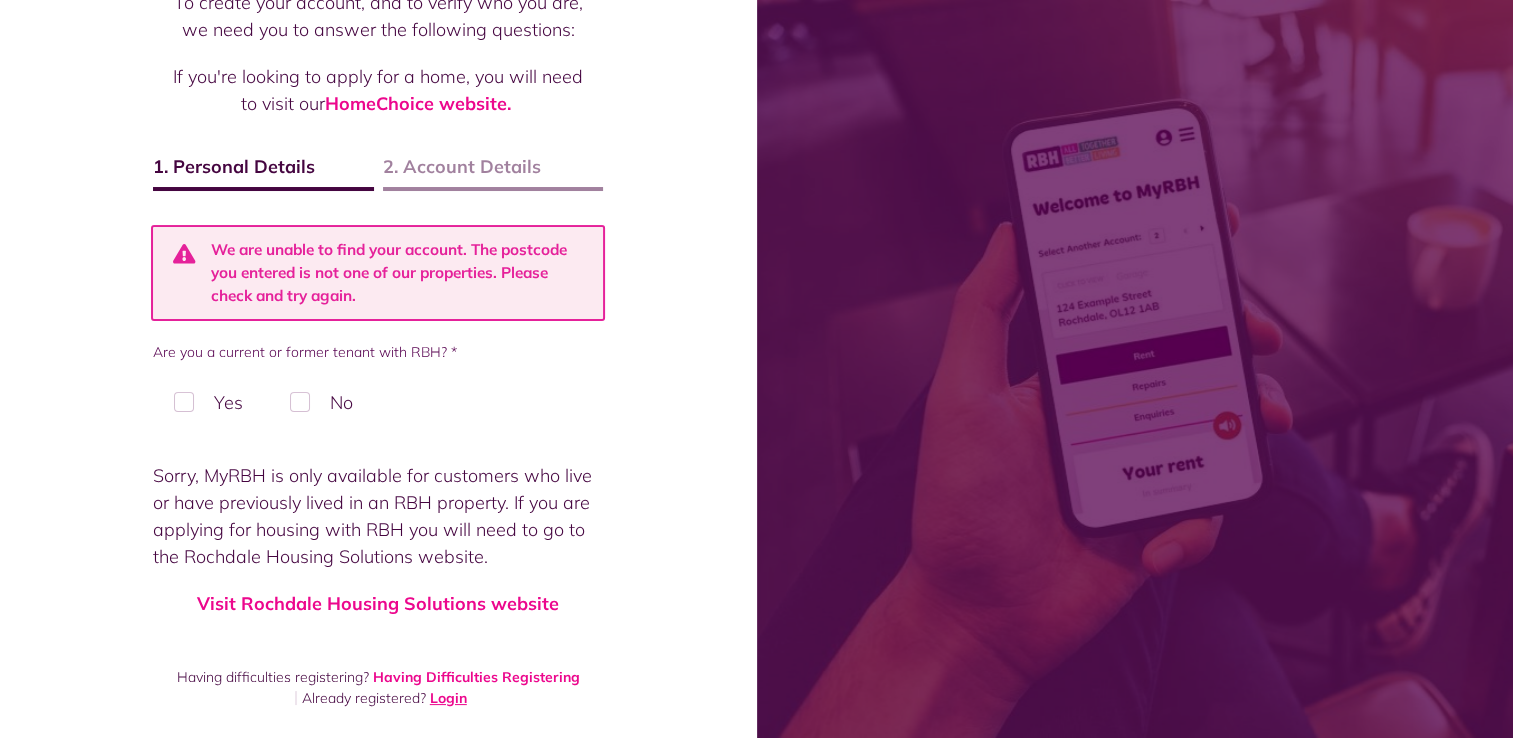 click on "Login" at bounding box center [448, 698] 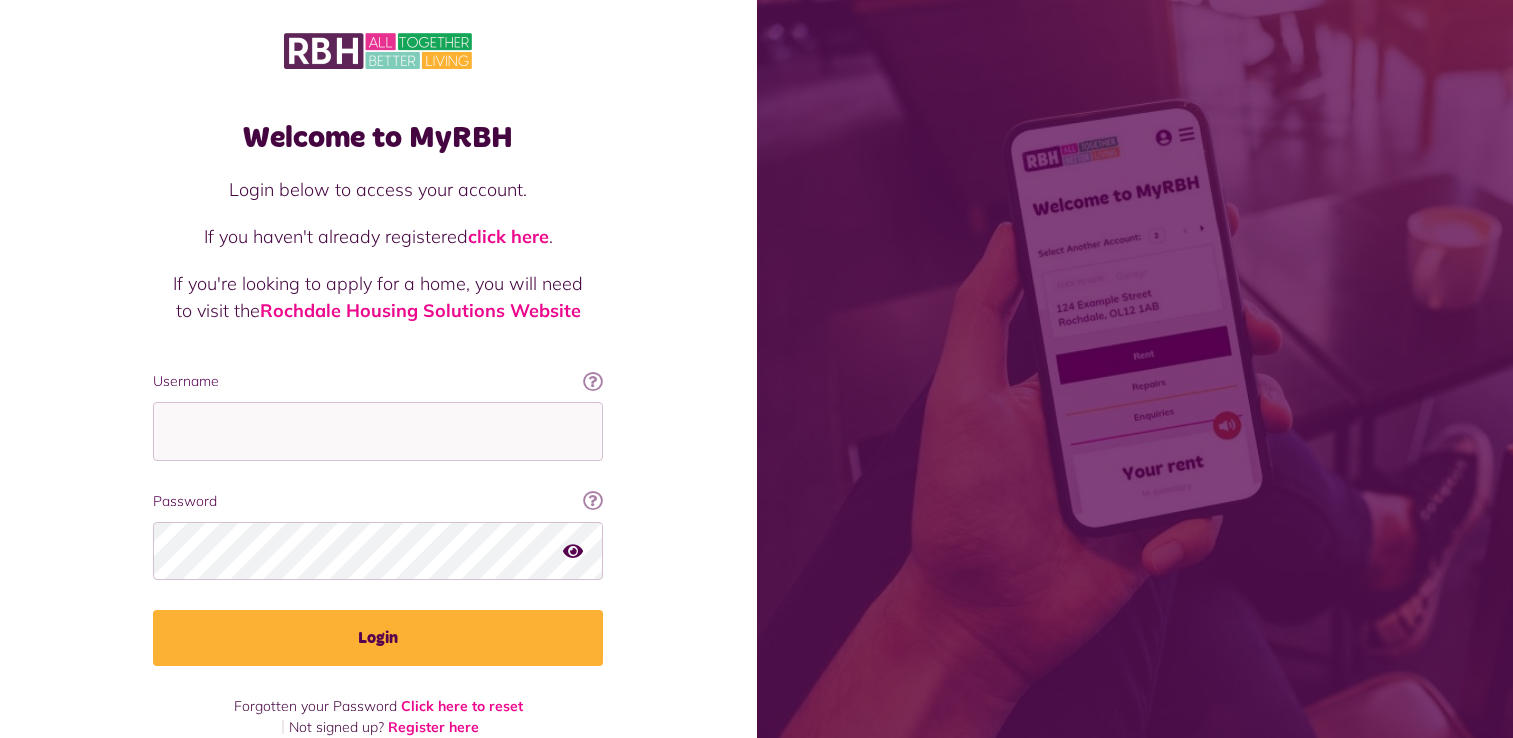scroll, scrollTop: 0, scrollLeft: 0, axis: both 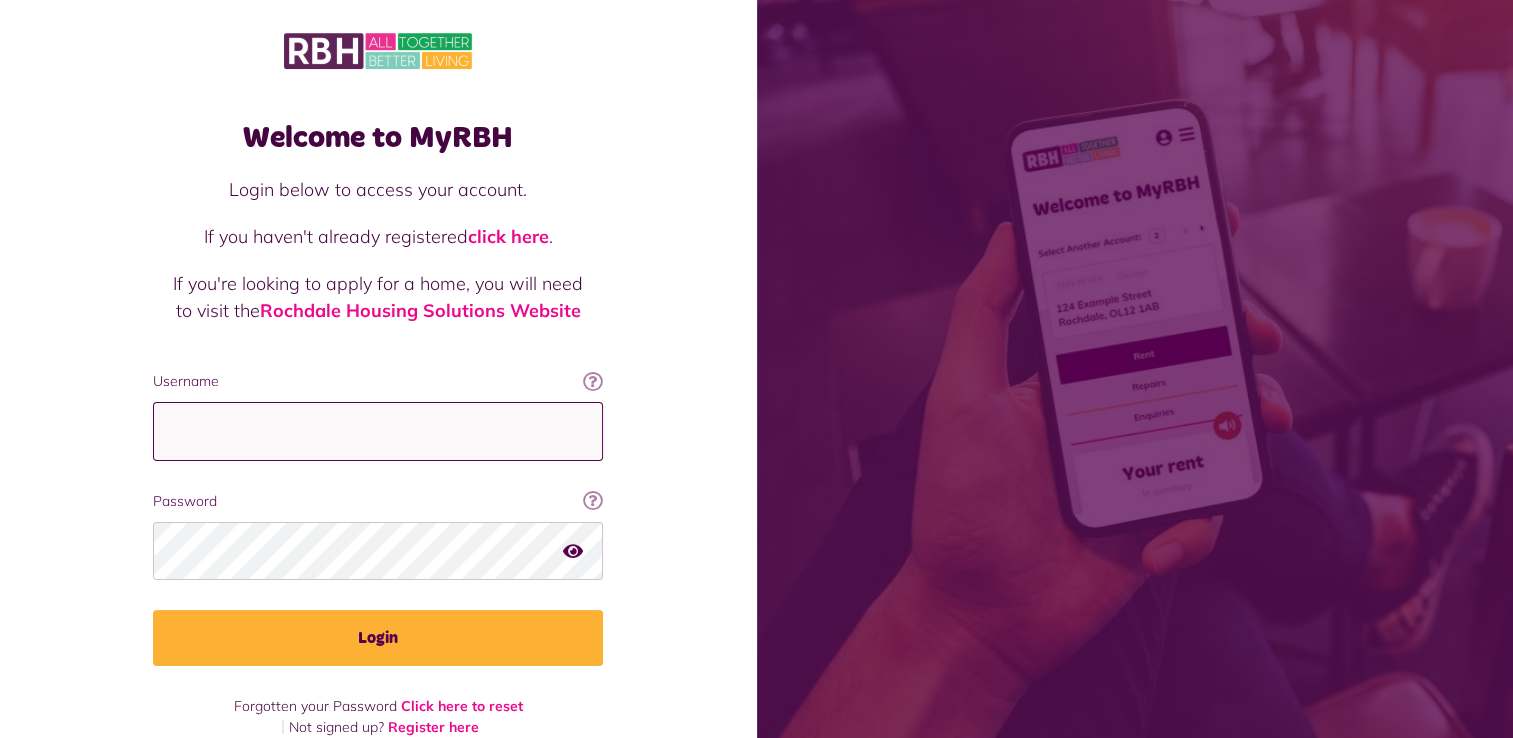 click on "Username" at bounding box center [378, 431] 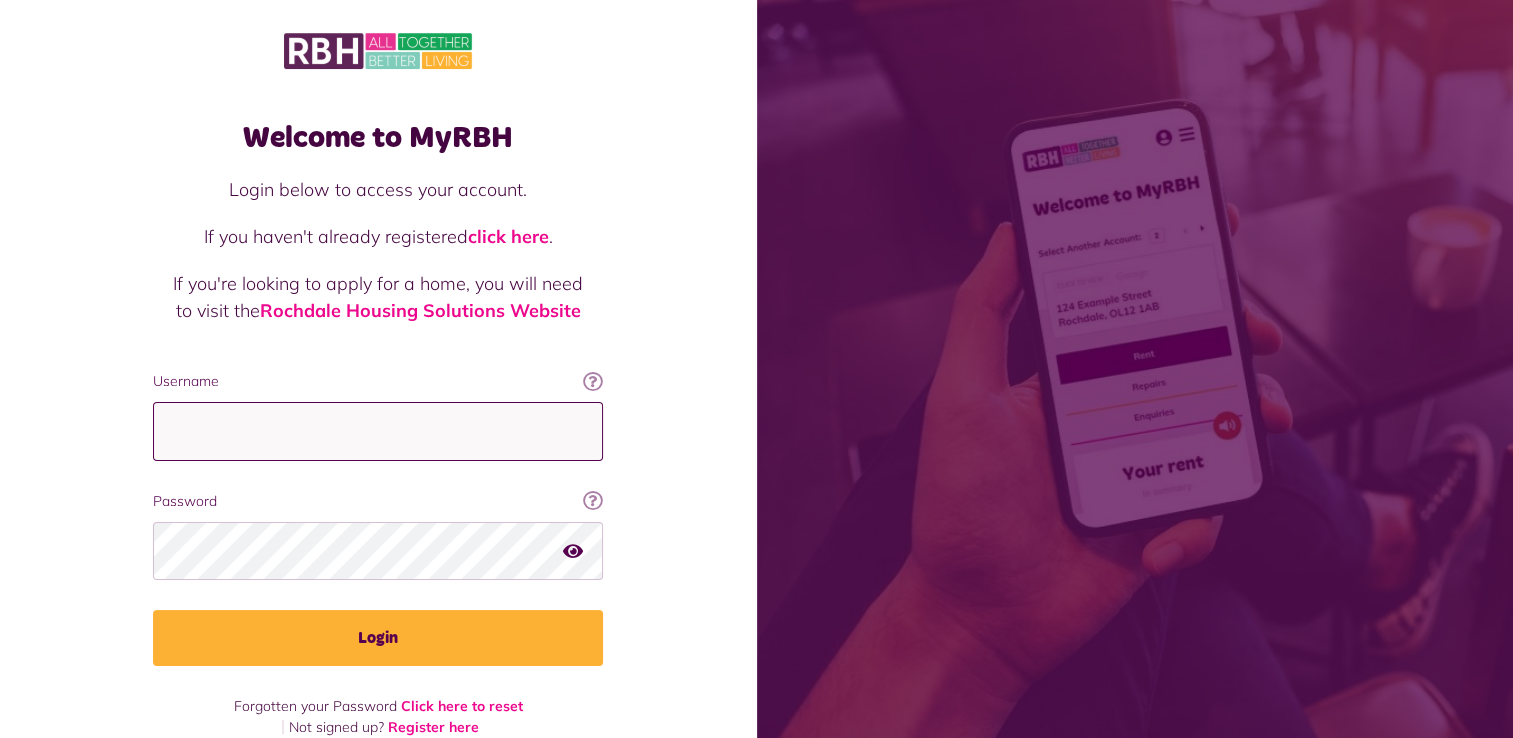 type on "**********" 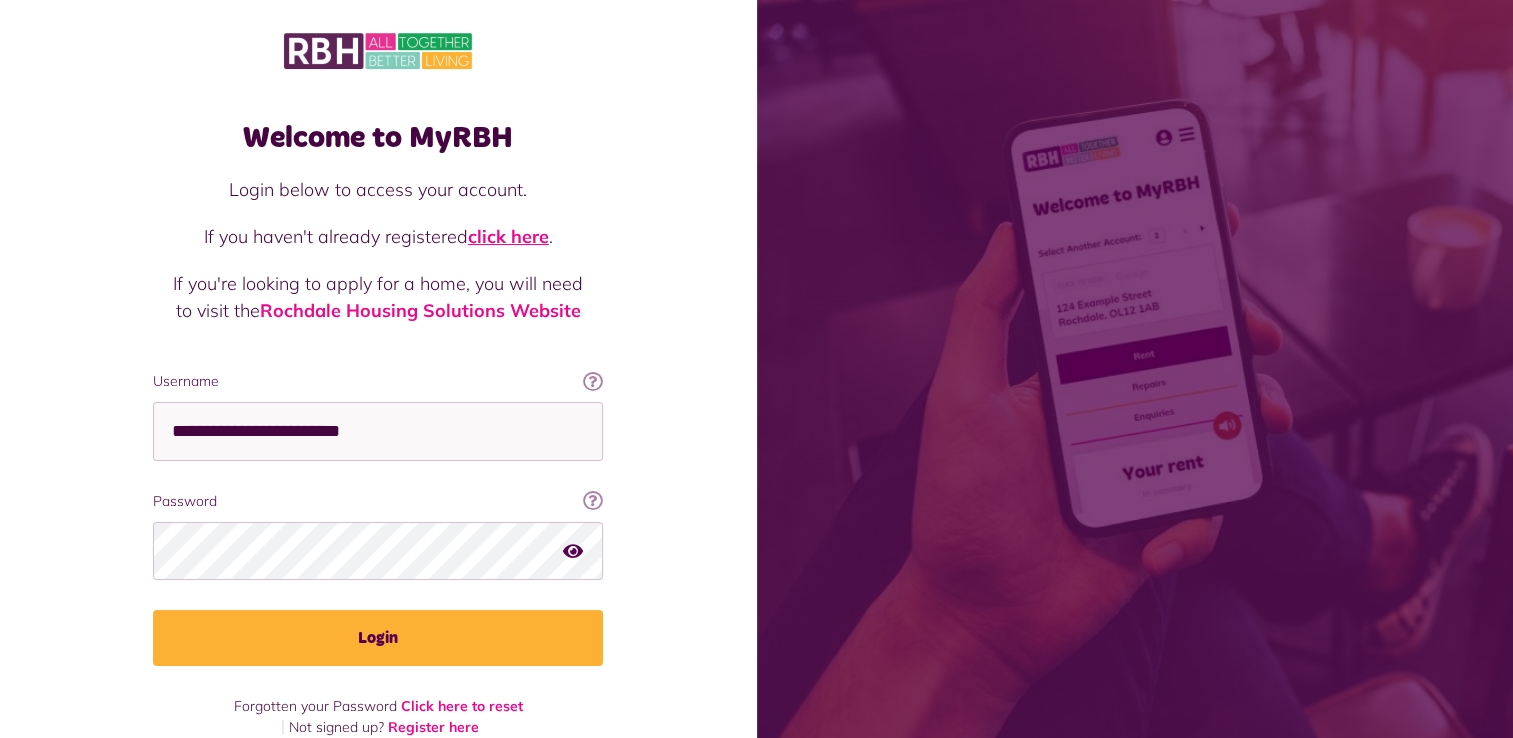 click on "click here" at bounding box center [508, 236] 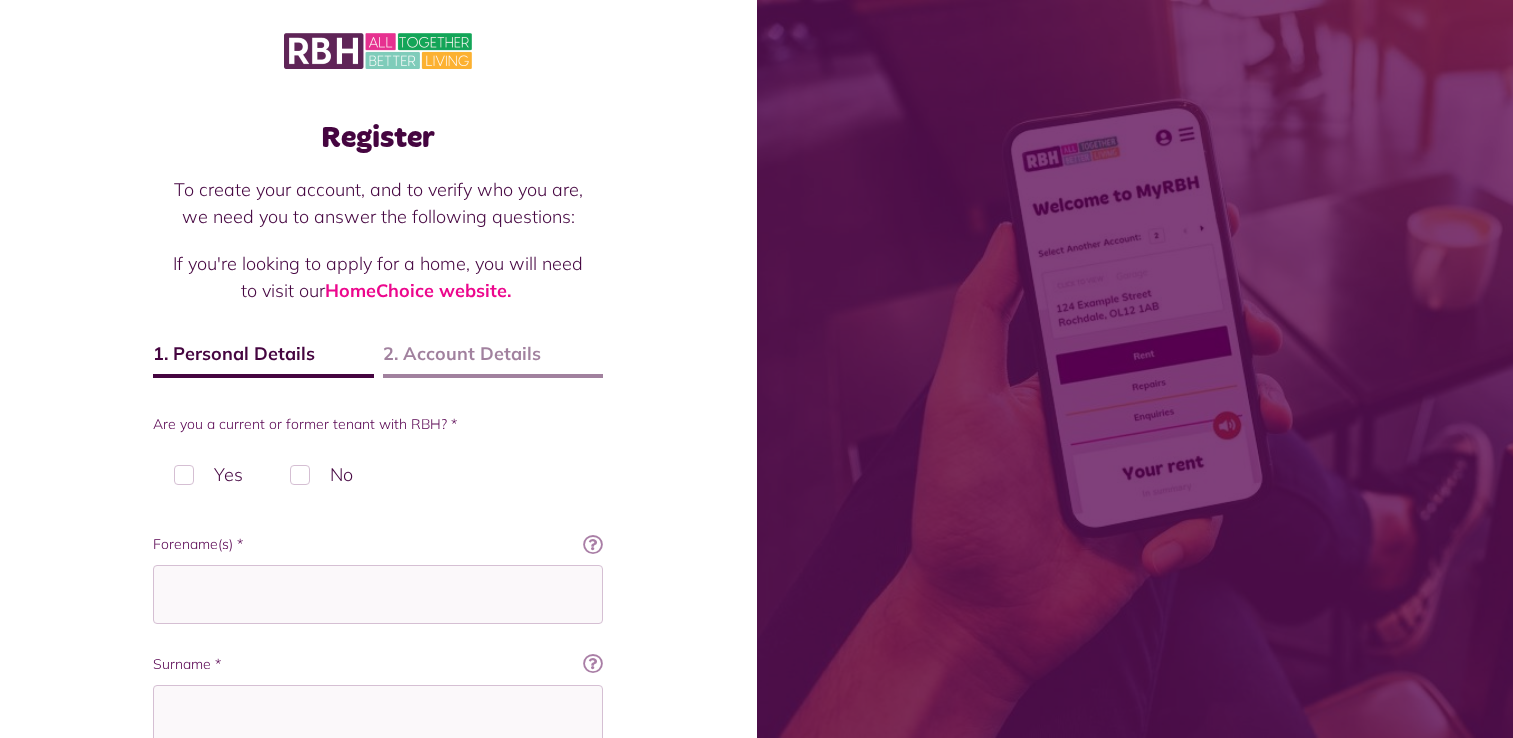 scroll, scrollTop: 0, scrollLeft: 0, axis: both 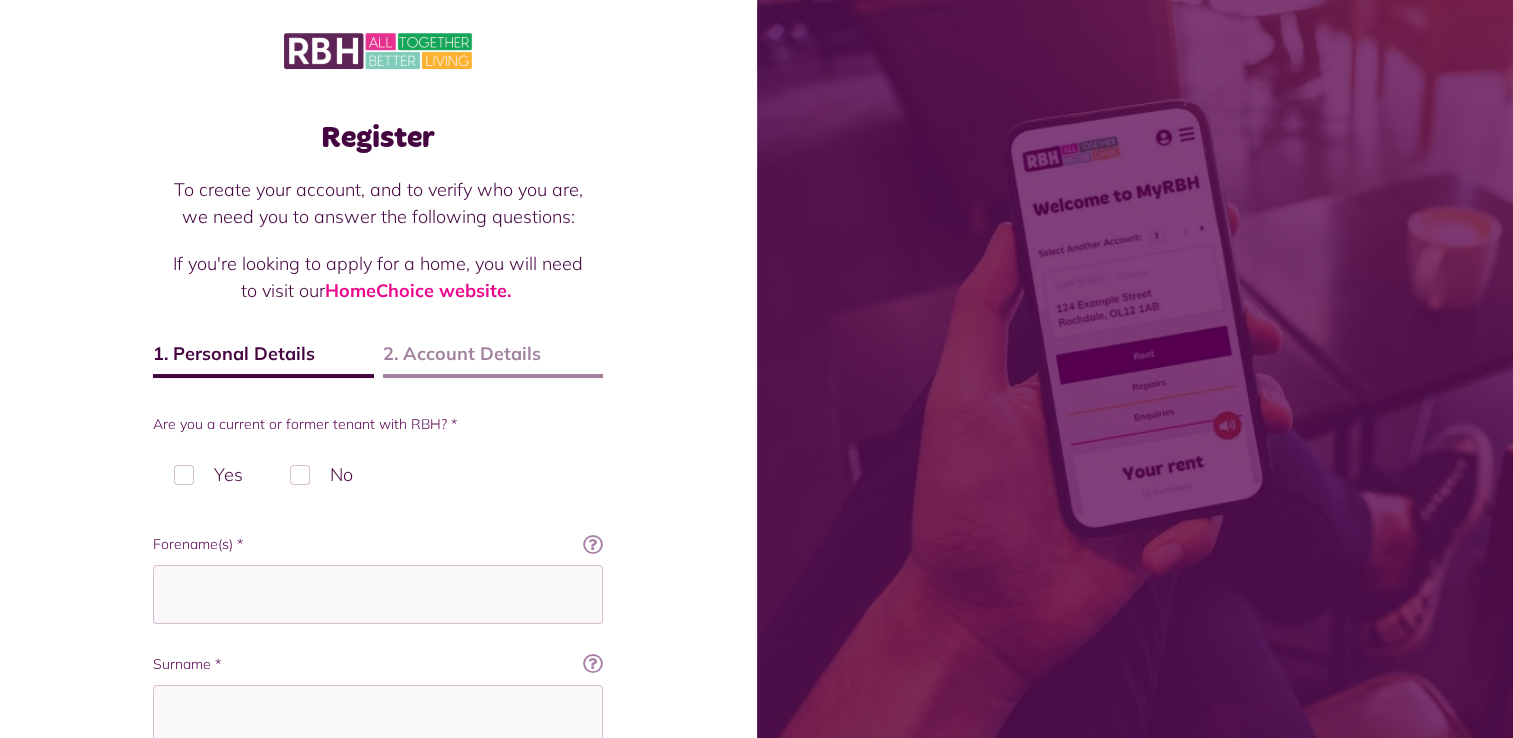 click on "No" at bounding box center (321, 474) 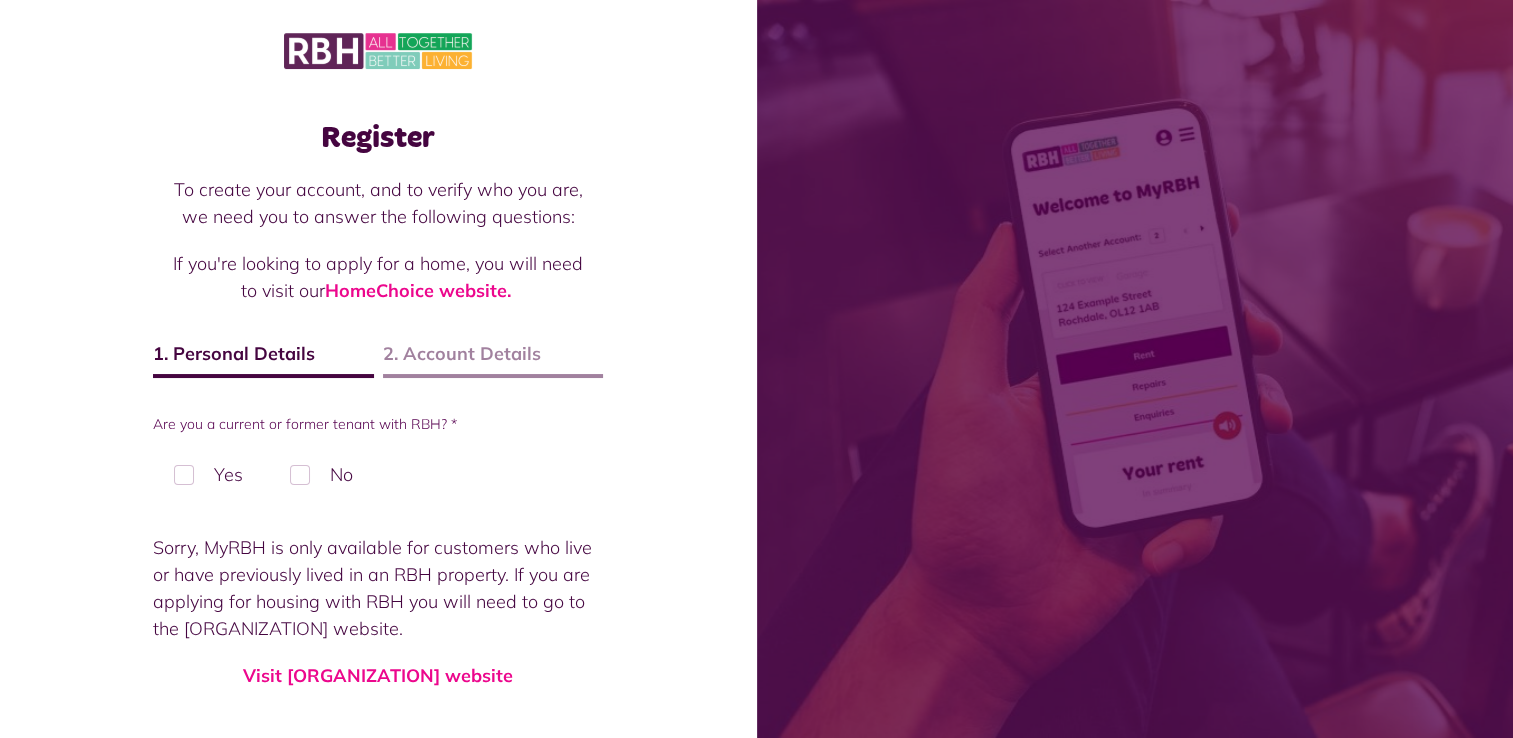 click on "Sorry, MyRBH is only available for customers who live or have previously lived in an RBH property. If you are applying for housing with RBH you will need to go to the [ORGANIZATION] website." at bounding box center [378, 588] 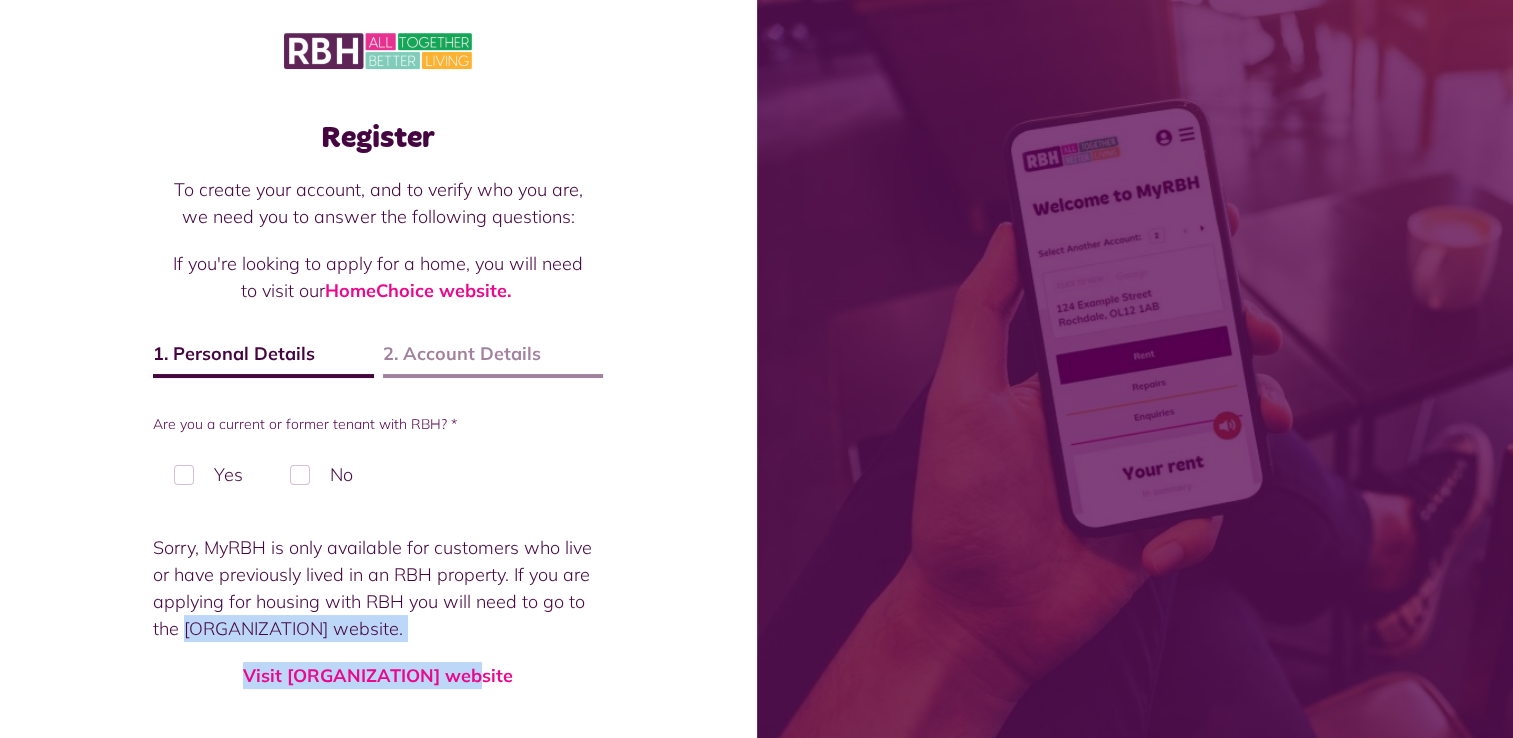 copy on "Rochdale Housing Solutions website.
Visit [ORGANIZATION] S" 